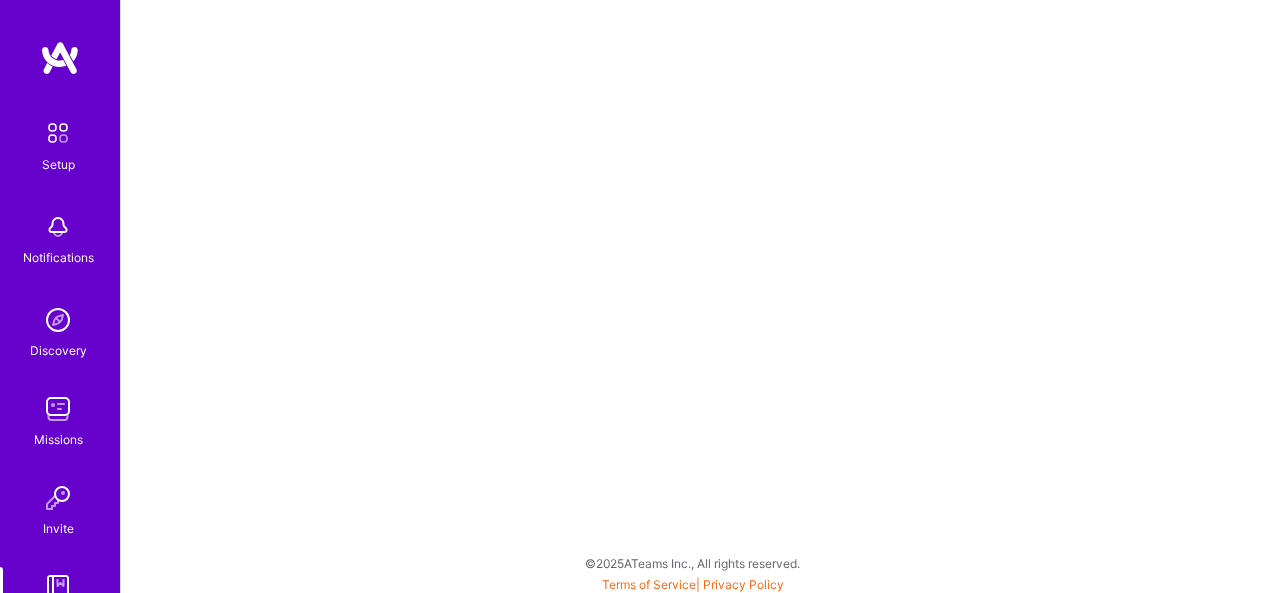scroll, scrollTop: 0, scrollLeft: 0, axis: both 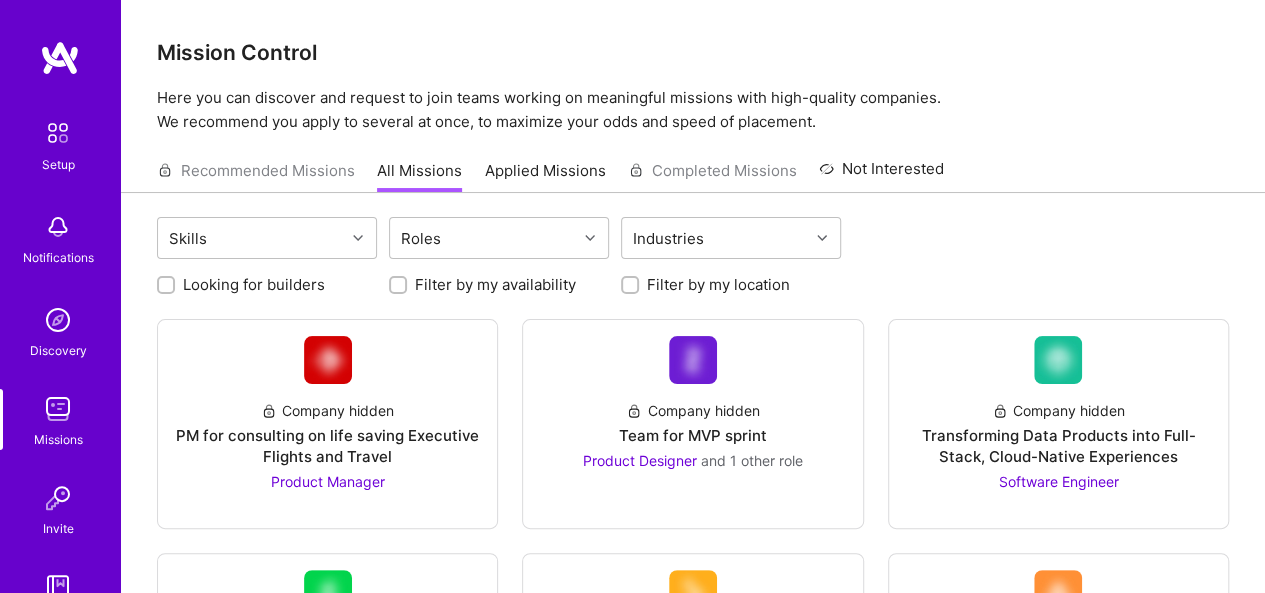 click on "Roles" at bounding box center (483, 238) 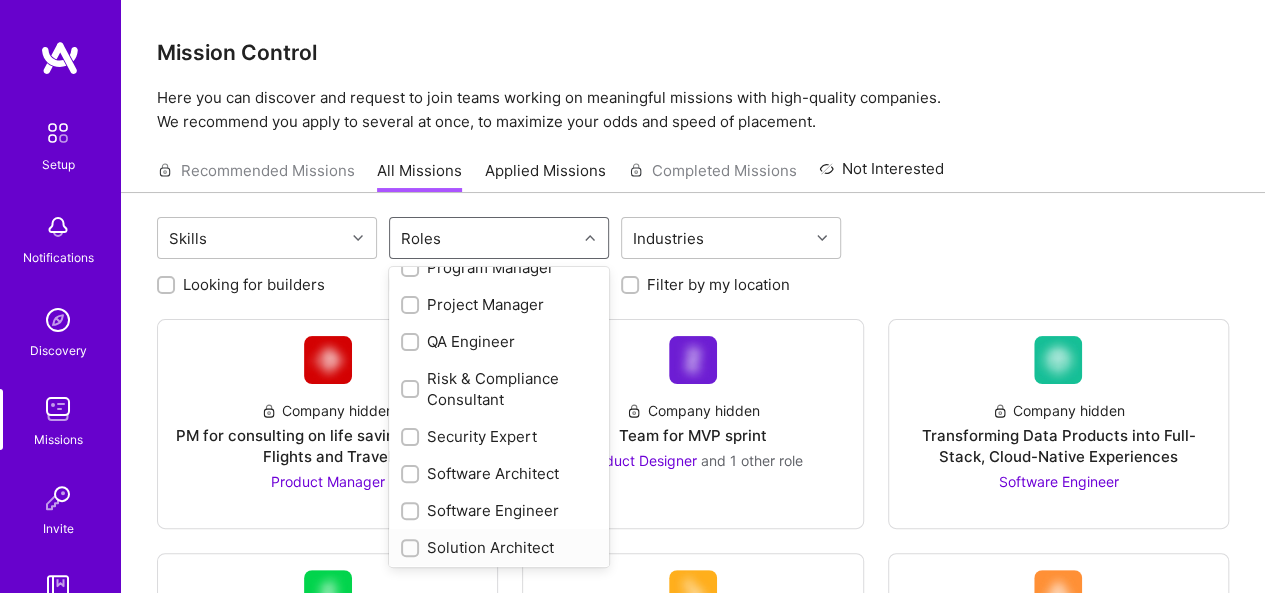 scroll, scrollTop: 1177, scrollLeft: 0, axis: vertical 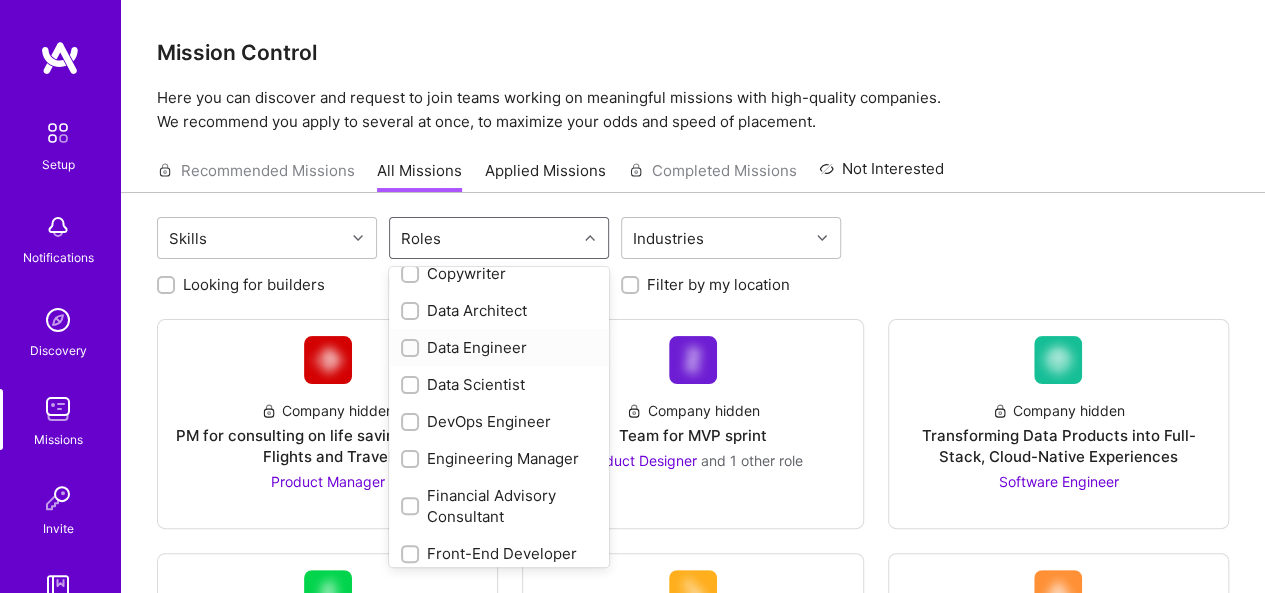 click on "Data Engineer" at bounding box center (499, 347) 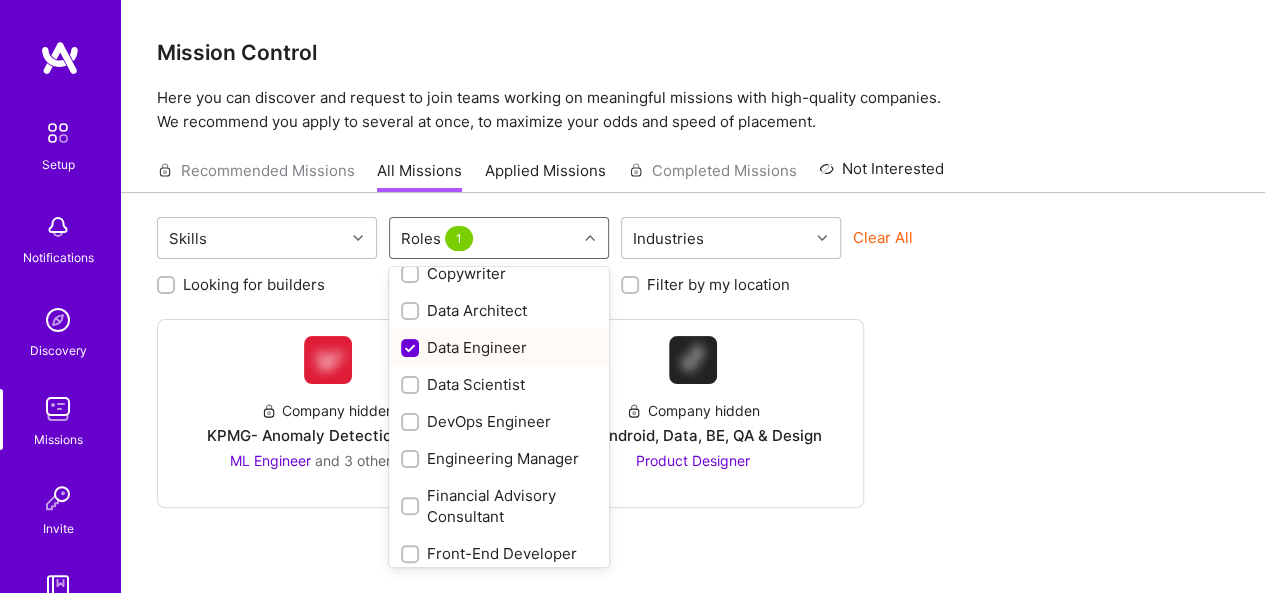 scroll, scrollTop: 311, scrollLeft: 0, axis: vertical 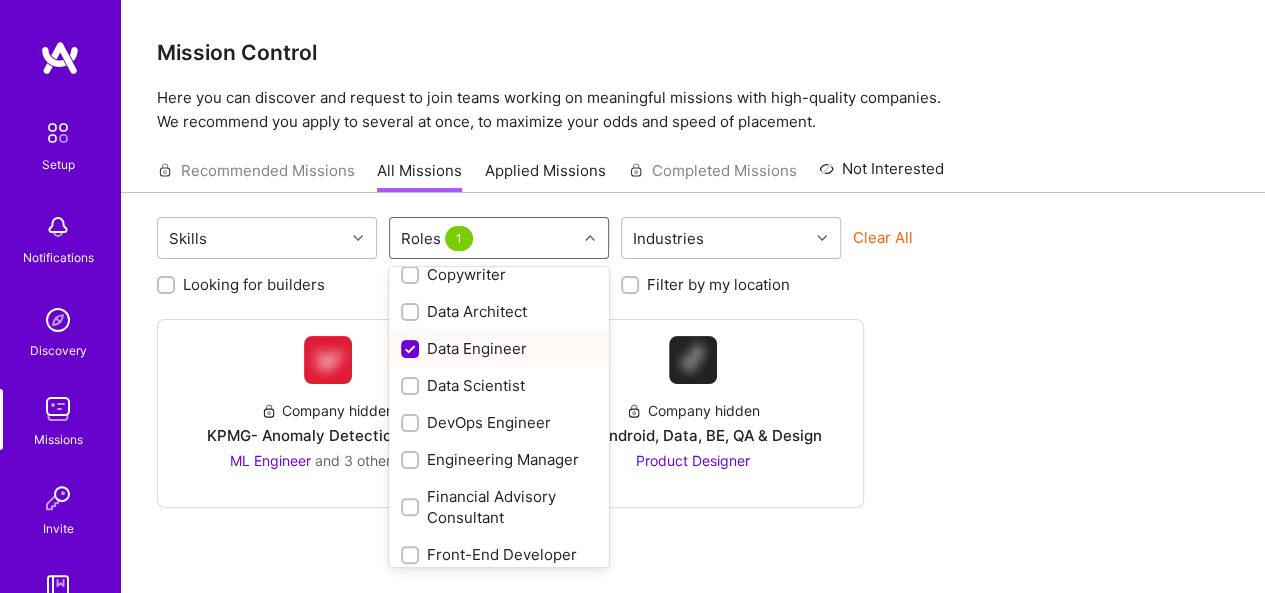 click at bounding box center [412, 350] 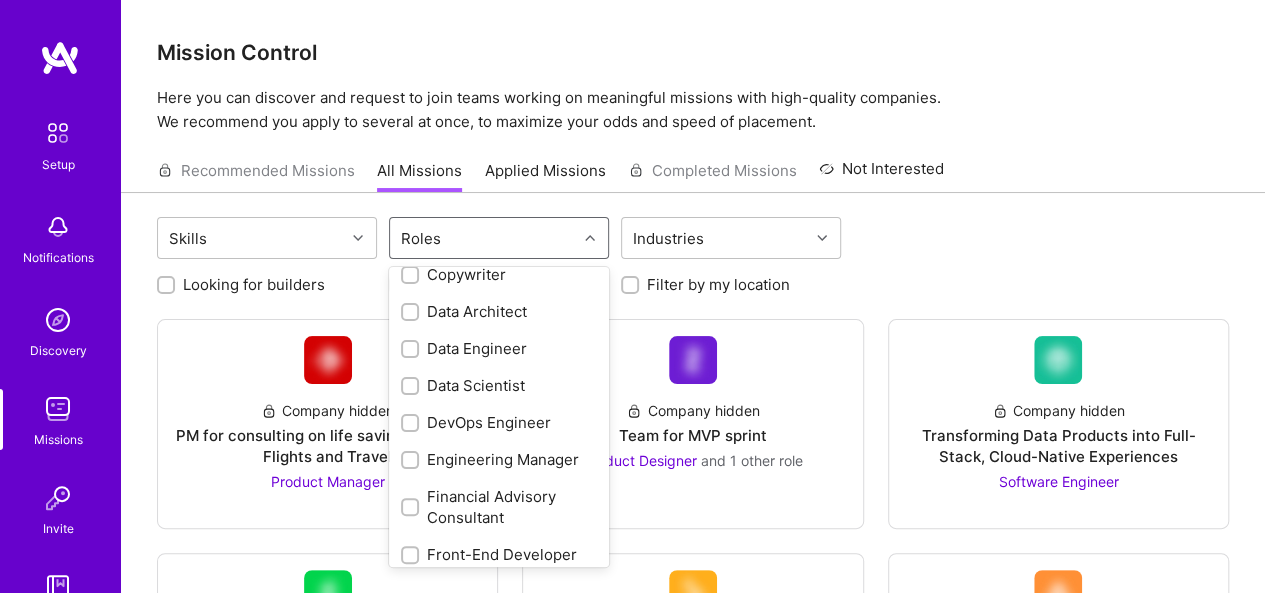 click at bounding box center [412, 350] 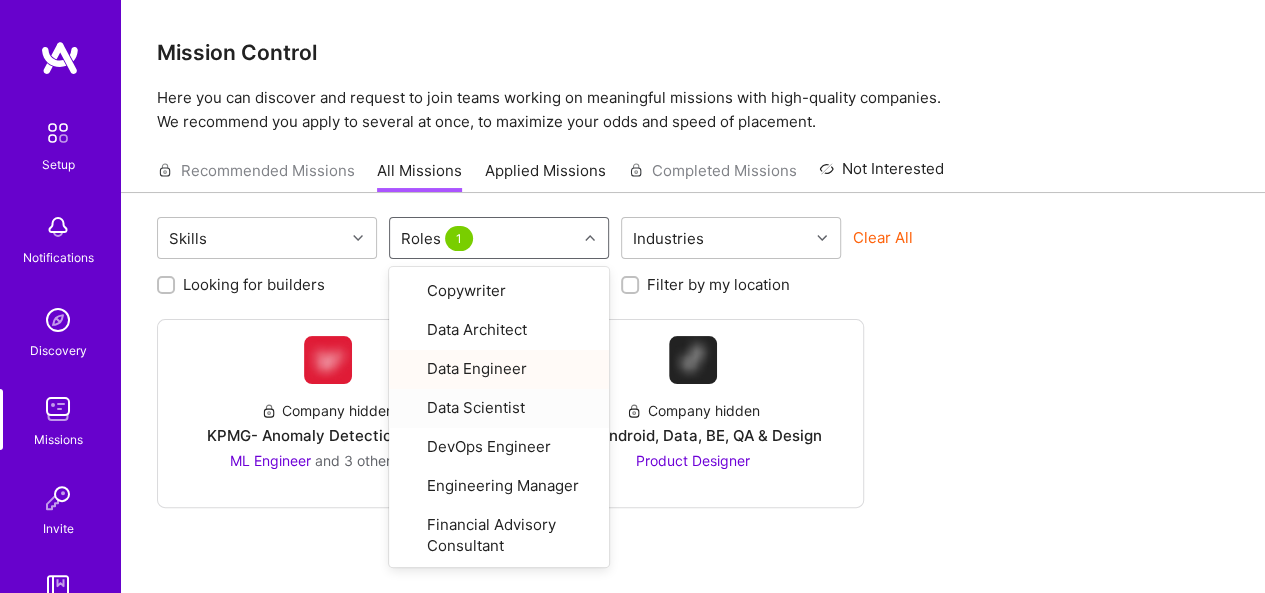 click on "Company hidden KPMG- Anomaly Detection Agent ML Engineer   and 3 other roles
Company hidden iOS, Android, Data, BE, QA & Design Product Designer" at bounding box center [693, 413] 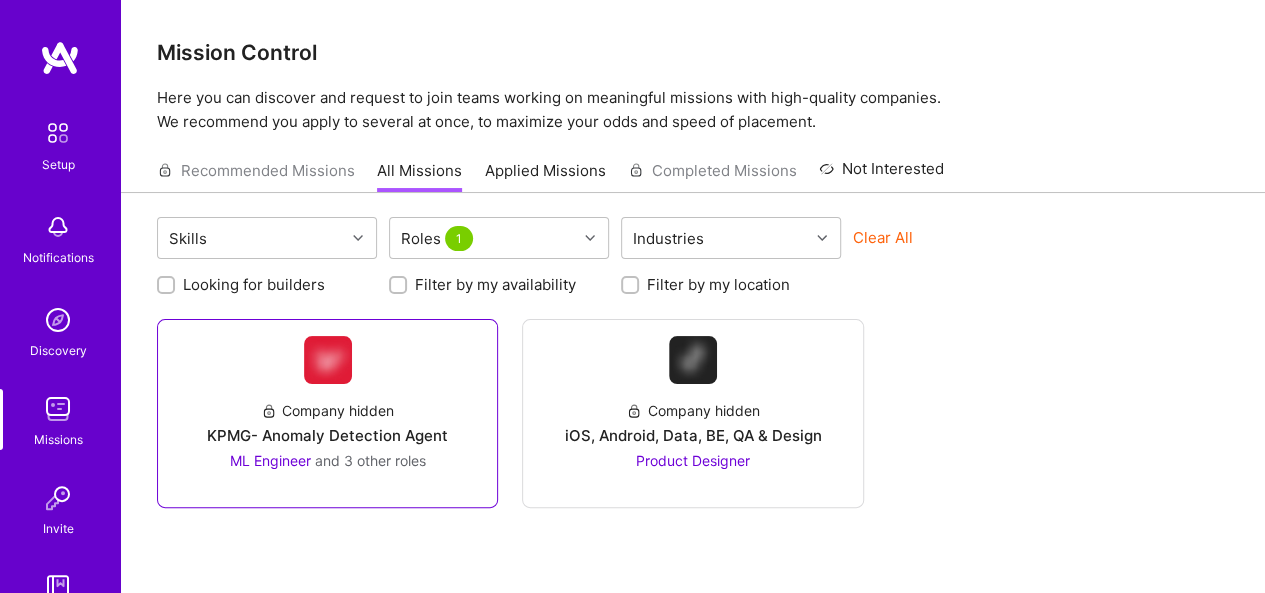 click at bounding box center (328, 360) 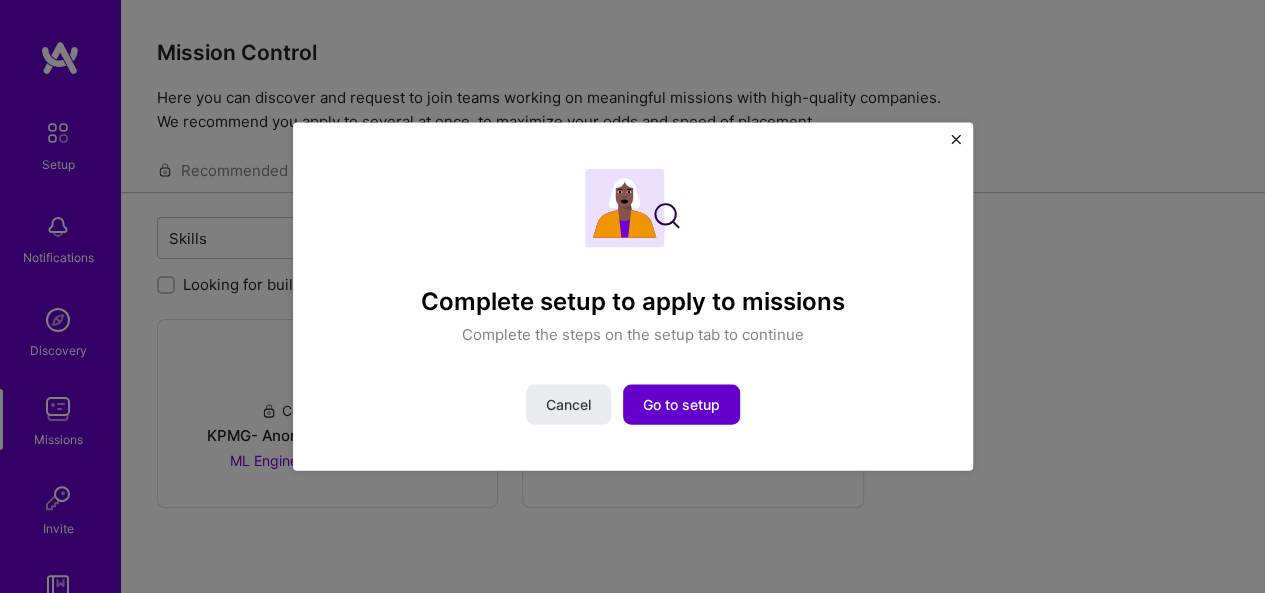 click on "Go to setup" at bounding box center (681, 405) 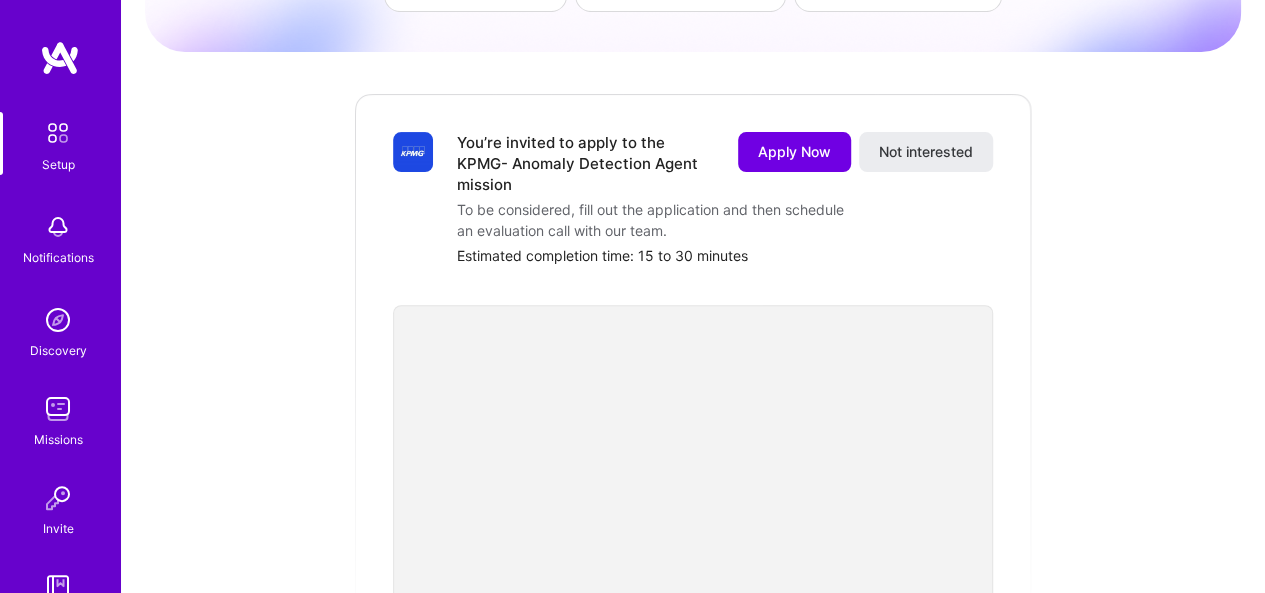 scroll, scrollTop: 186, scrollLeft: 0, axis: vertical 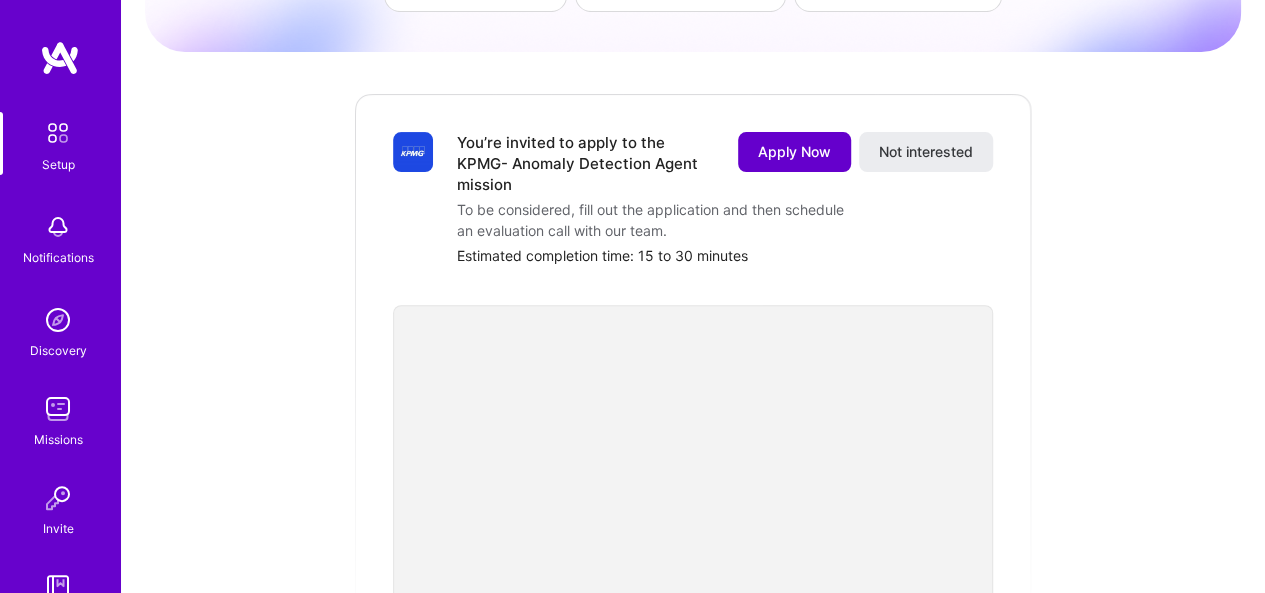 click on "Apply Now" at bounding box center (794, 152) 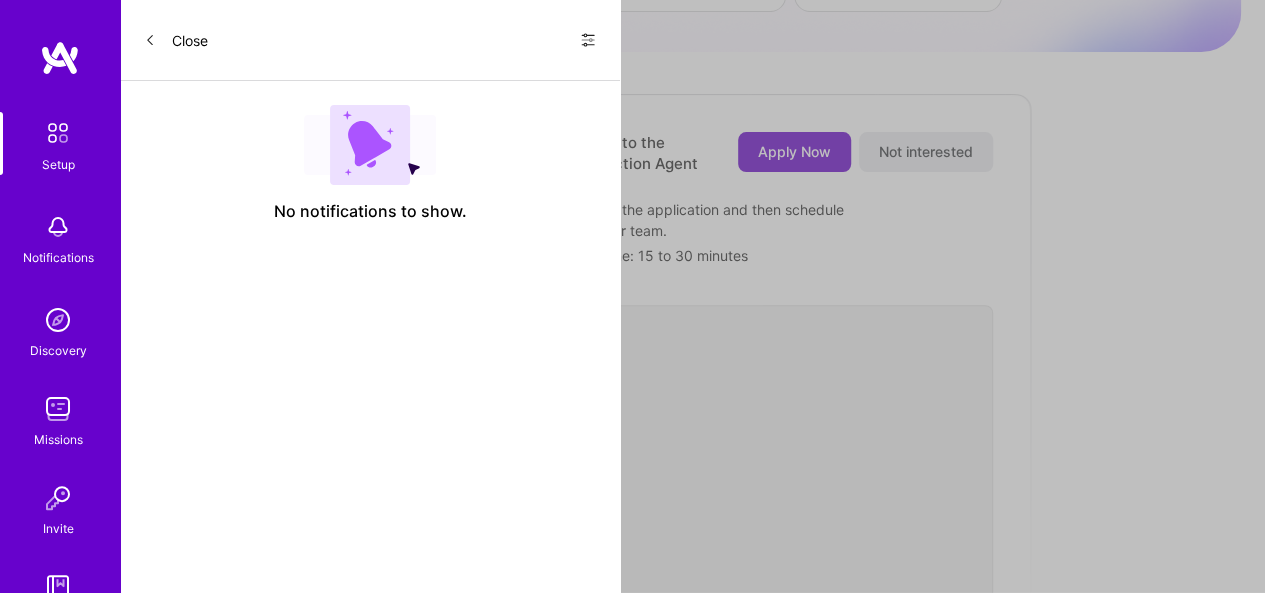 scroll, scrollTop: 0, scrollLeft: 0, axis: both 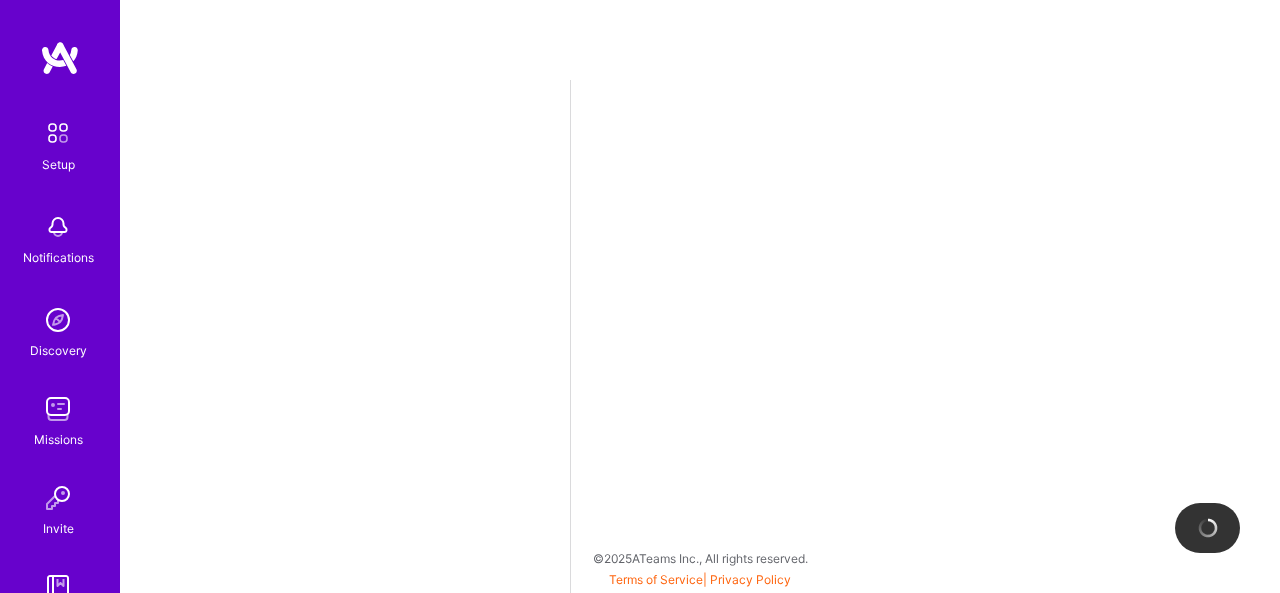 select on "US" 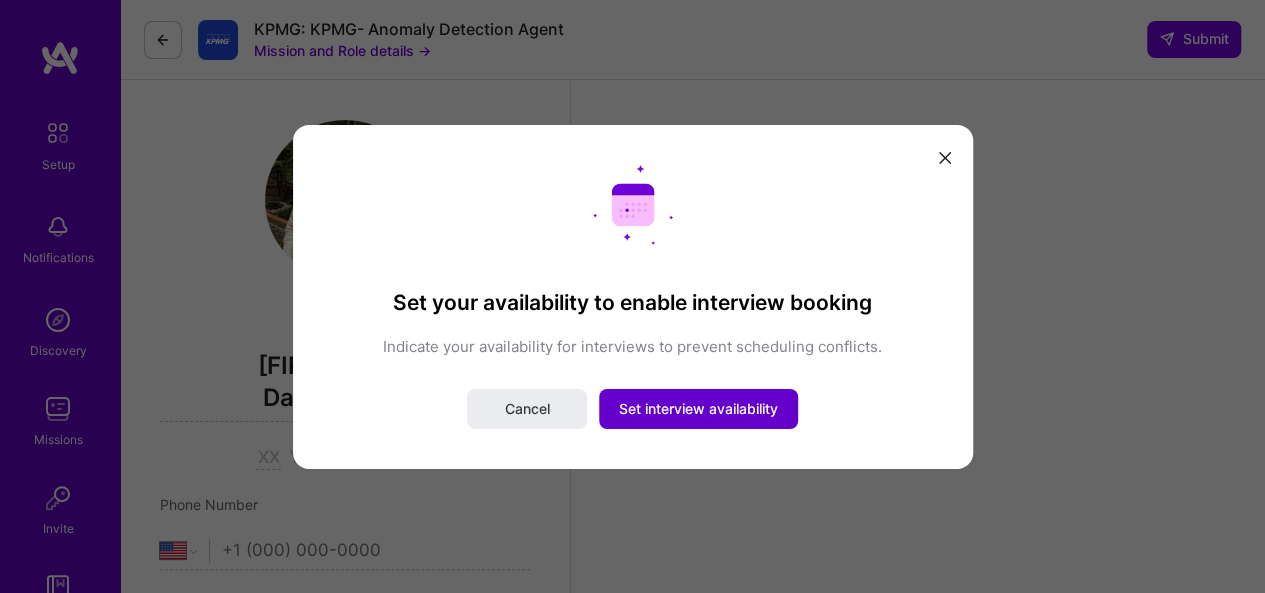 click on "Set interview availability" at bounding box center [698, 409] 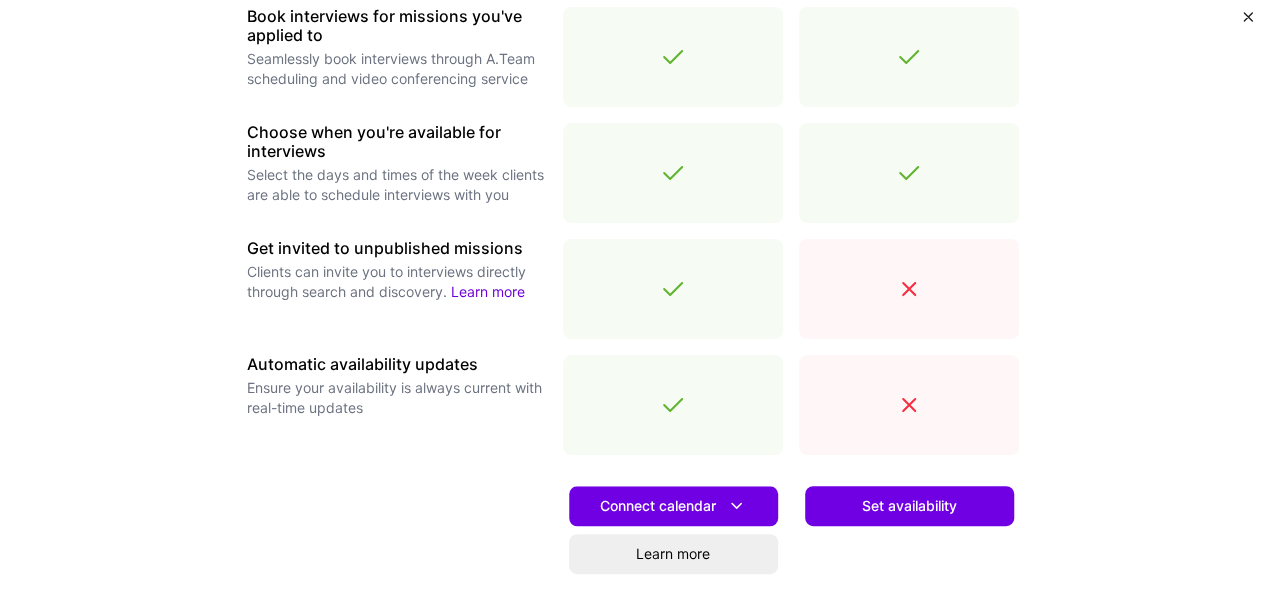 scroll, scrollTop: 668, scrollLeft: 0, axis: vertical 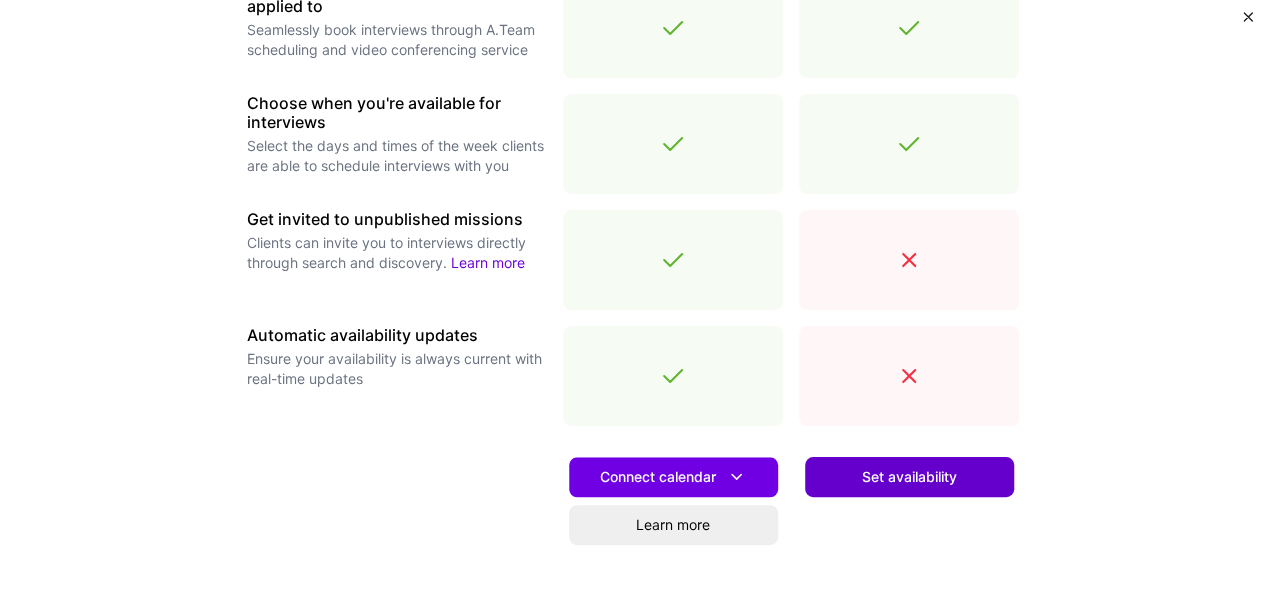 click on "Set availability" at bounding box center (909, 477) 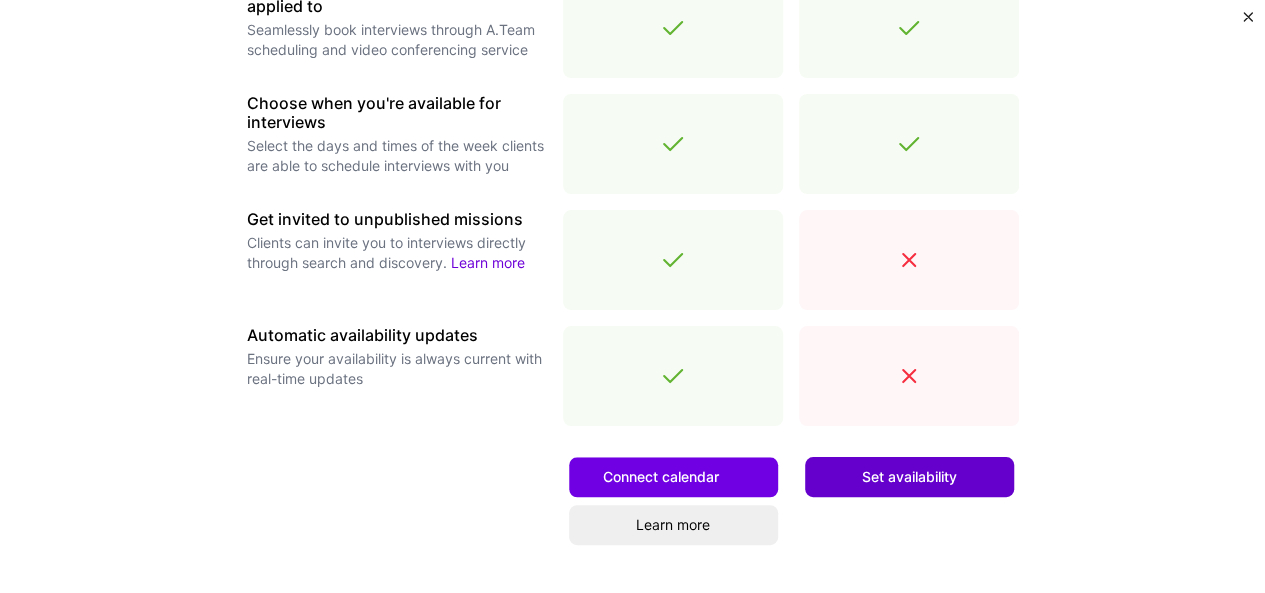 scroll, scrollTop: 0, scrollLeft: 0, axis: both 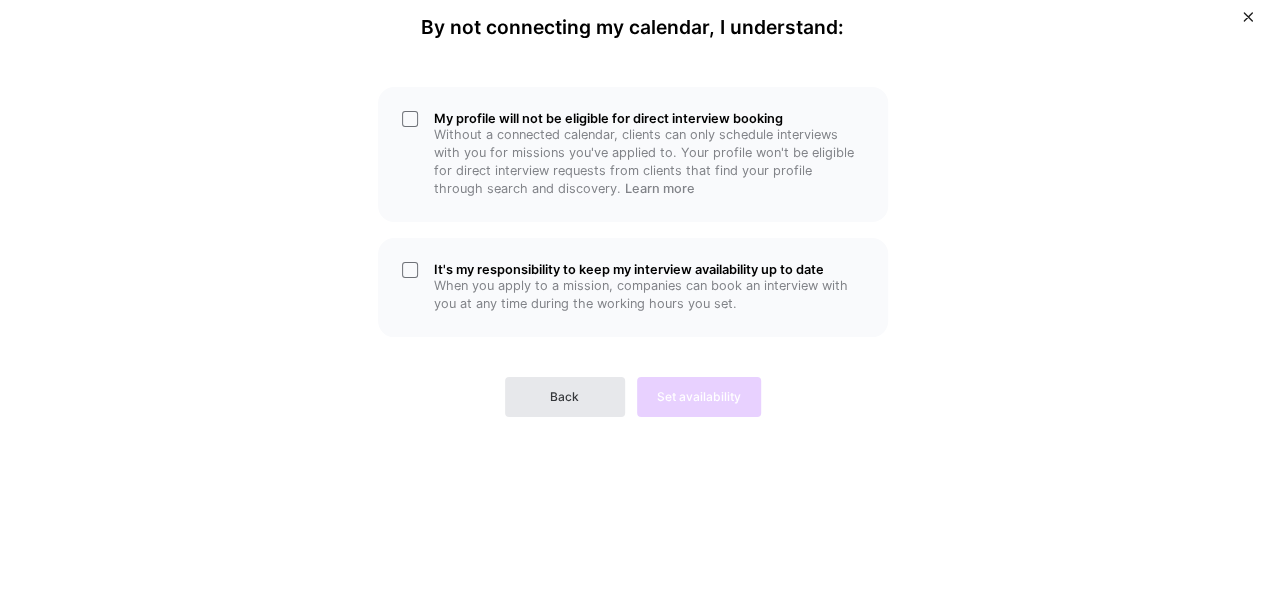 click on "Back" at bounding box center (564, 397) 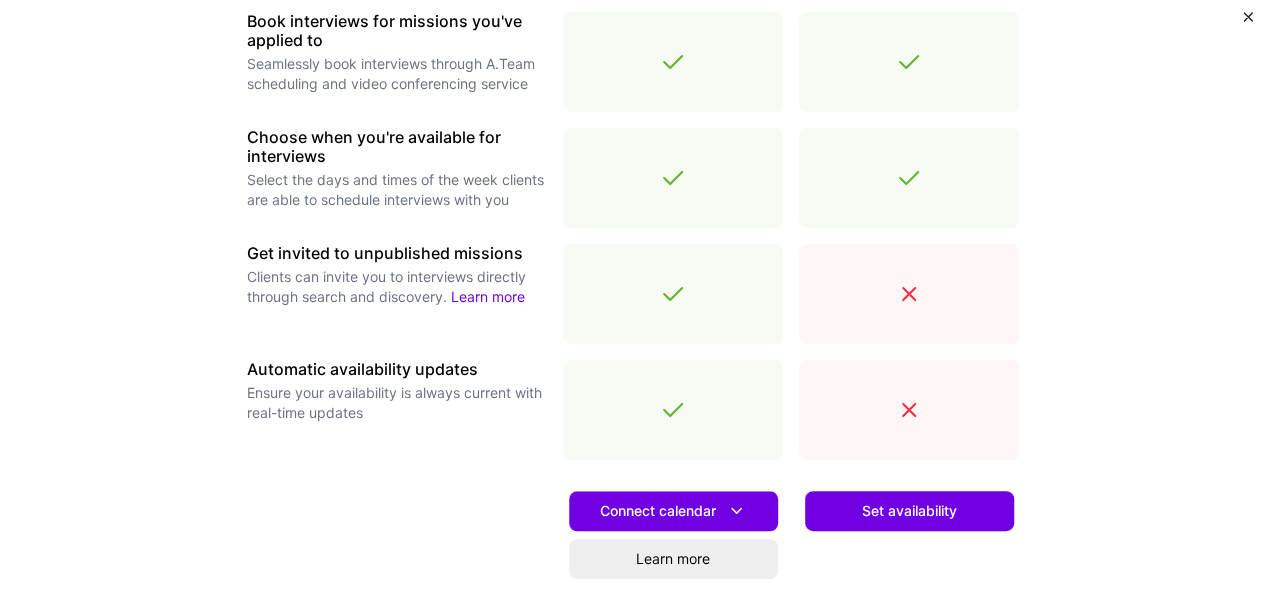 scroll, scrollTop: 685, scrollLeft: 0, axis: vertical 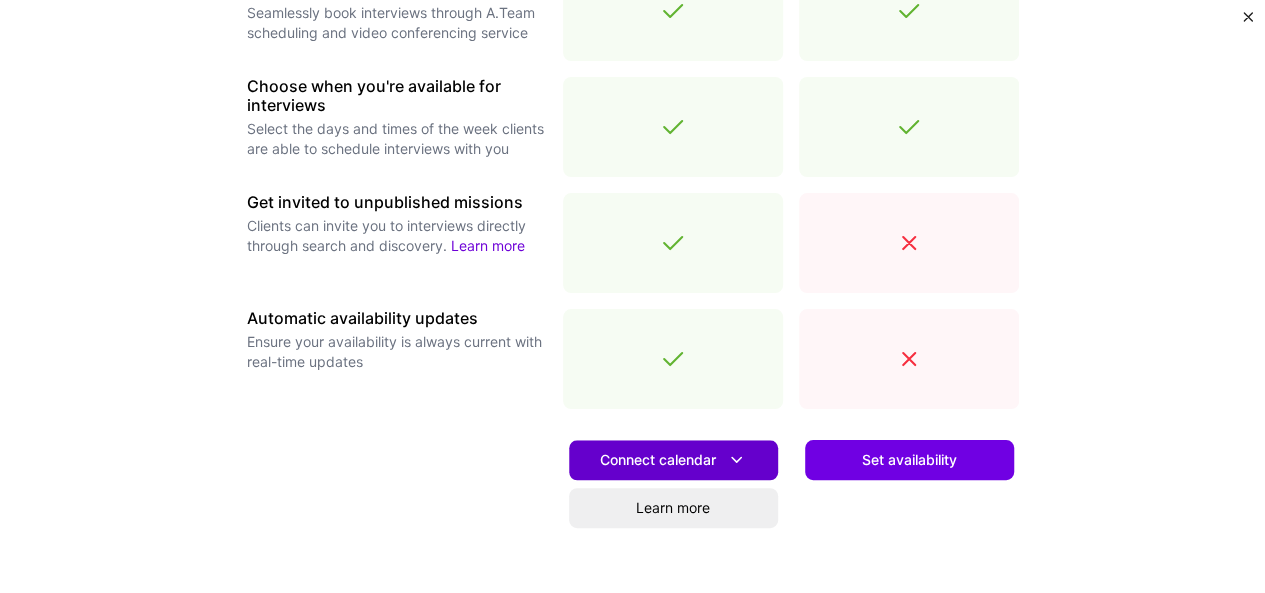 click on "Connect calendar" at bounding box center (673, 459) 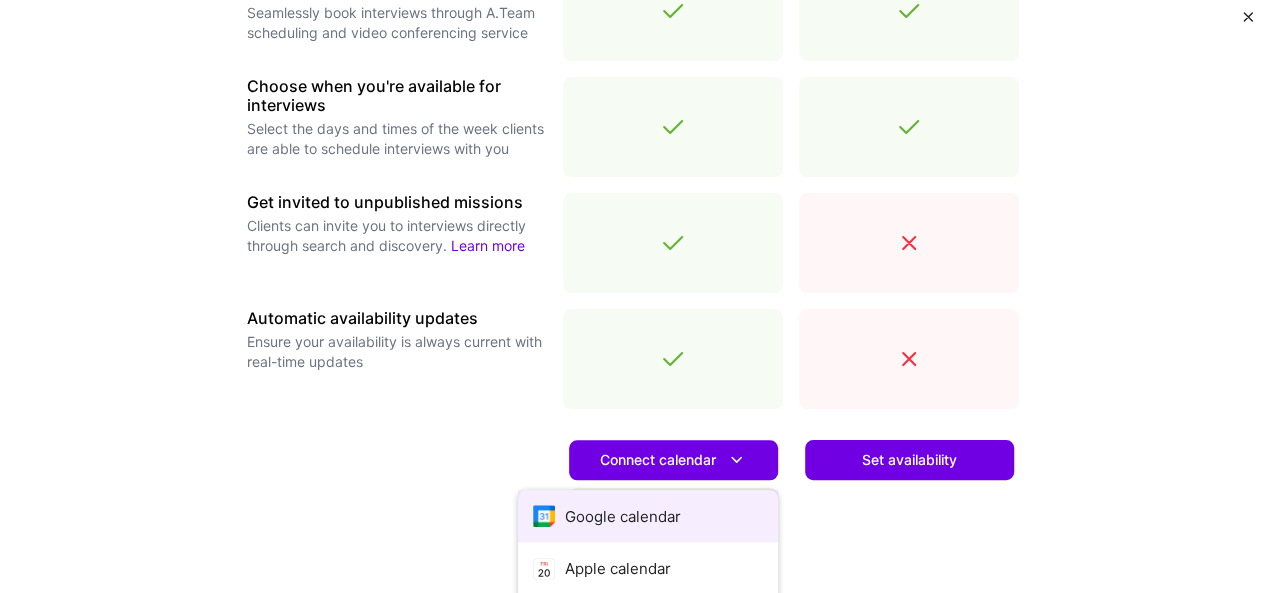 scroll, scrollTop: 808, scrollLeft: 0, axis: vertical 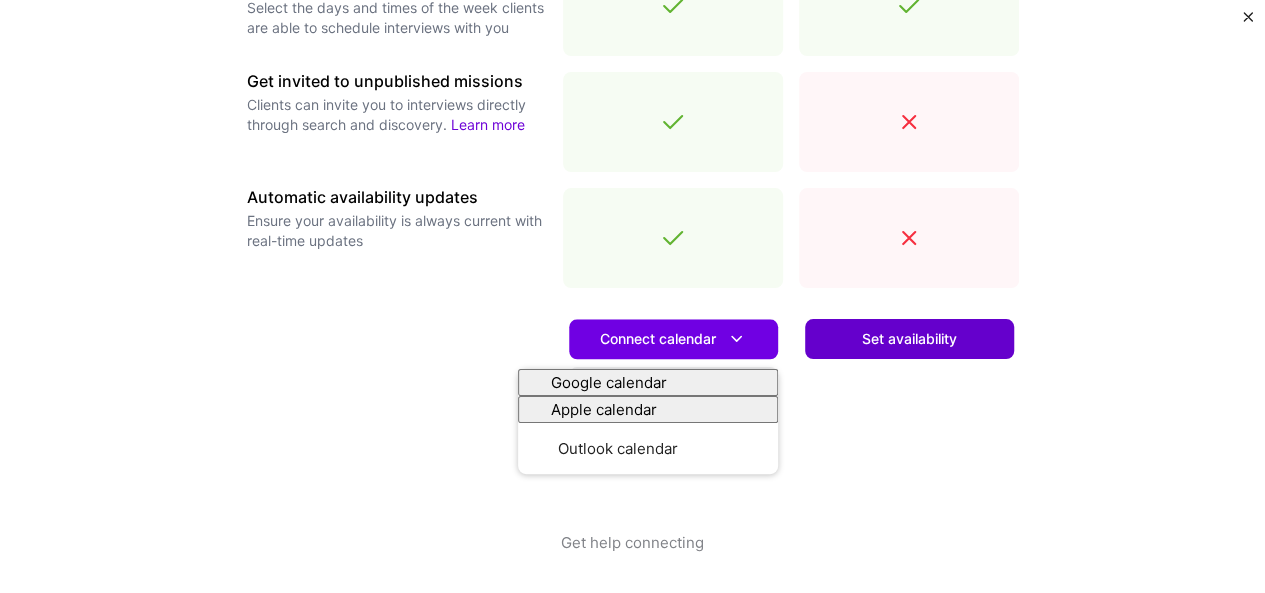click on "Set availability" at bounding box center (909, 339) 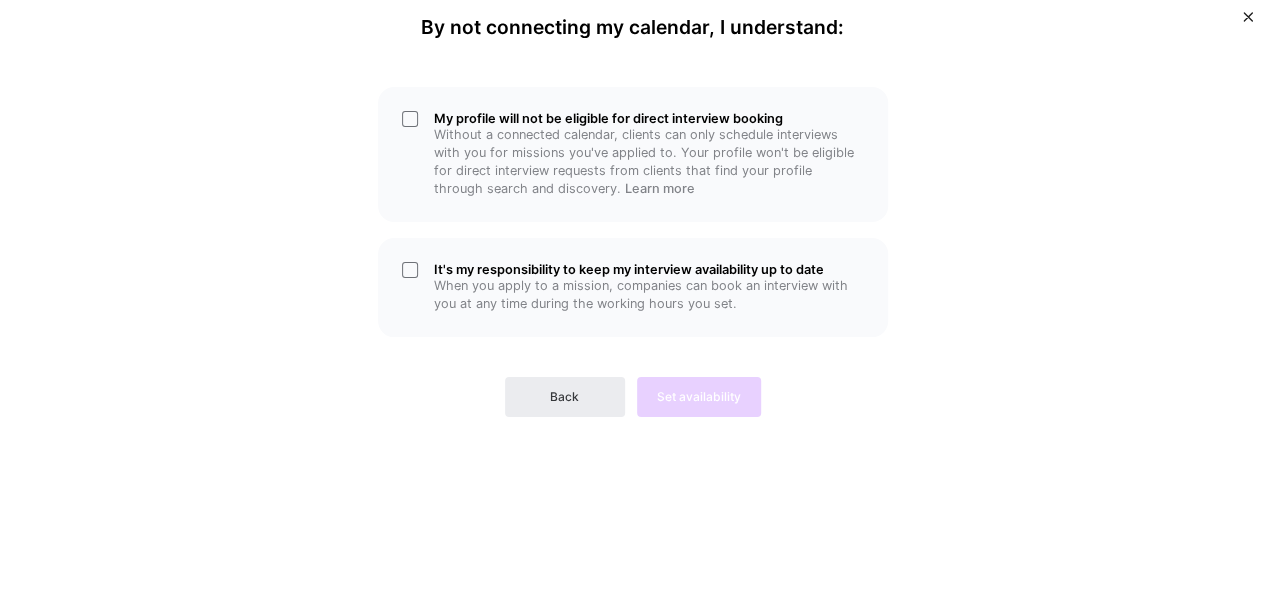scroll, scrollTop: 0, scrollLeft: 0, axis: both 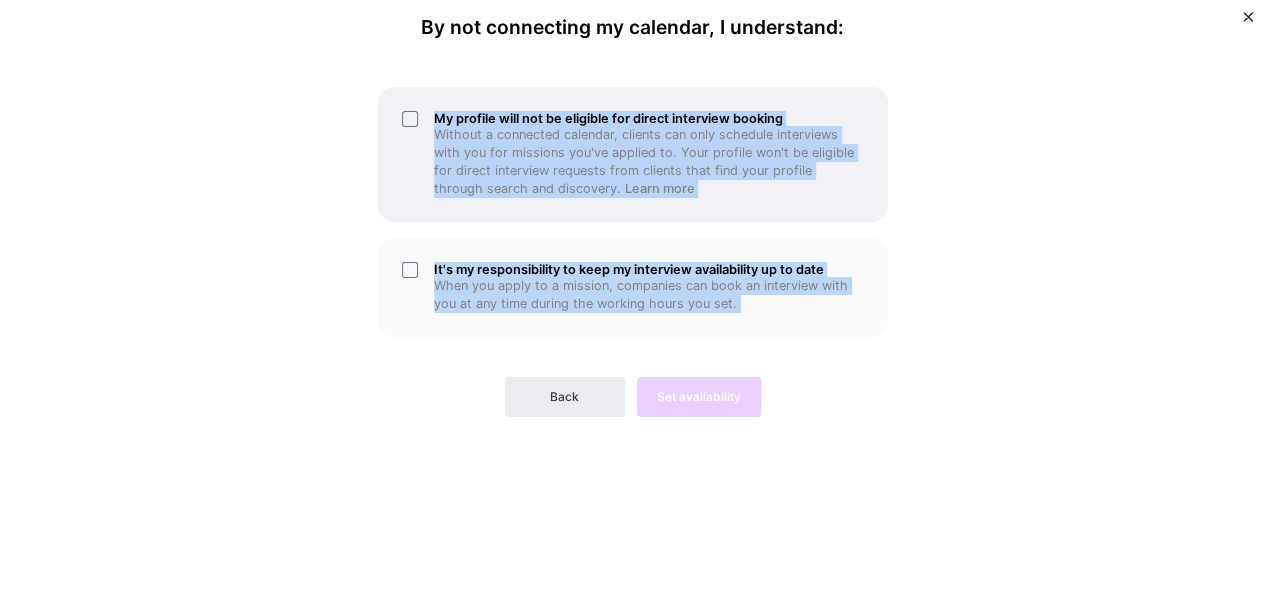 drag, startPoint x: 885, startPoint y: 331, endPoint x: 436, endPoint y: 101, distance: 504.48093 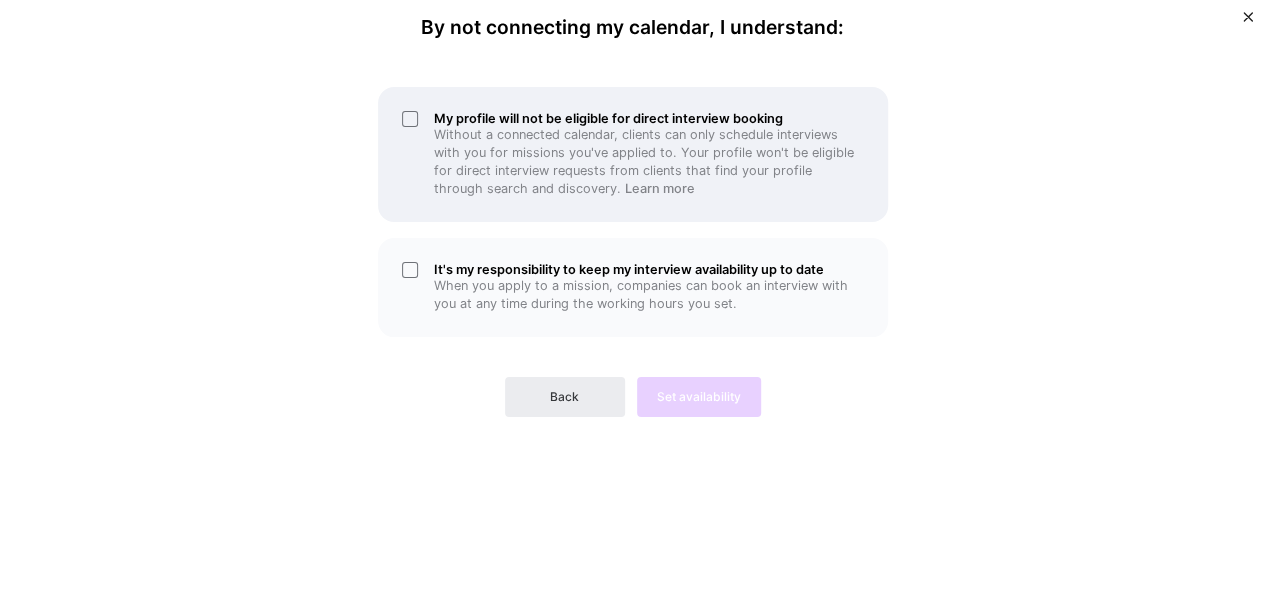 click on "My profile will not be eligible for direct interview booking Without a connected calendar, clients can only schedule interviews with you for missions you've applied to. Your profile won't be eligible for direct interview requests from clients that find your profile through search and discovery.   Learn more" at bounding box center [633, 154] 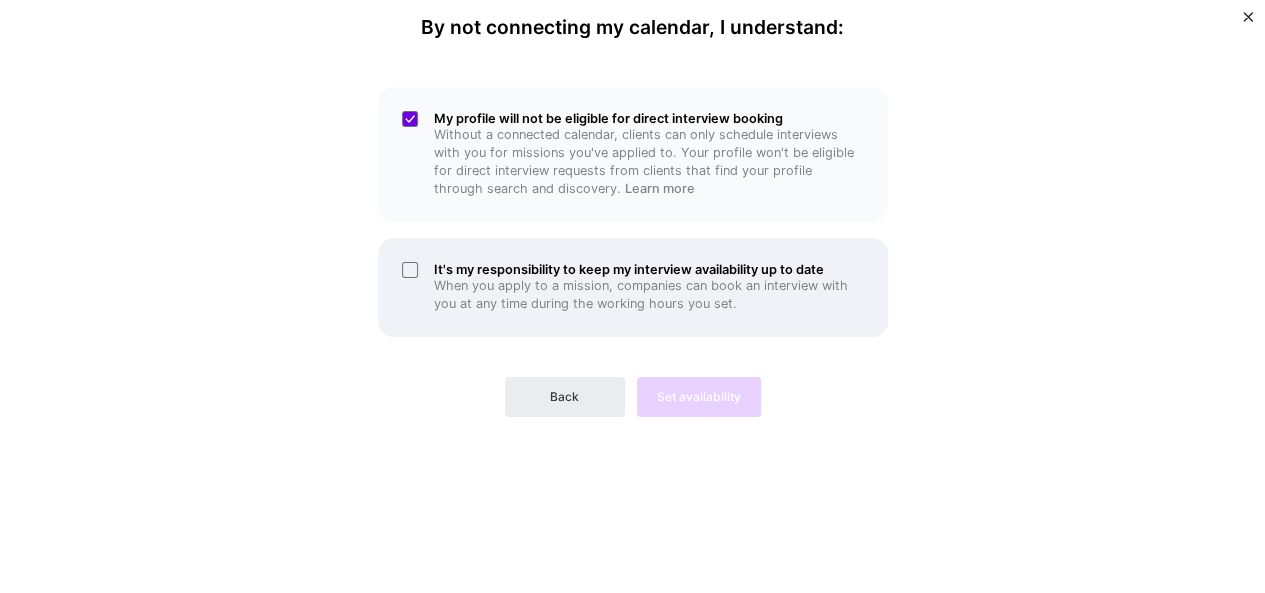 click on "It's my responsibility to keep my interview availability up to date When you apply to a mission, companies can book an interview with you at any time during the working hours you set." at bounding box center (633, 287) 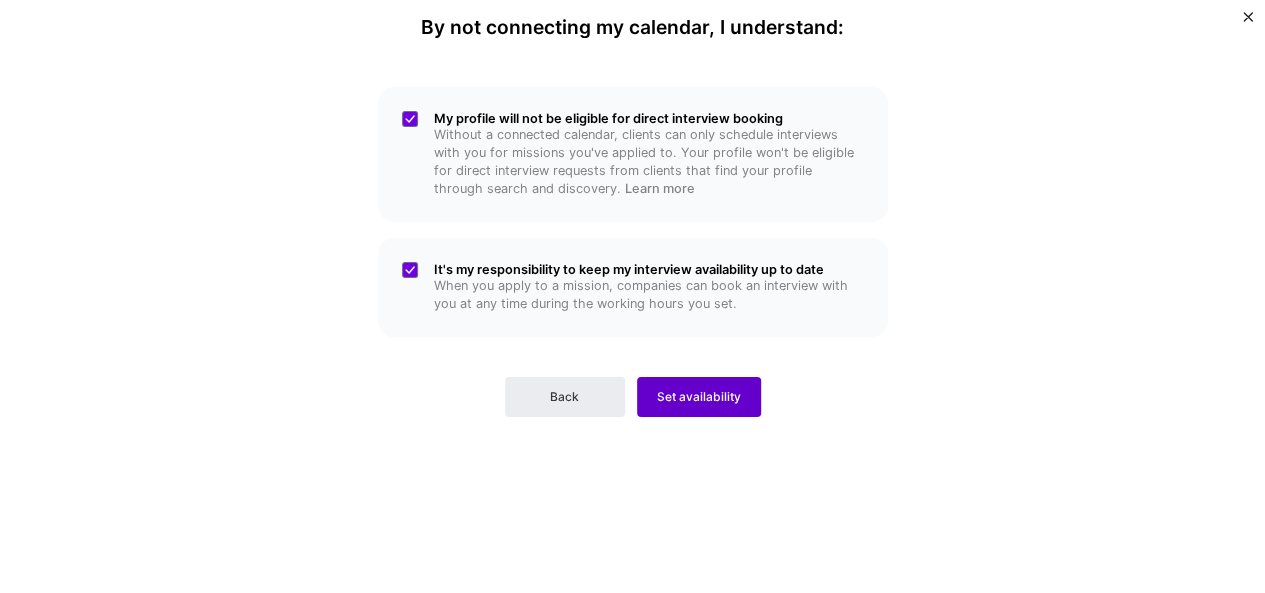 click on "Set availability" at bounding box center (699, 397) 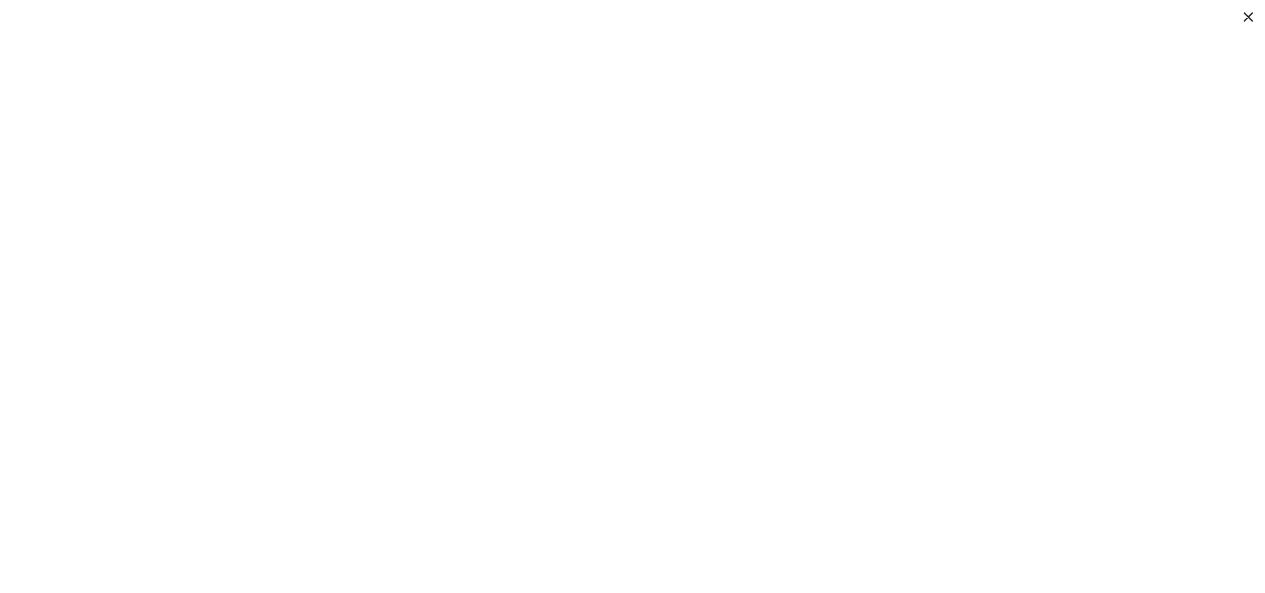scroll, scrollTop: 542, scrollLeft: 0, axis: vertical 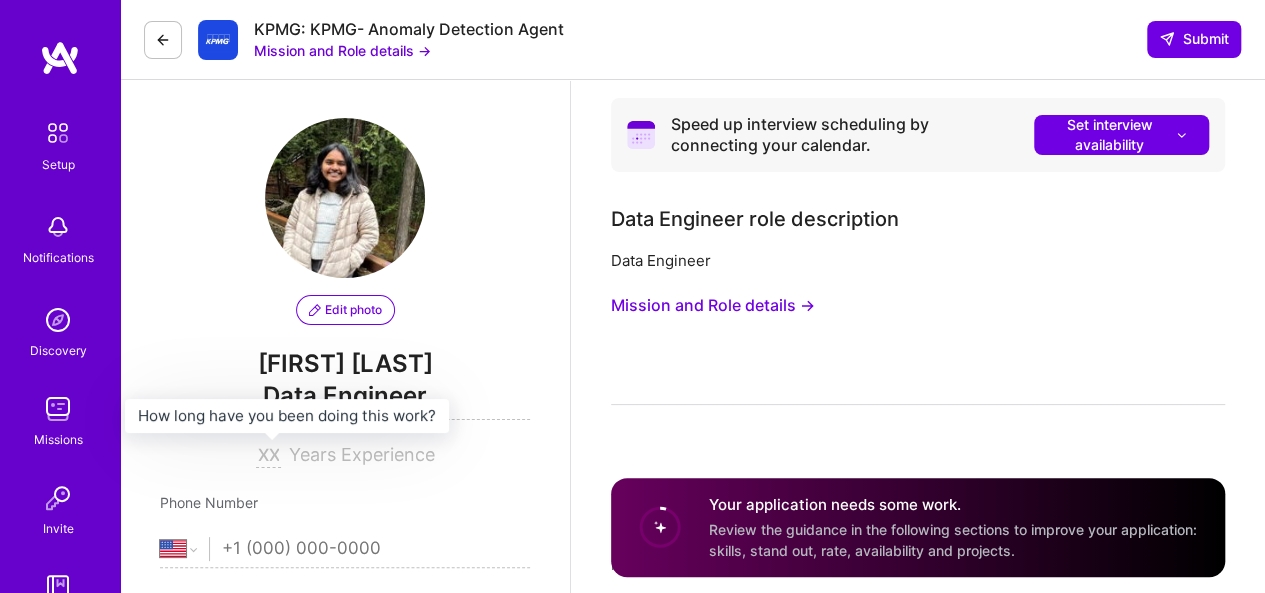 click at bounding box center [268, 456] 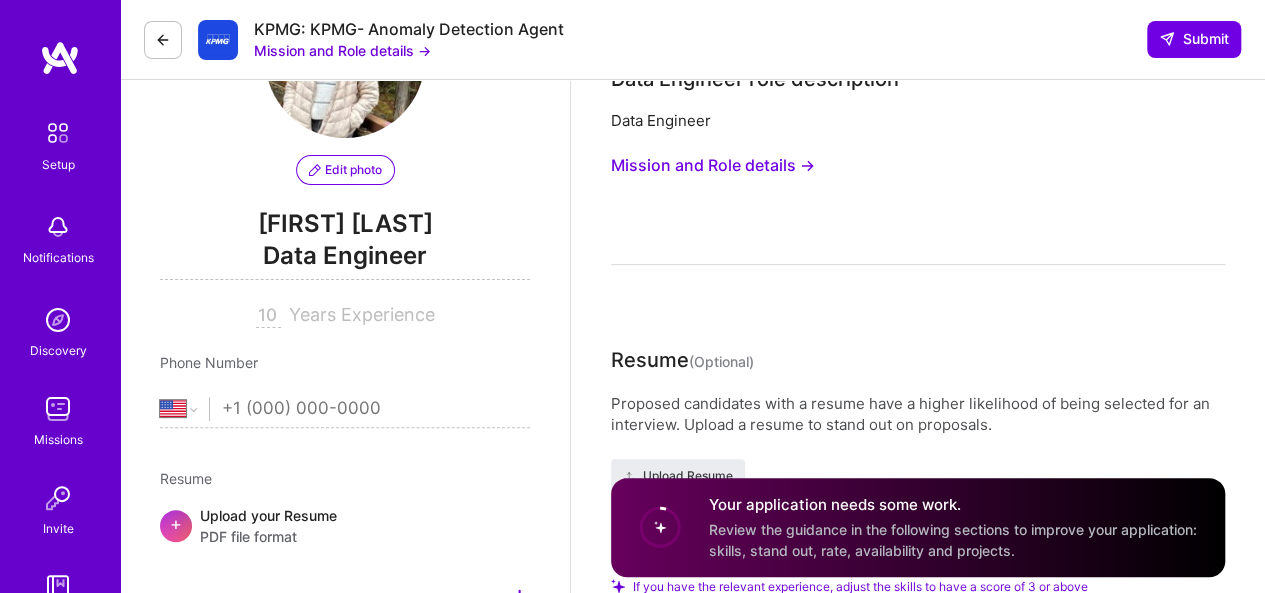 scroll, scrollTop: 143, scrollLeft: 0, axis: vertical 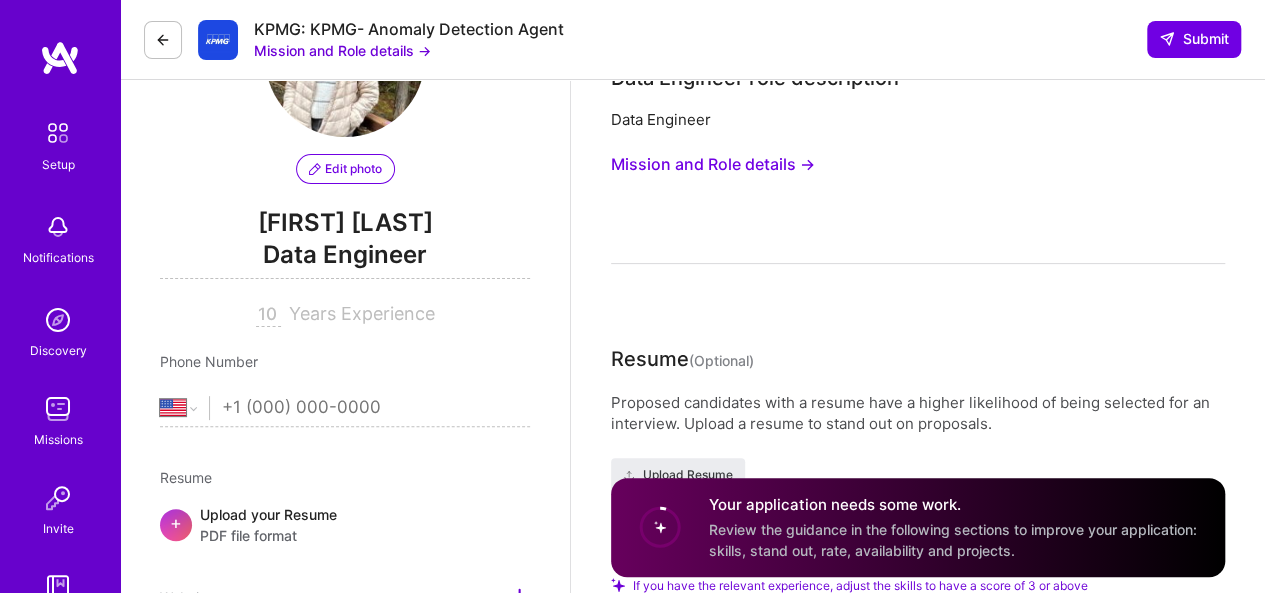 type on "10" 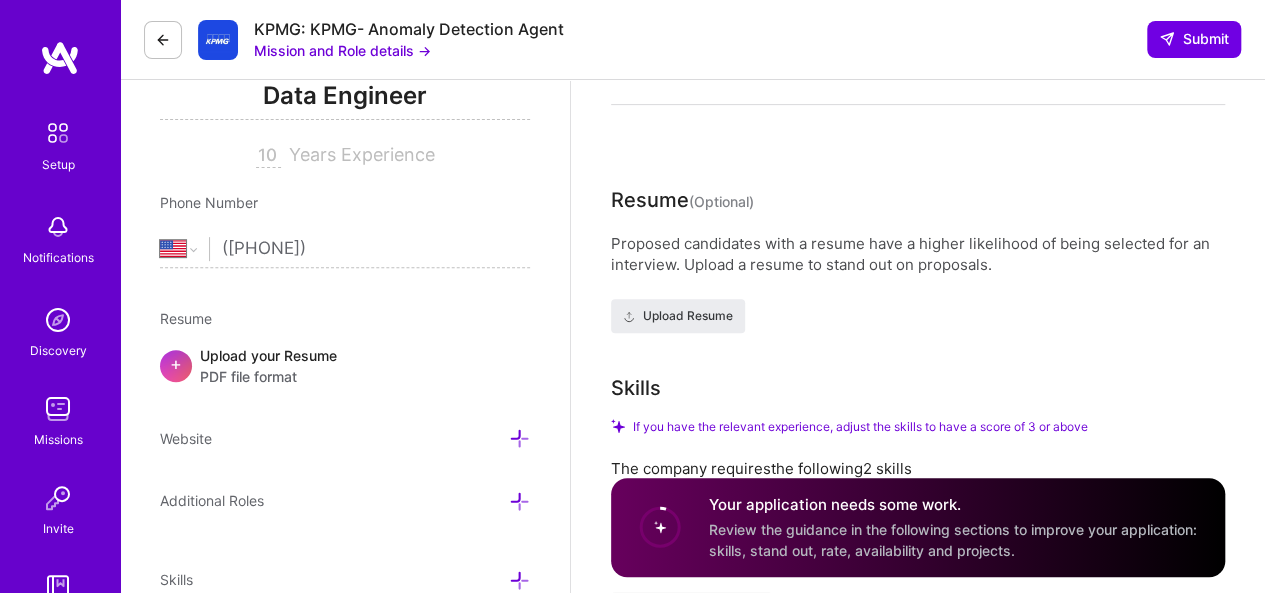 scroll, scrollTop: 332, scrollLeft: 0, axis: vertical 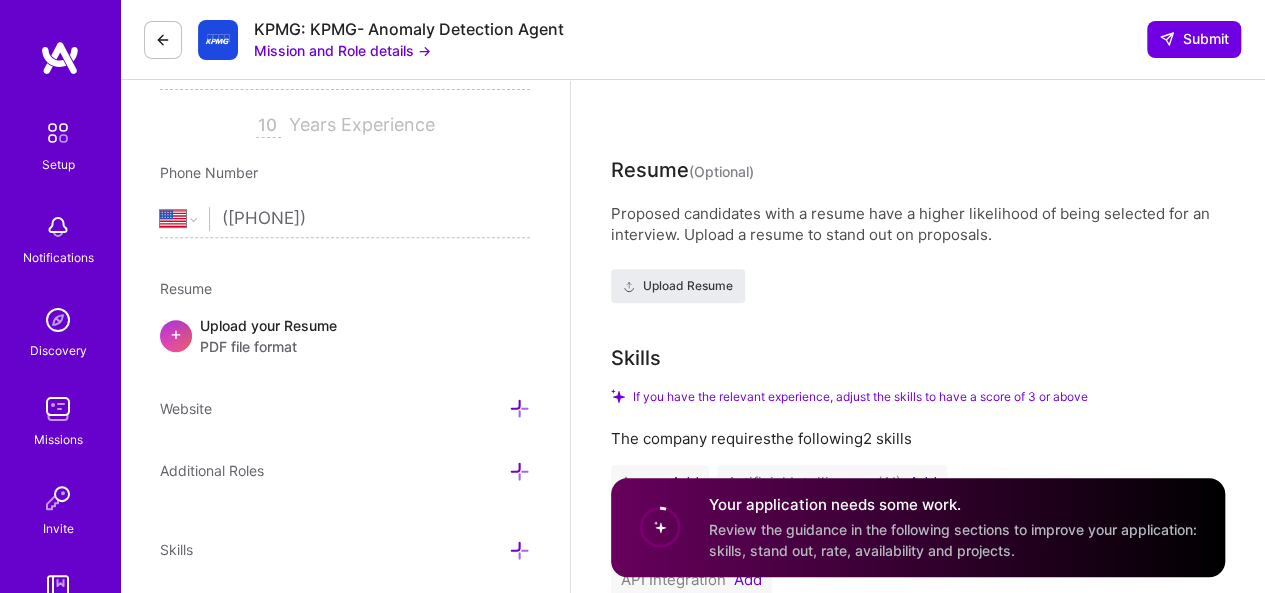 type on "([PHONE])" 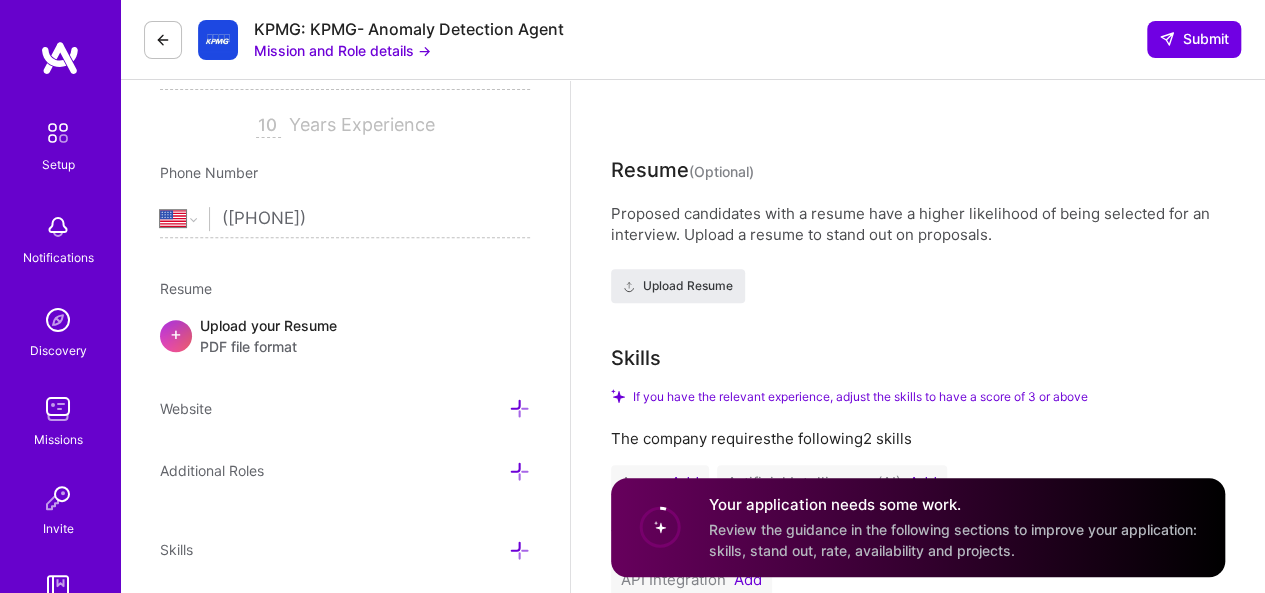 click on "PDF file format" at bounding box center [268, 346] 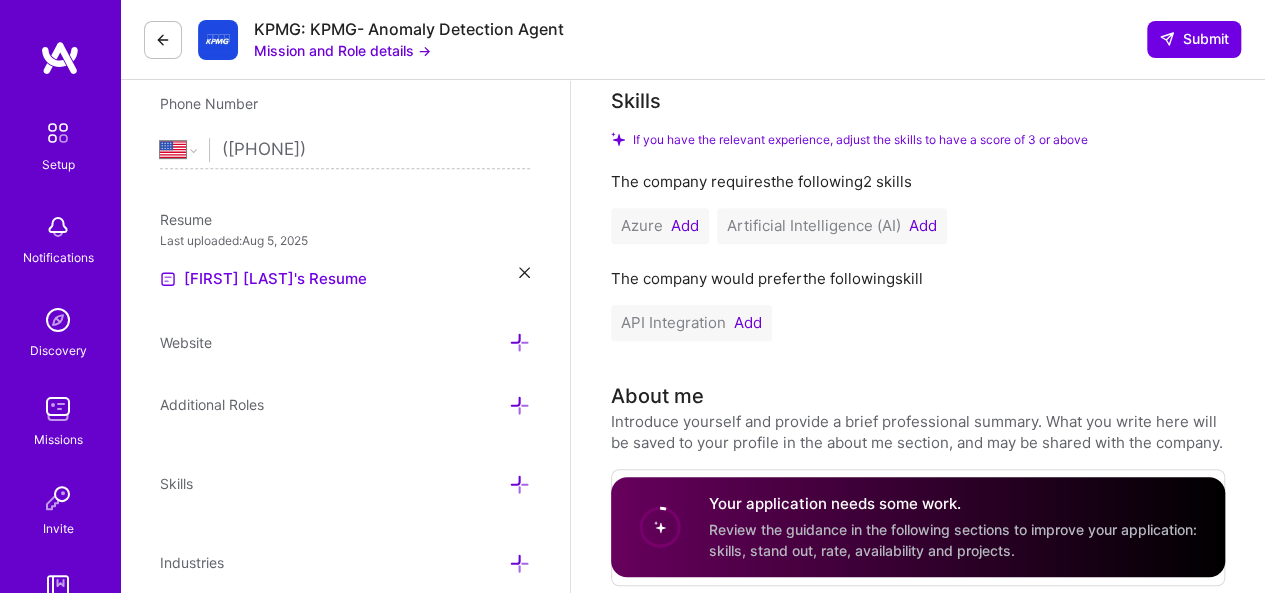 scroll, scrollTop: 432, scrollLeft: 0, axis: vertical 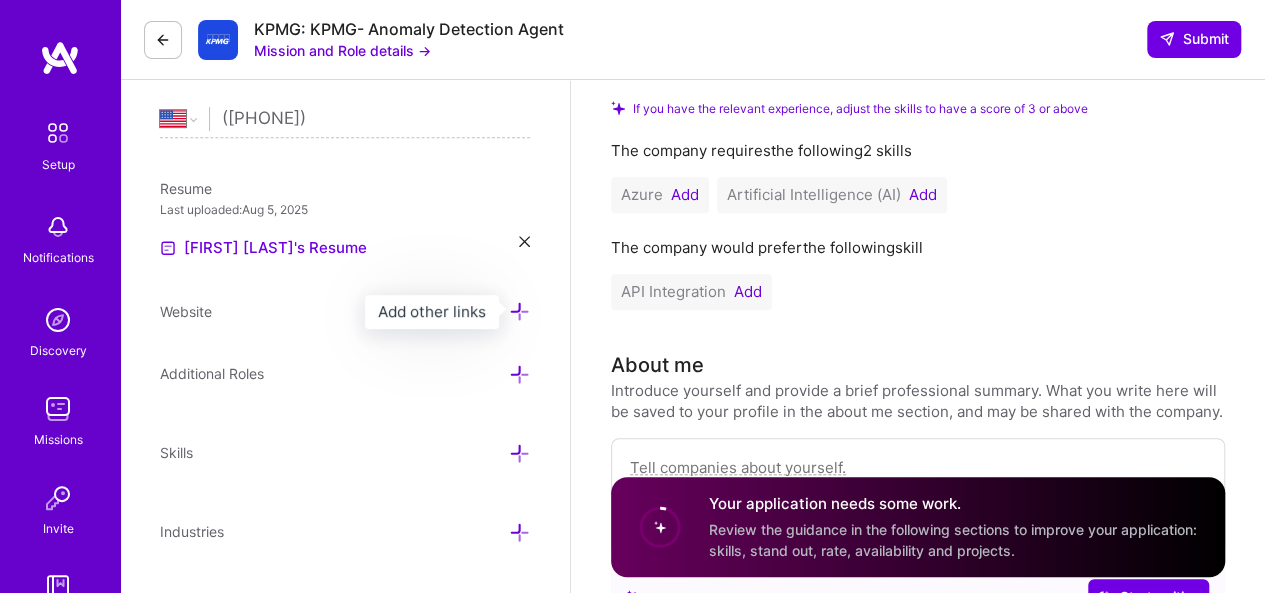 click at bounding box center (519, 311) 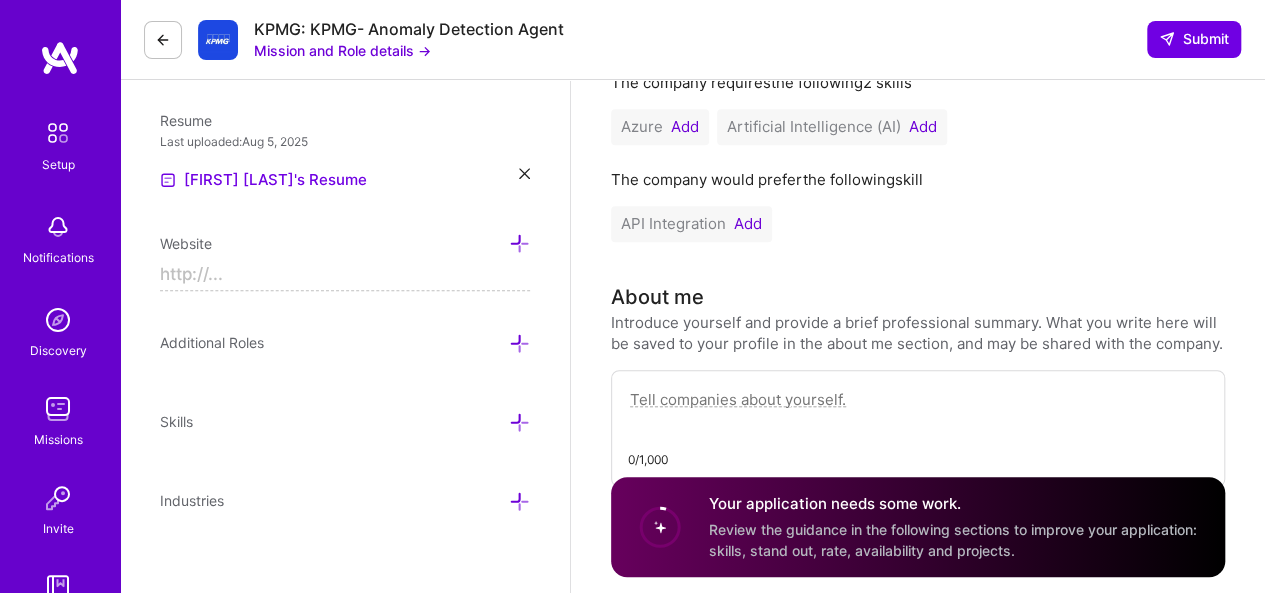 scroll, scrollTop: 532, scrollLeft: 0, axis: vertical 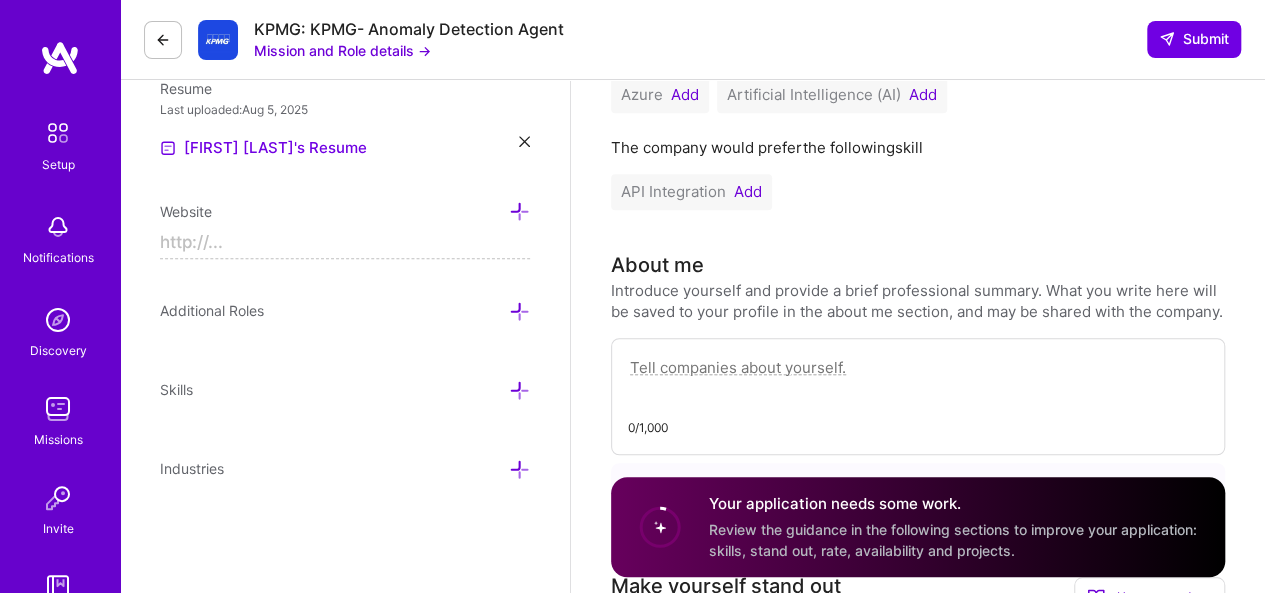 click at bounding box center [519, 311] 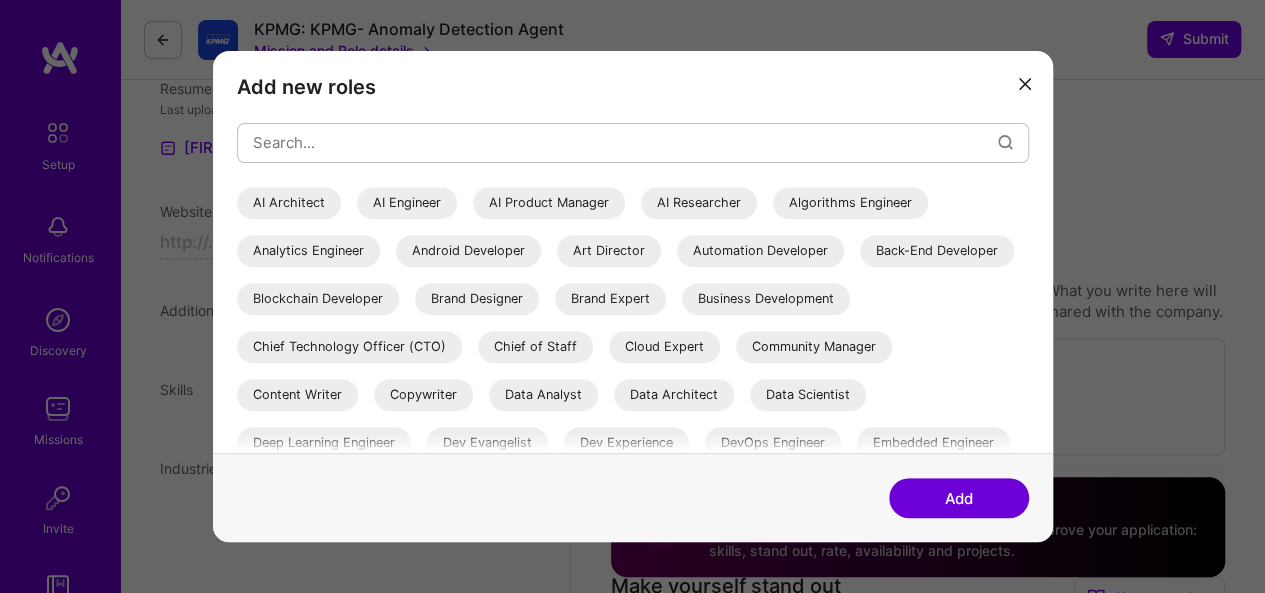 click on "Add new roles AI Architect AI Engineer AI Product Manager AI Researcher Algorithms Engineer Analytics Engineer Android Developer Art Director Automation Developer Back-End Developer Blockchain Developer Brand Designer Brand Expert Business Development Chief Technology Officer (CTO) Chief of Staff Cloud Expert Community Manager Content Writer Copywriter Data Analyst Data Architect Data Scientist Deep Learning Engineer Dev Evangelist Dev Experience DevOps Engineer Embedded Engineer Engineering Manager Financial Advisory Consultant Front-End Developer Full-Stack Developer Game Designer Game Developer Graphics Designer Growth Marketer Human Resource Consultant IT Consultant Industrial Designer Law Expert ML Engineer MLOps Management Consultant Marketing Strategist Mobile Developer Motion Designer Online Marketing Expert Operations Consultant Product Designer Product Manager Product Marketing Manager Product Owner Program Manager Project Manager QA Engineer Risk & Compliance Consultant Security Expert UX Expert" at bounding box center (633, 252) 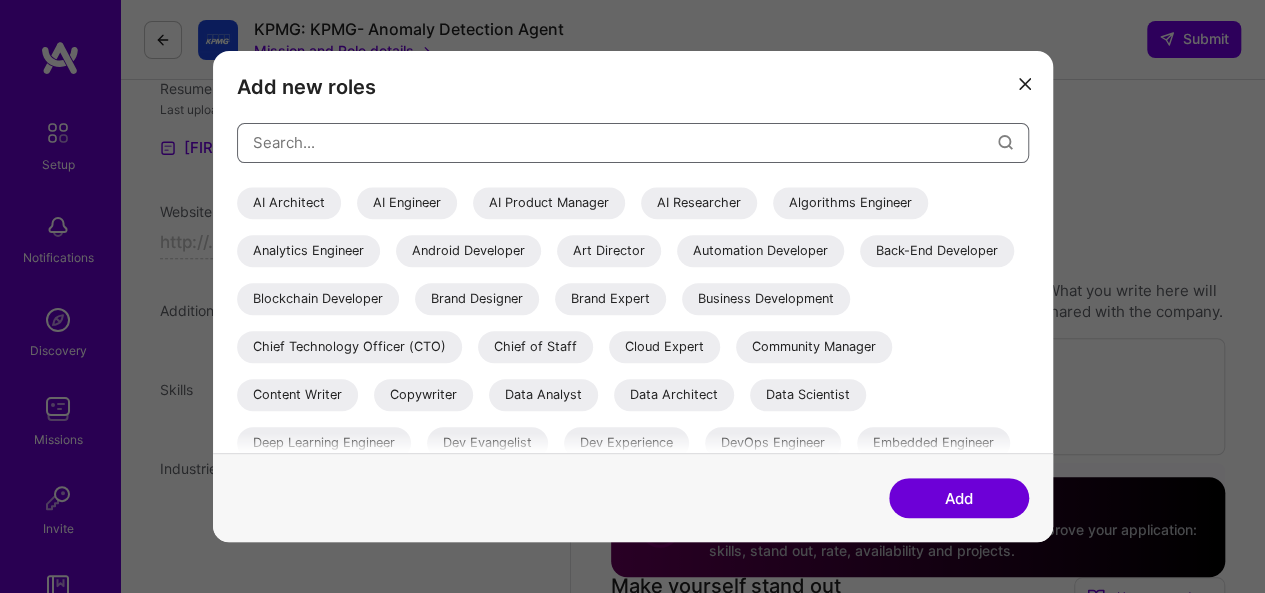 click at bounding box center (625, 142) 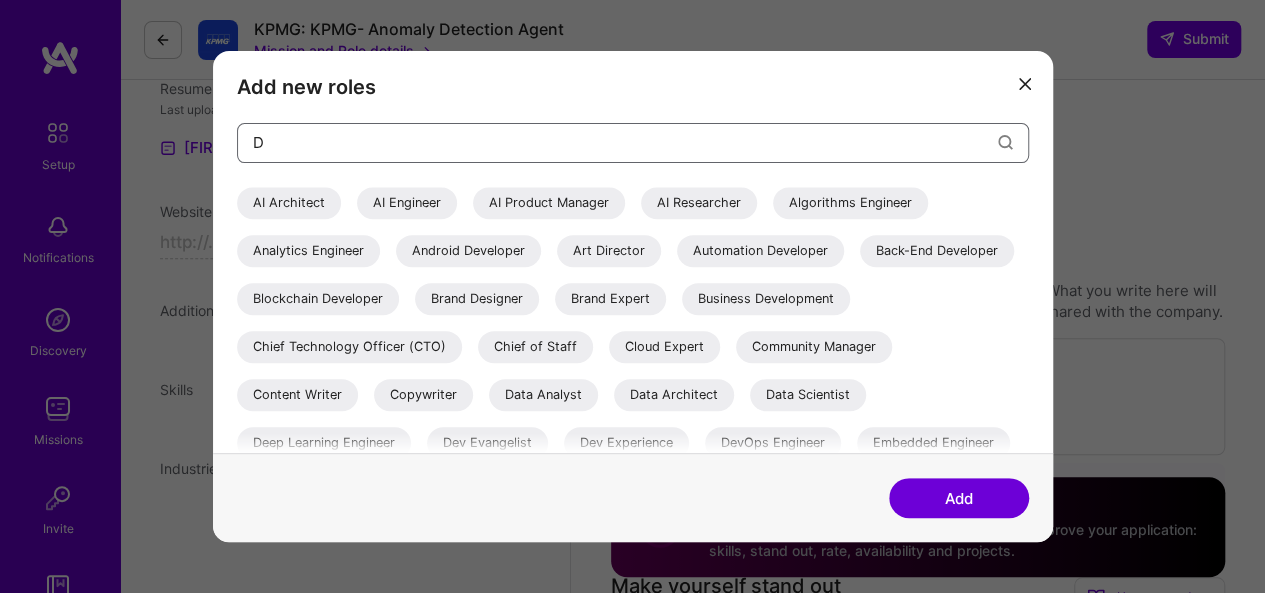 type on "D" 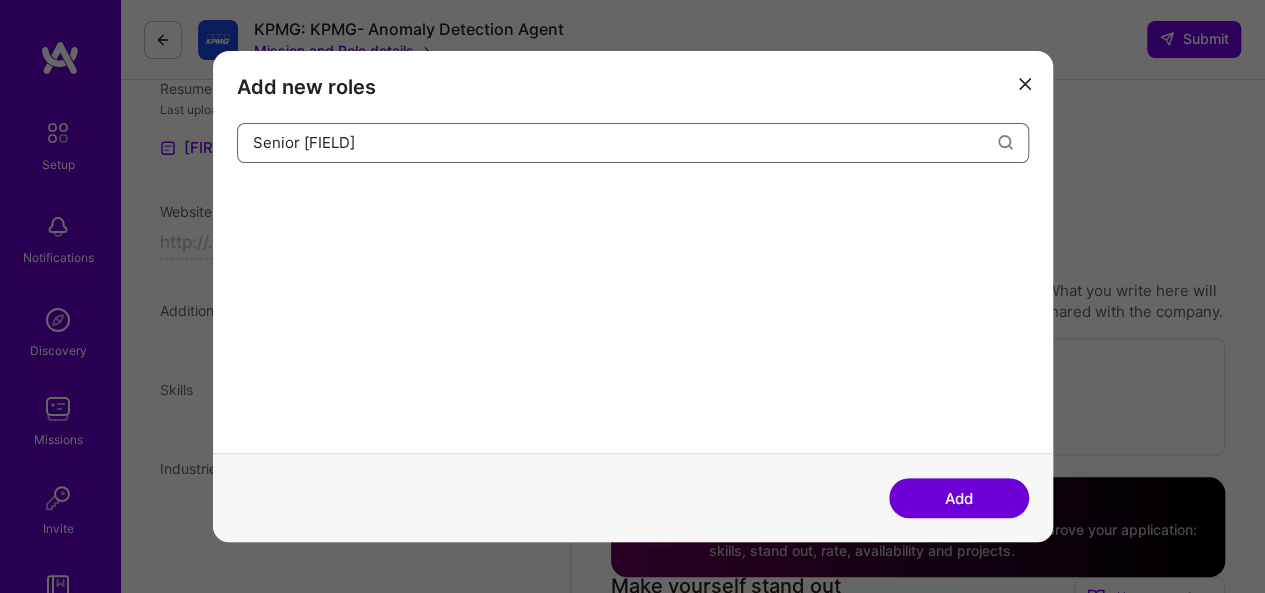 drag, startPoint x: 367, startPoint y: 142, endPoint x: 132, endPoint y: 143, distance: 235.00212 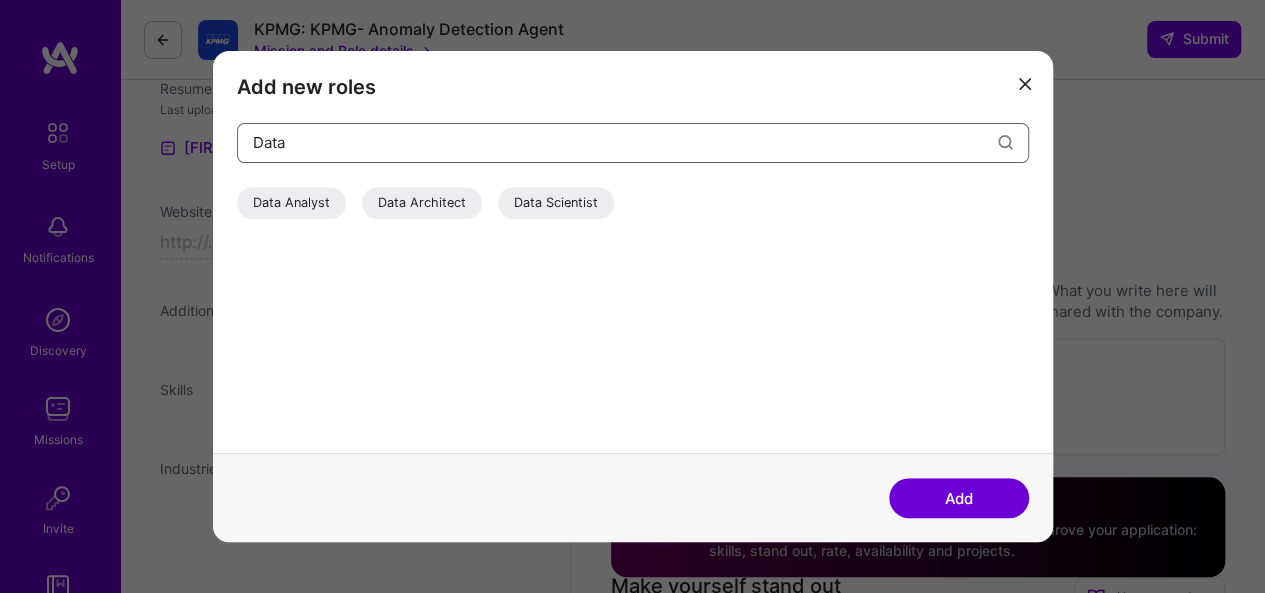 type on "Data" 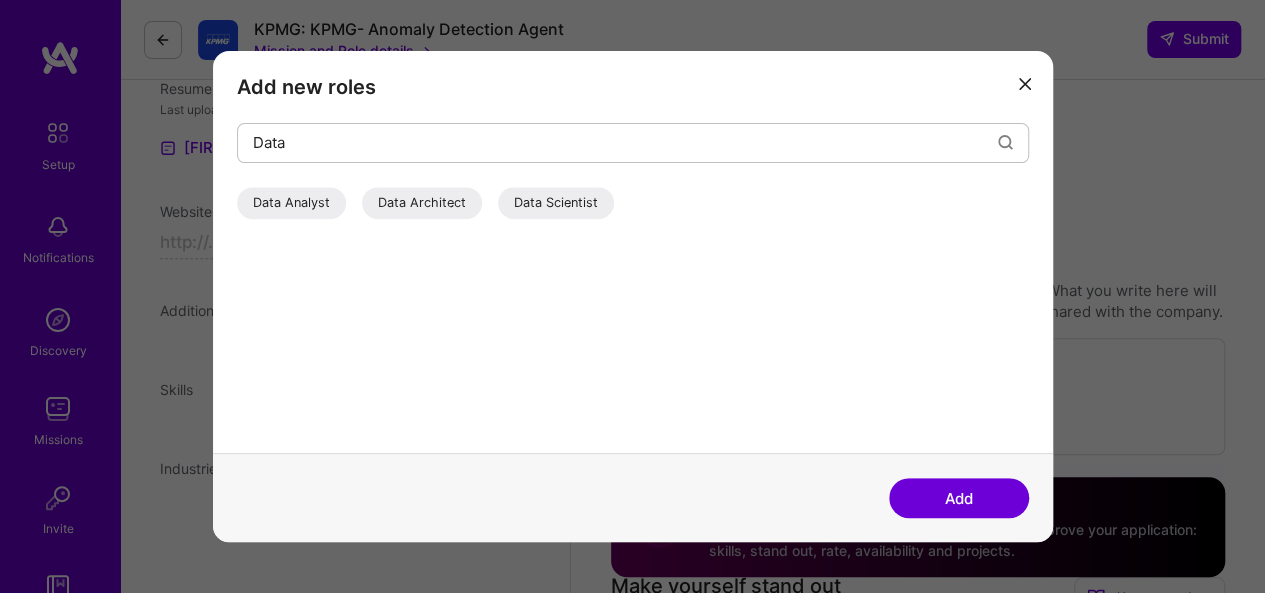 click at bounding box center (1025, 84) 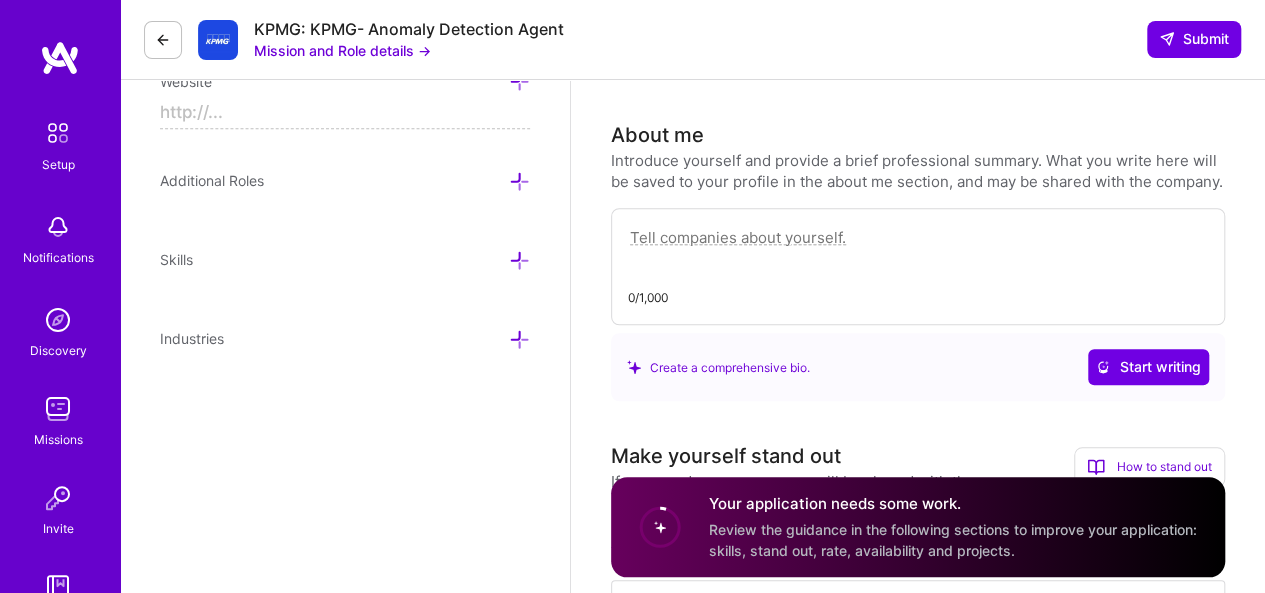 scroll, scrollTop: 632, scrollLeft: 0, axis: vertical 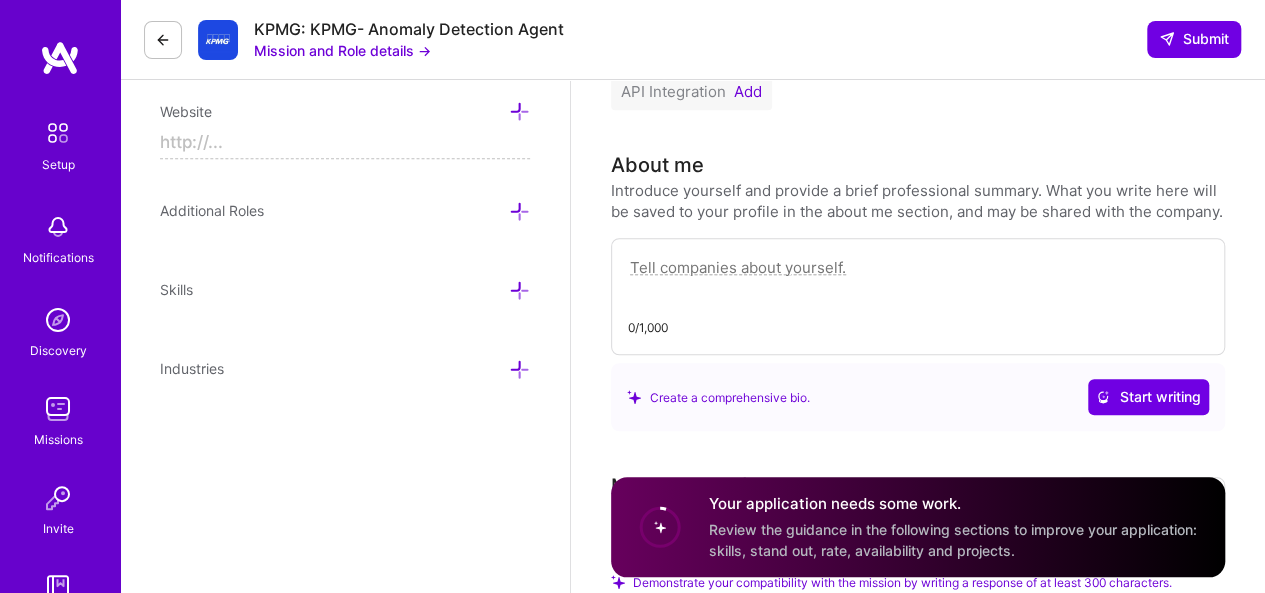 click at bounding box center (519, 290) 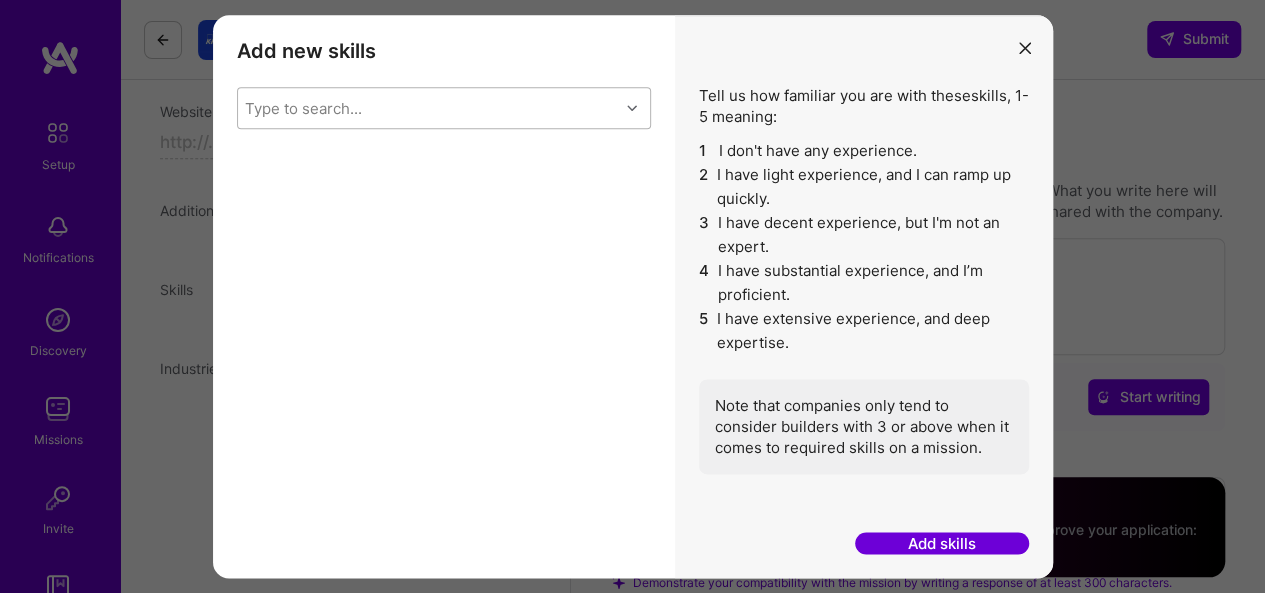 click on "Type to search..." at bounding box center [428, 108] 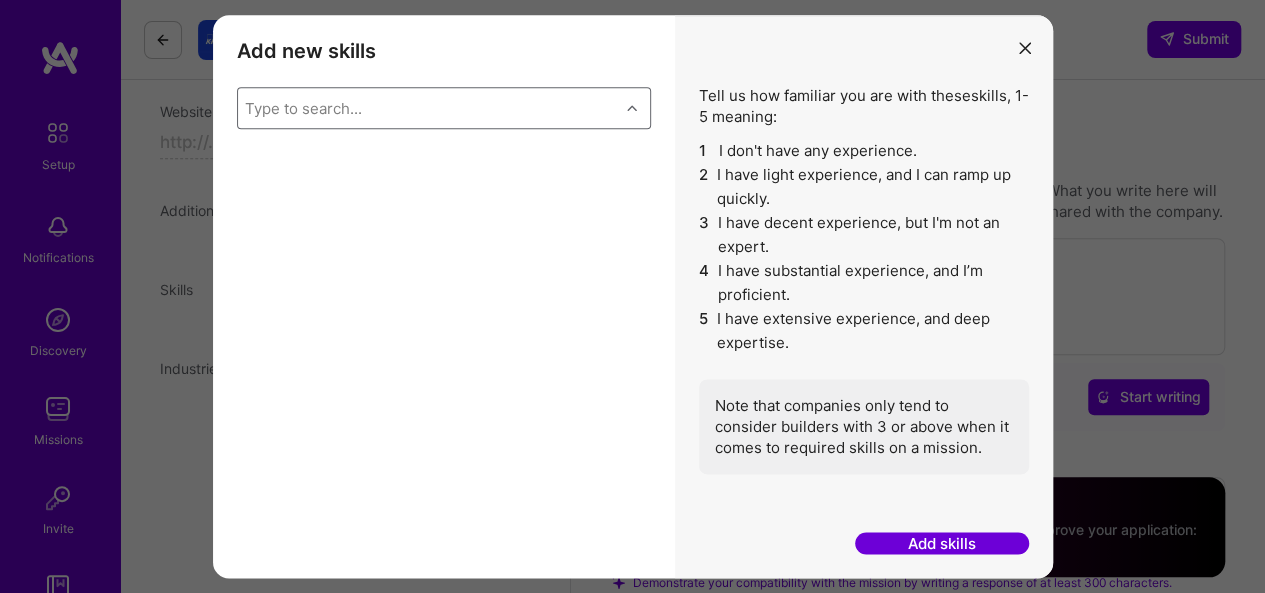 paste on "Azure" 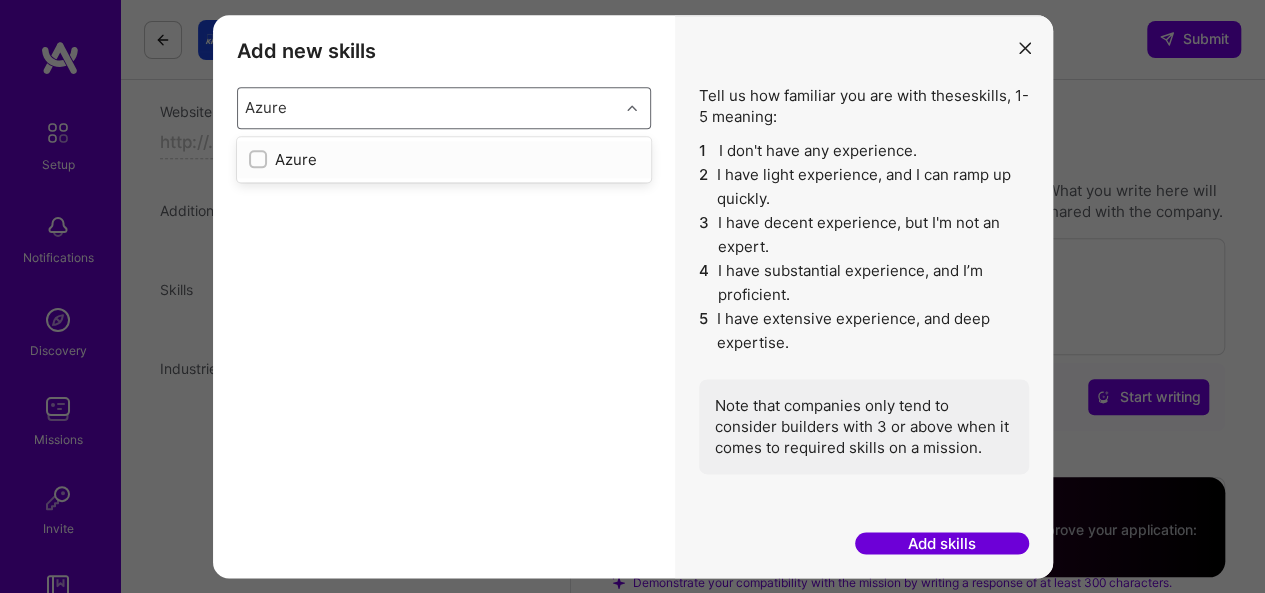 click on "Azure" at bounding box center [444, 159] 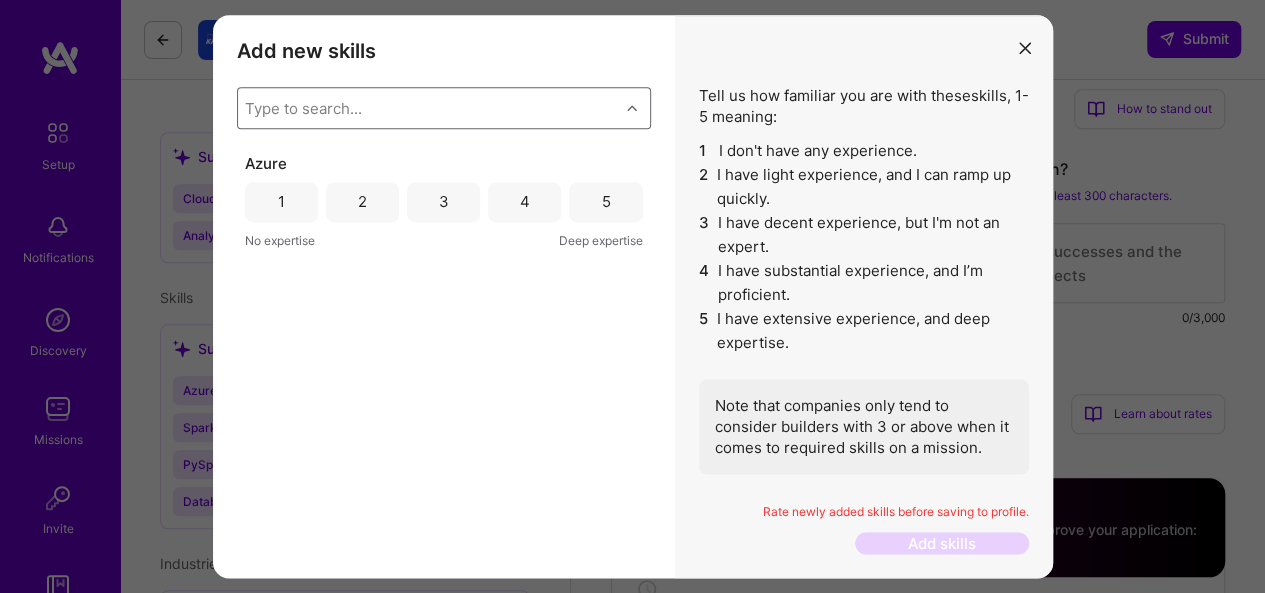scroll, scrollTop: 688, scrollLeft: 0, axis: vertical 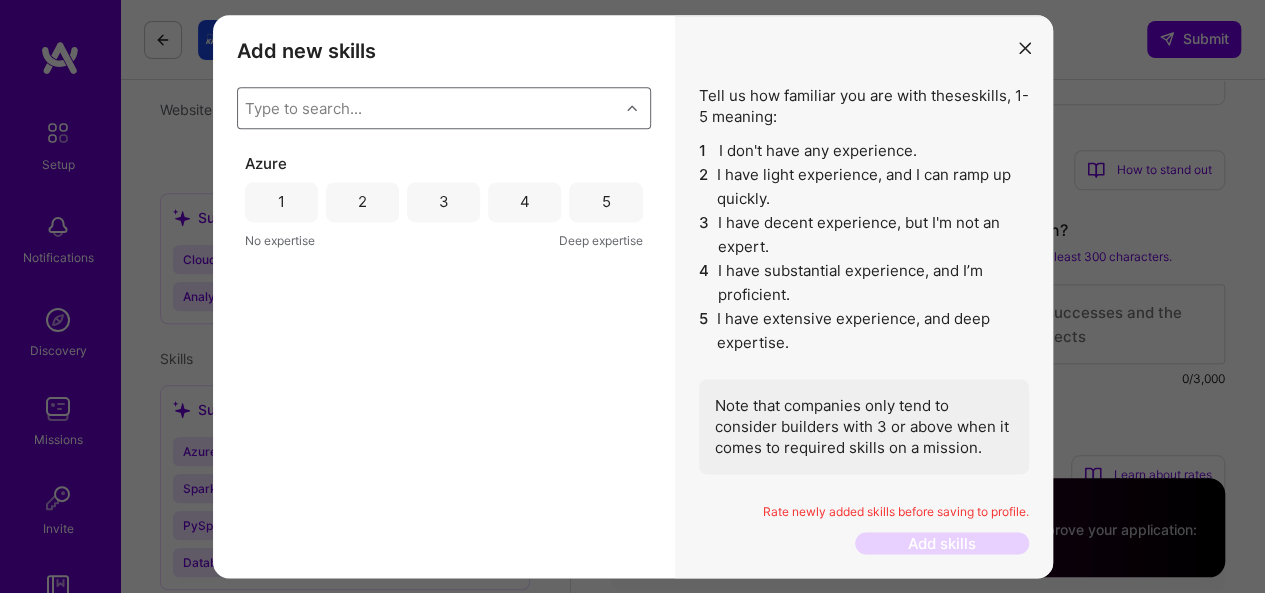 click on "Type to search..." at bounding box center (303, 107) 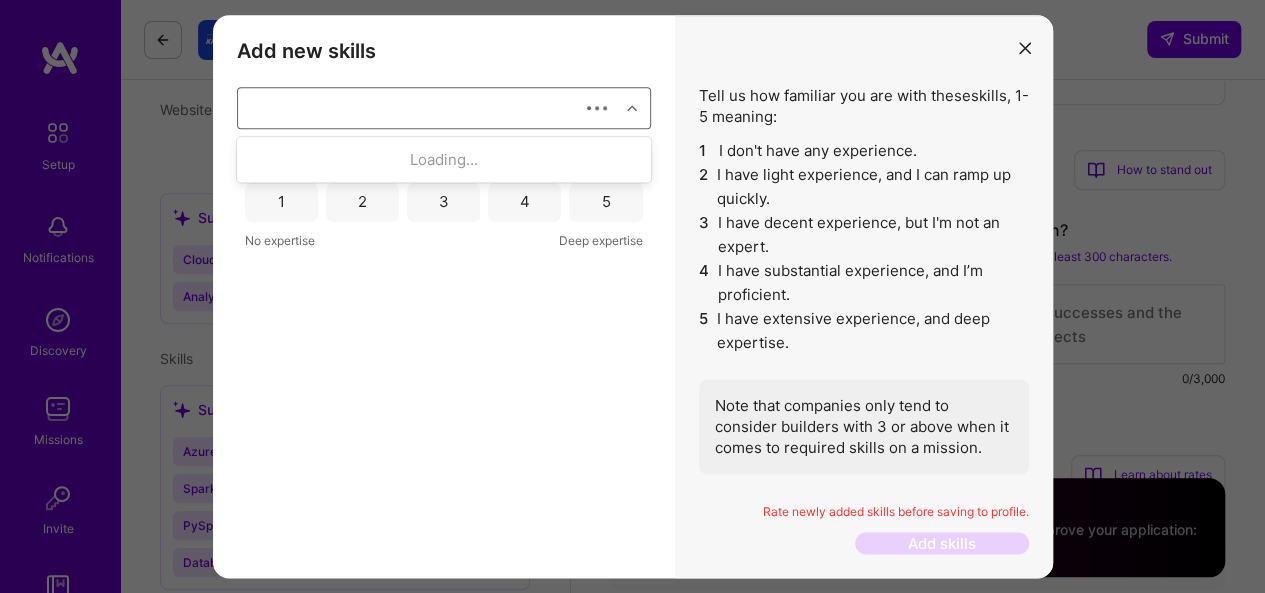 type on "Gcp" 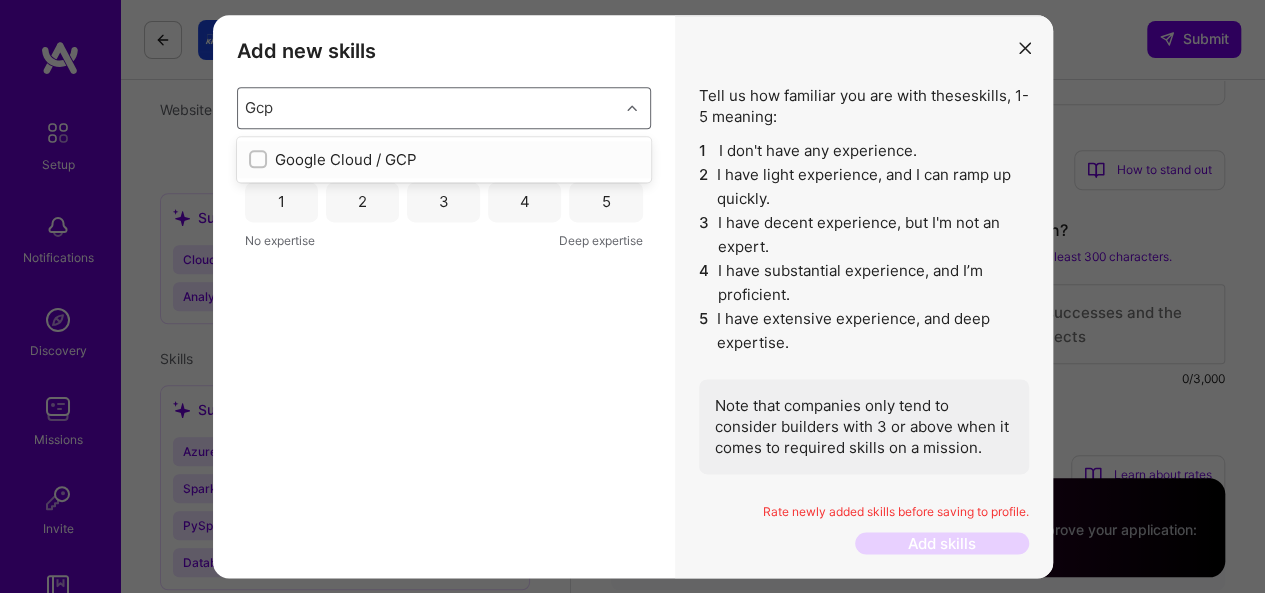 click on "Google Cloud / GCP" at bounding box center [444, 159] 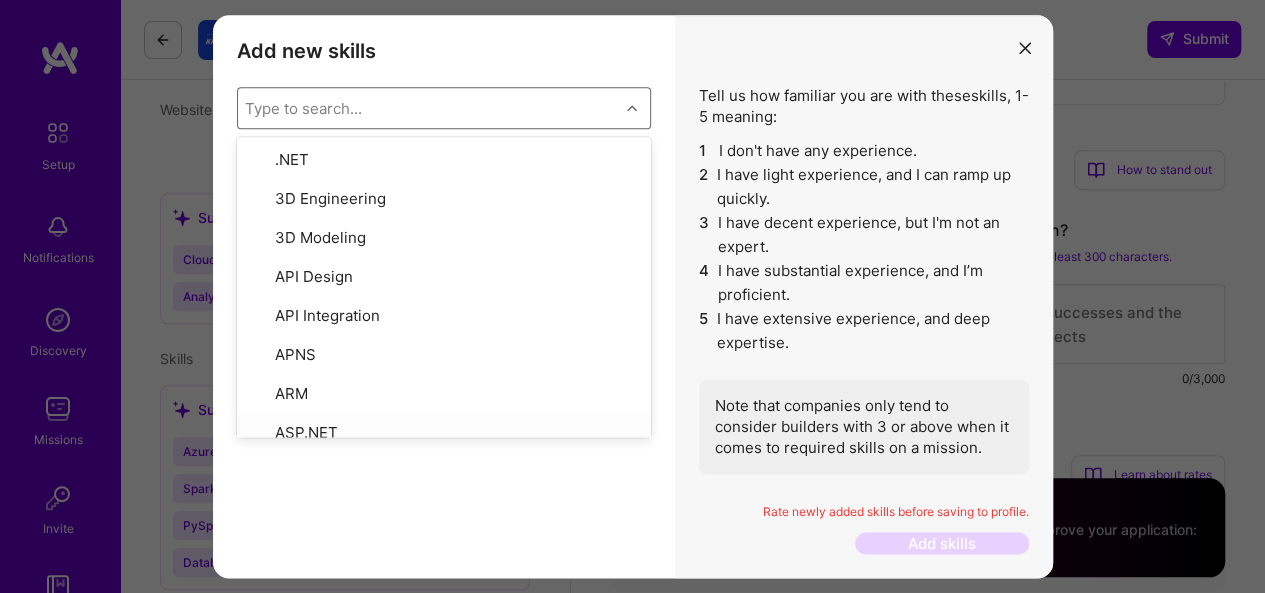 click on "Add new skills Tell us how familiar you are with given skills, using between 1 (No experience) and 5 (Expert). option Google Cloud / GCP, selected. option ASP.NET focused, 8 of 378. 378 results available. Use Up and Down to choose options, press Enter to select the currently focused option, press Escape to exit the menu, press Tab to select the option and exit the menu. Type to search... .NET 3D Engineering 3D Modeling API Design API Integration APNS ARM ASP.NET AWS AWS Aurora AWS BETA AWS CDK AWS CloudFormation AWS Lambda AWS Neptune AWS RDS Ada Adobe Creative Cloud Adobe Experience Manager Affiliate Marketing Agile Agora Airflow Airtable Algorithm Design Amazon Athena Amplitude Analytics Android Angular Angular.js Ansible Apache Kafka Apex (Salesforce) Apollo App Clip (iOS) ArangoDB Artifactory Artificial Intelligence (AI) Assembly Async.io Aurelia Authentication Automated Testing Azure BLE (Bluetooth) Babylon.js Backbone.js Backlog Prioritization BigQuery Blockchain / Crypto Blog Bloomreach Bootstrap JS C" at bounding box center (444, 296) 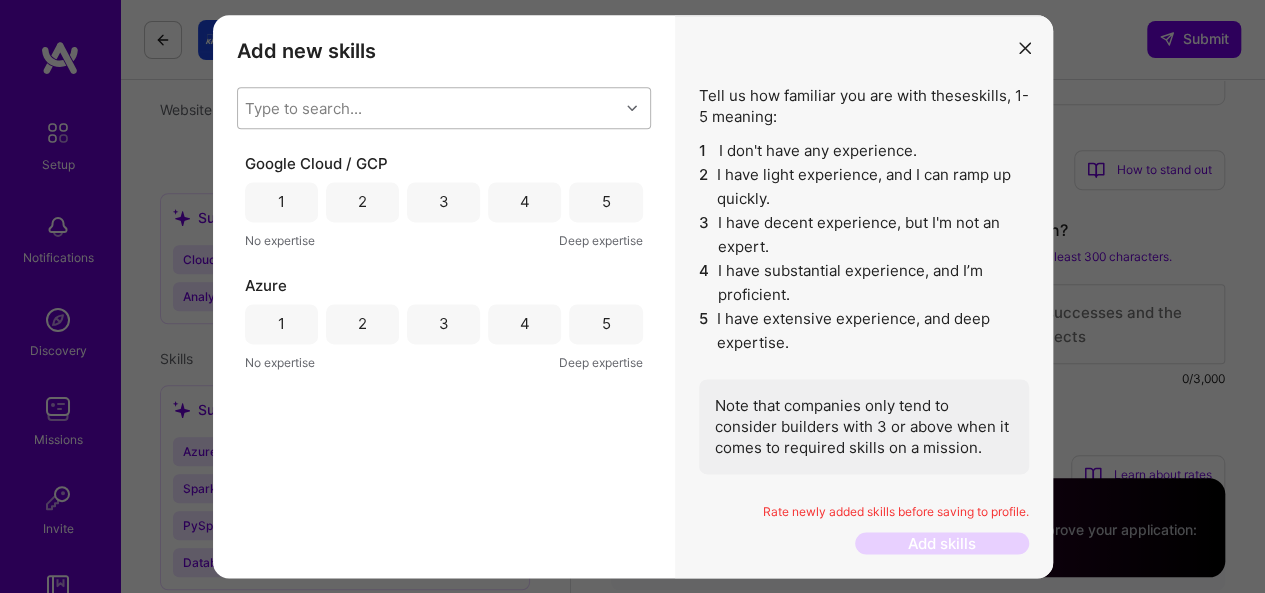 click on "5" at bounding box center [605, 323] 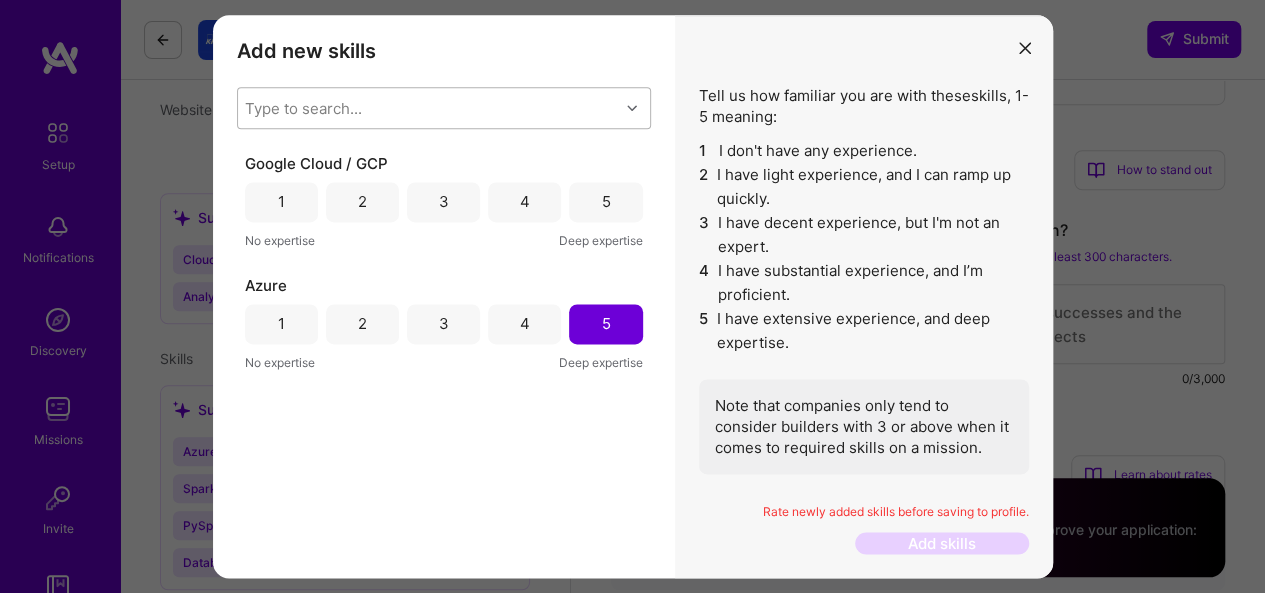 click on "5" at bounding box center (605, 202) 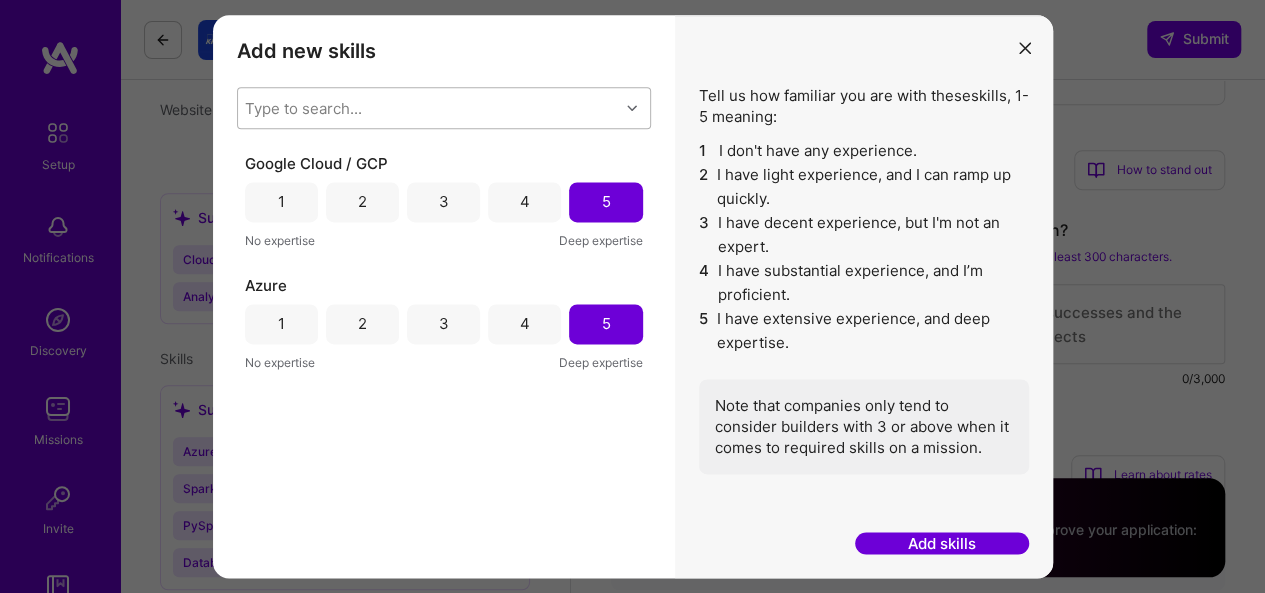 click on "Type to search..." at bounding box center (303, 107) 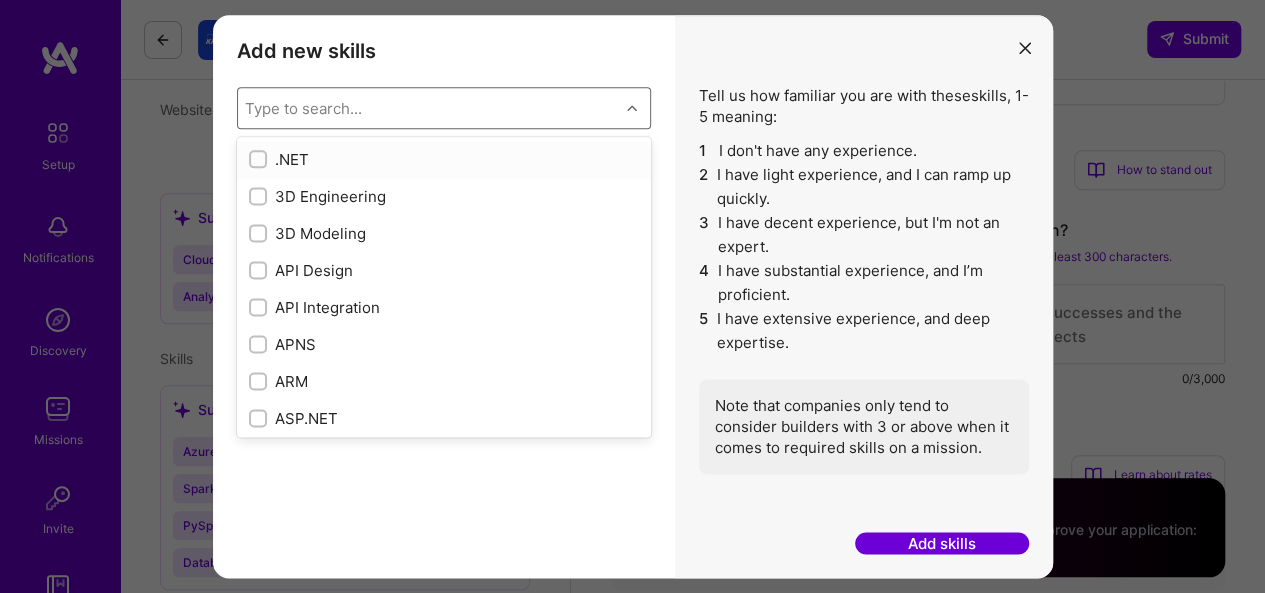 paste on "AWS" 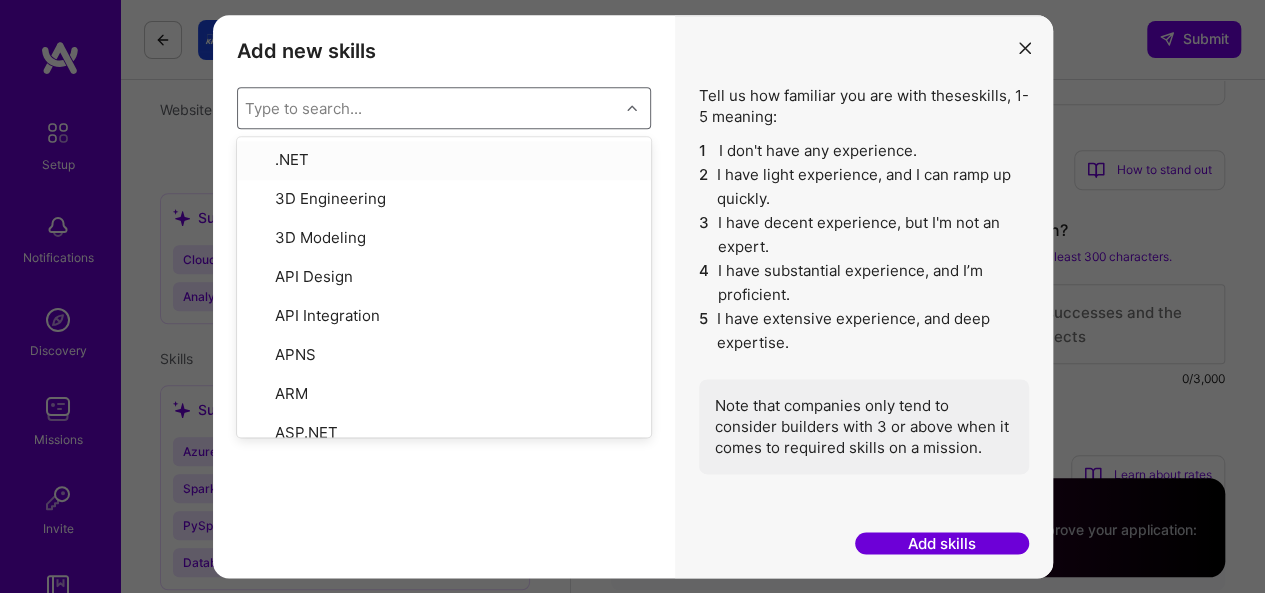 type on "AWS" 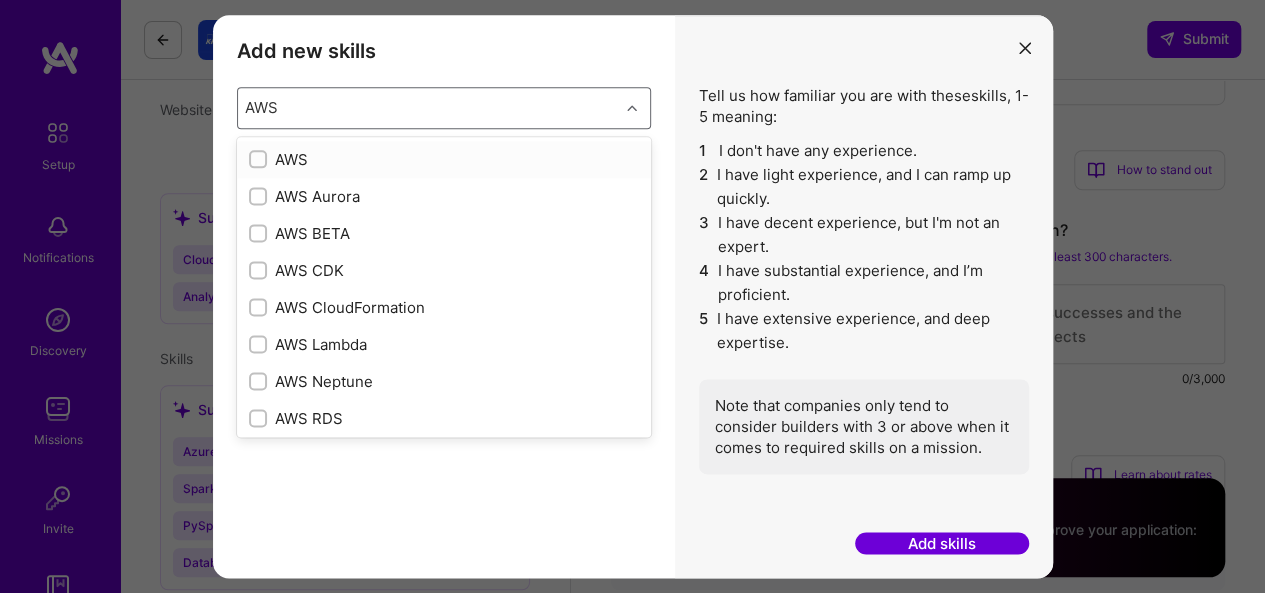 click on "AWS" at bounding box center (444, 159) 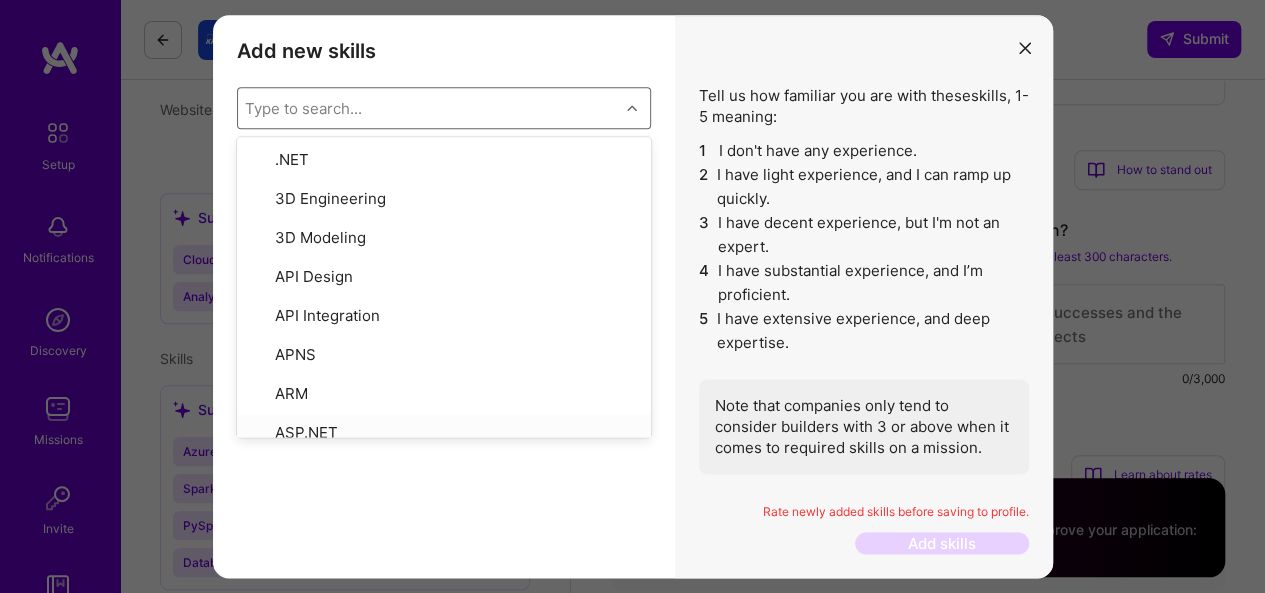 click on "Add new skills Tell us how familiar you are with given skills, using between 1 (No experience) and 5 (Expert). option AWS, selected. option ASP.NET focused, 8 of 378. 378 results available. Use Up and Down to choose options, press Enter to select the currently focused option, press Escape to exit the menu, press Tab to select the option and exit the menu. Type to search... .NET 3D Engineering 3D Modeling API Design API Integration APNS ARM ASP.NET AWS AWS Aurora AWS BETA AWS CDK AWS CloudFormation AWS Lambda AWS Neptune AWS RDS Ada Adobe Creative Cloud Adobe Experience Manager Affiliate Marketing Agile Agora Airflow Airtable Algorithm Design Amazon Athena Amplitude Analytics Android Angular Angular.js Ansible Apache Kafka Apex (Salesforce) Apollo App Clip (iOS) ArangoDB Artifactory Artificial Intelligence (AI) Assembly Async.io Aurelia Authentication Automated Testing Azure BLE (Bluetooth) Babylon.js Backbone.js Backlog Prioritization BigQuery Blockchain / Crypto Blog Bloomreach Bootstrap JS Boto3 C C# C++ F#" at bounding box center (444, 296) 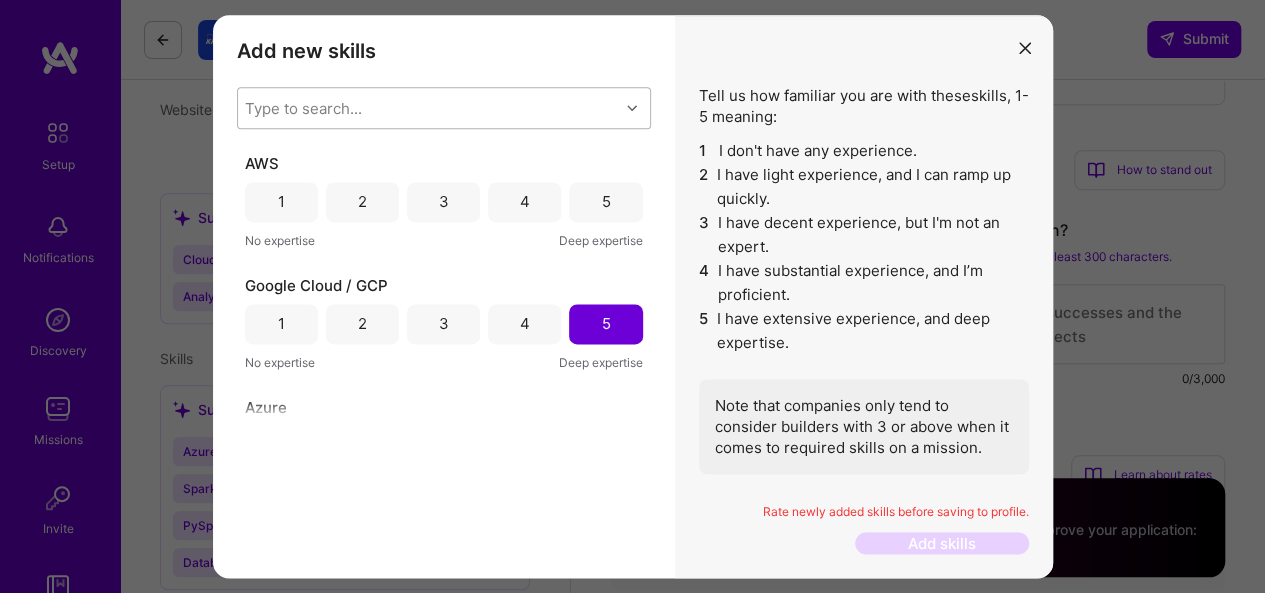 click on "5" at bounding box center [605, 202] 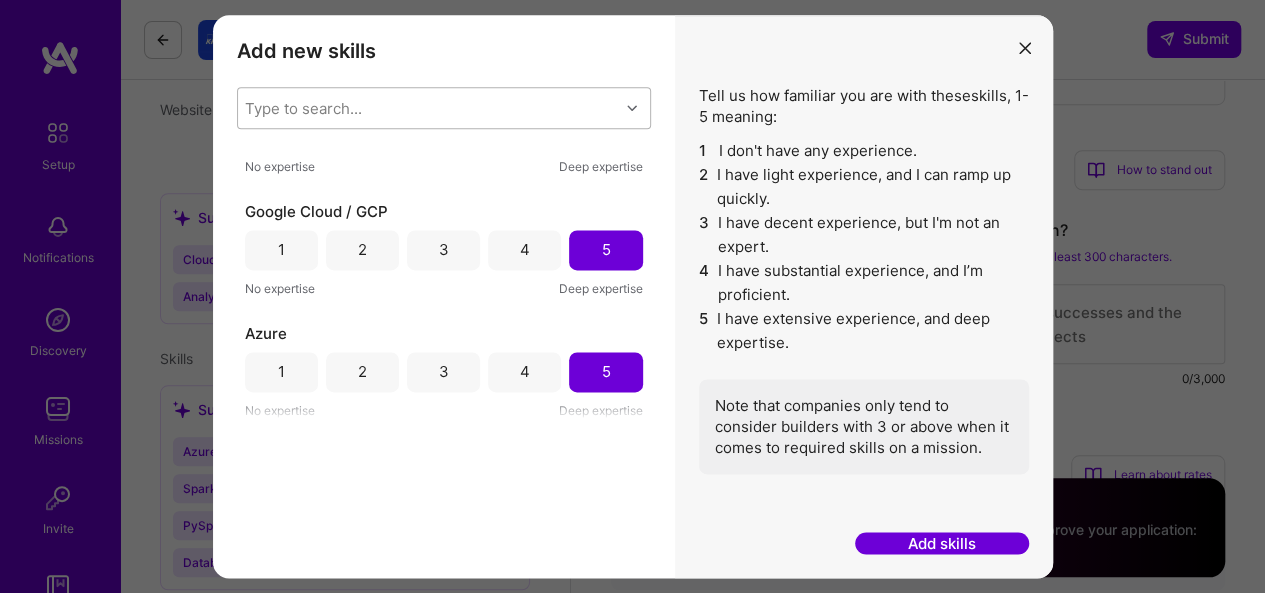 scroll, scrollTop: 74, scrollLeft: 0, axis: vertical 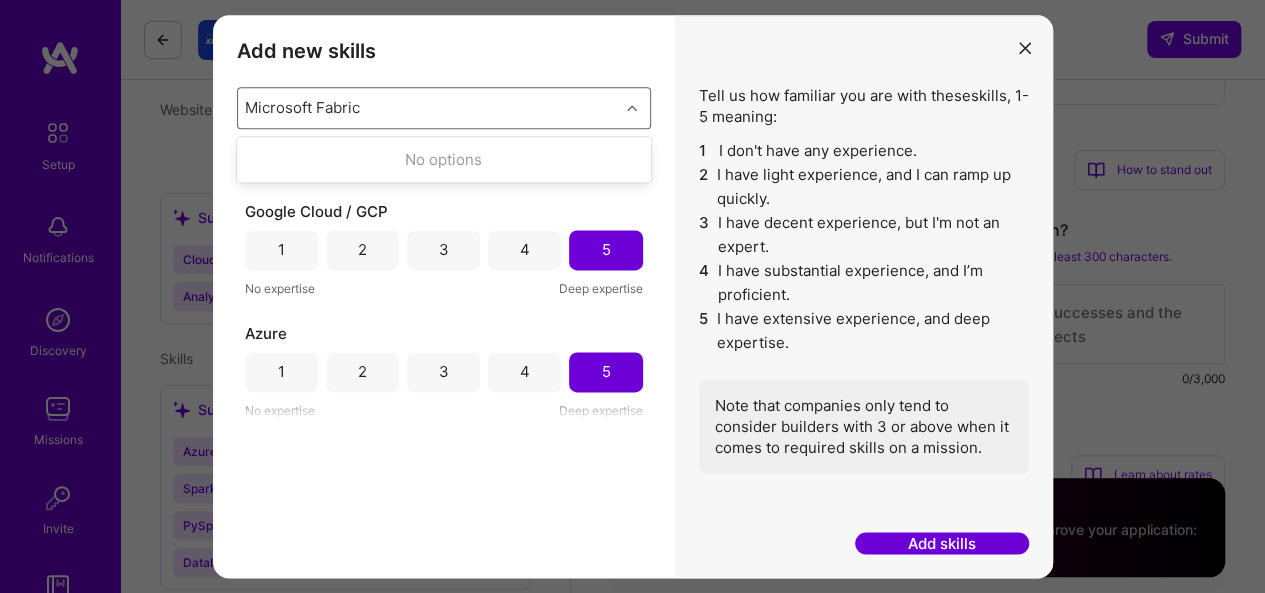 click on "Microsoft Fabric" at bounding box center [304, 107] 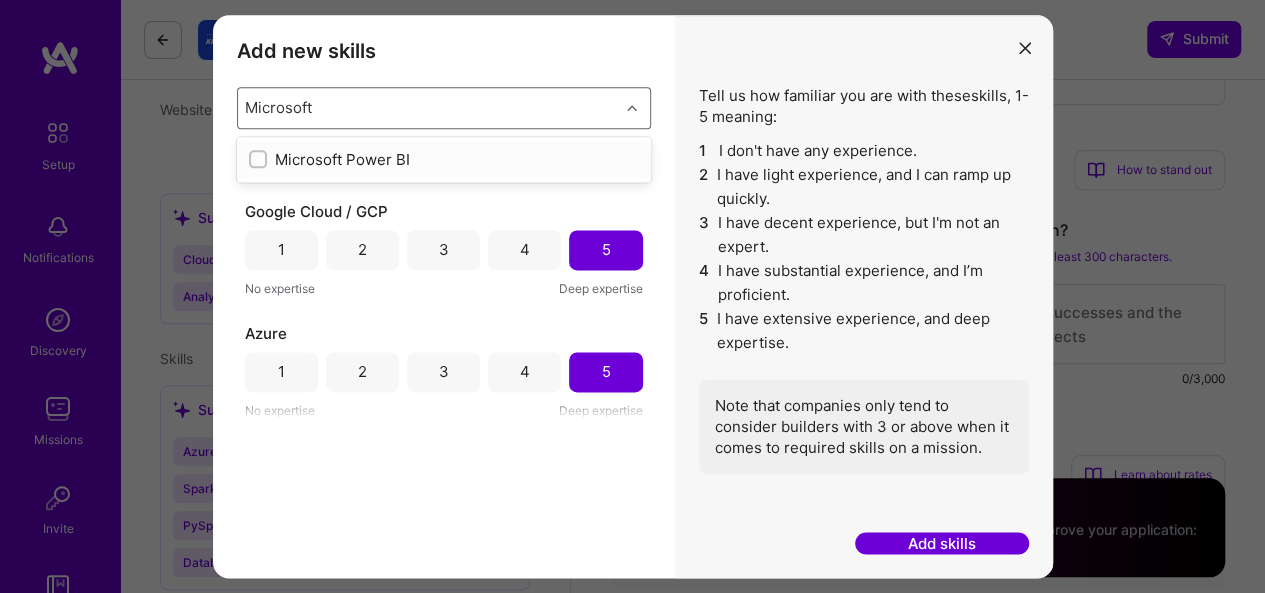 type on "Microsoft" 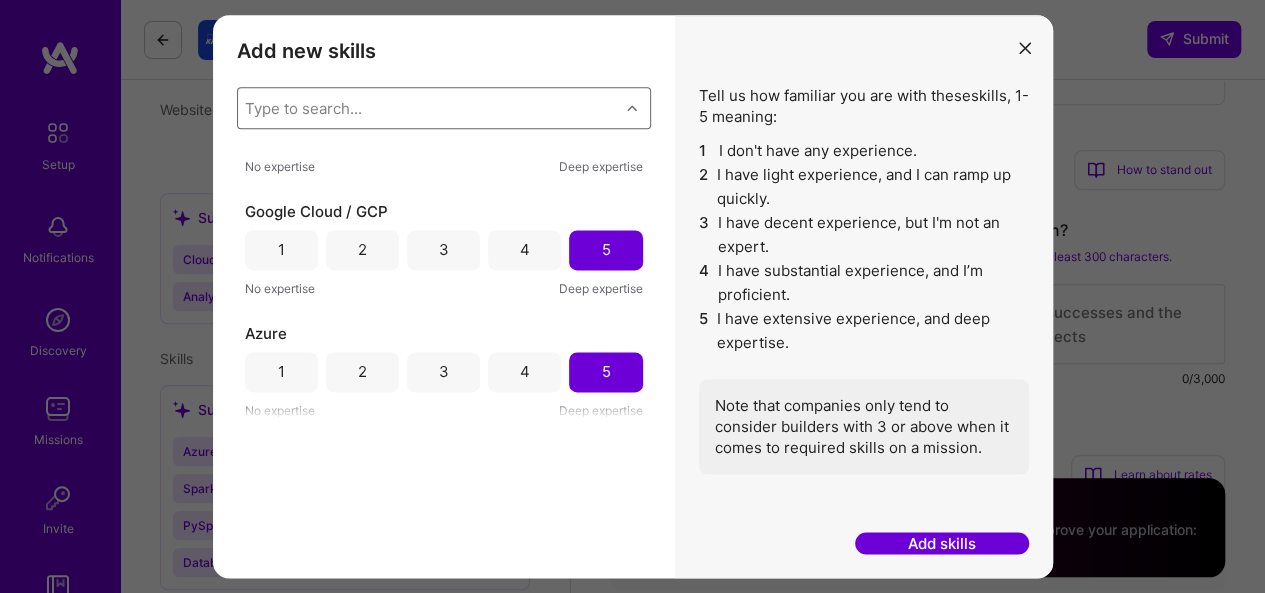 paste on "Cosmos" 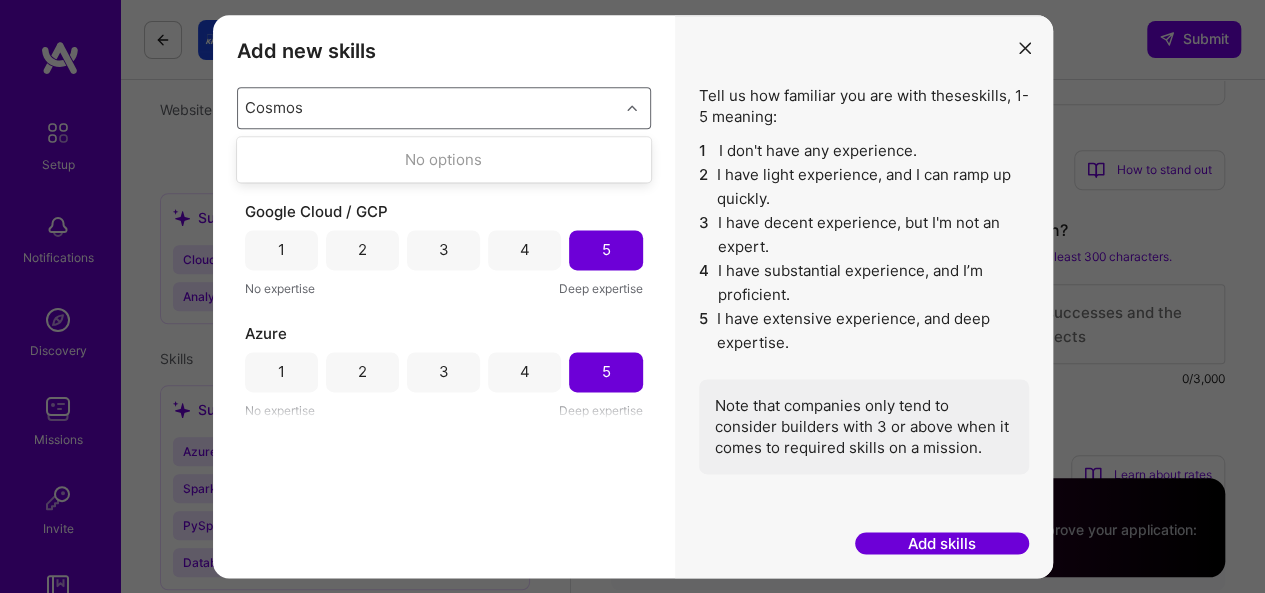 type on "Cosmos" 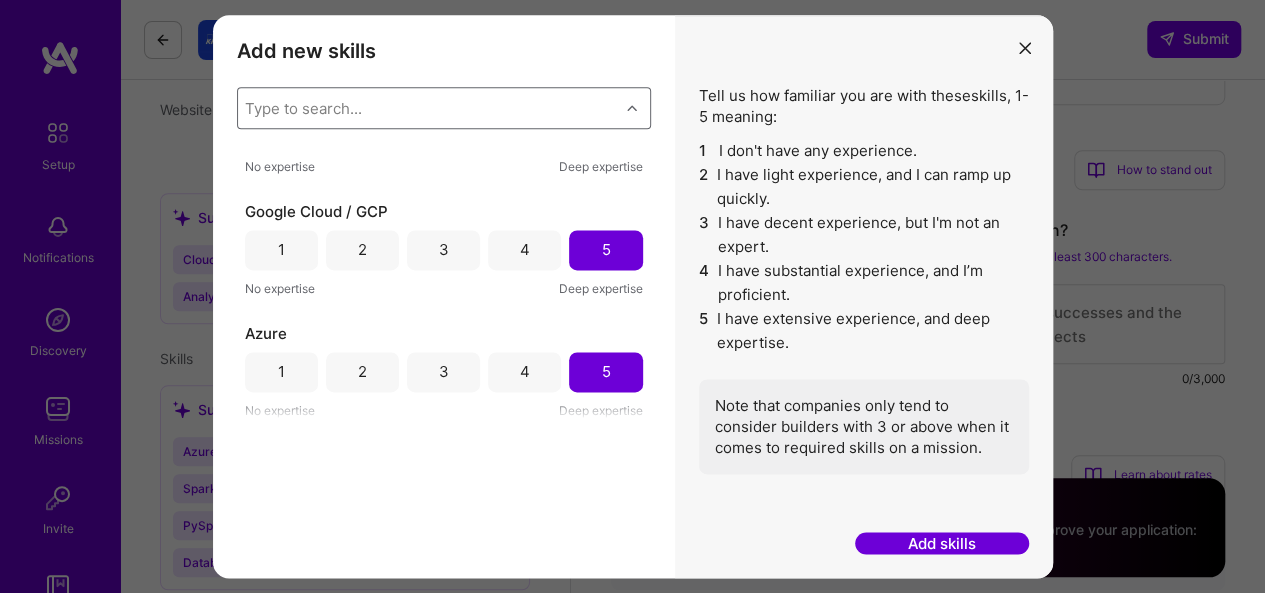 paste on "APIs" 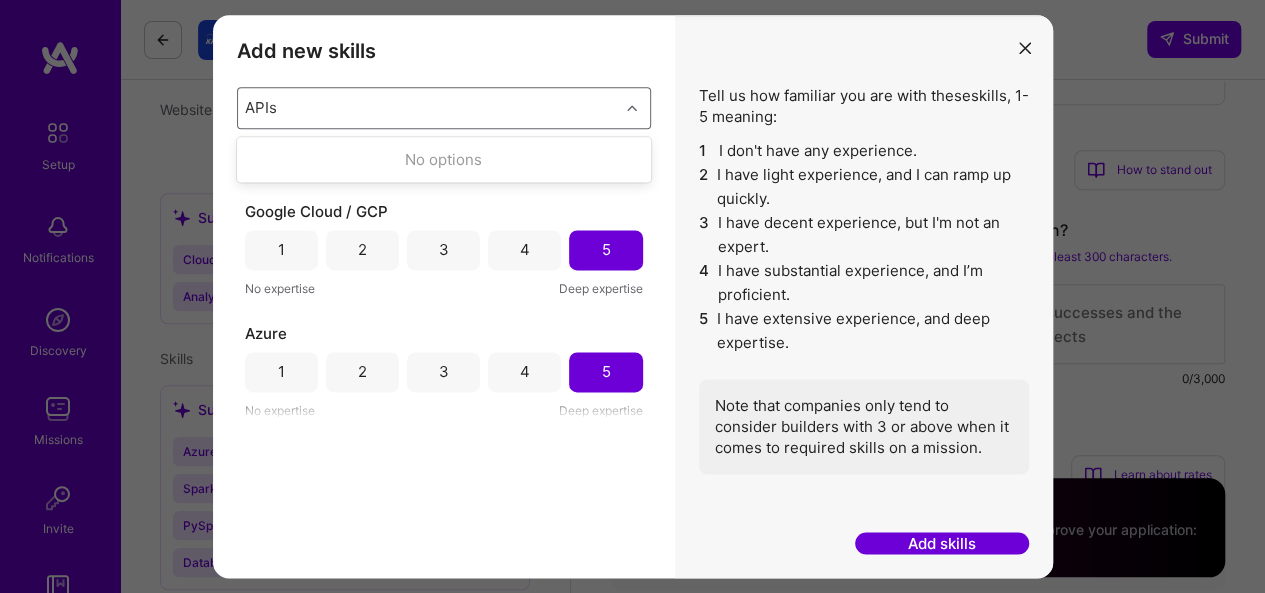 type on "API" 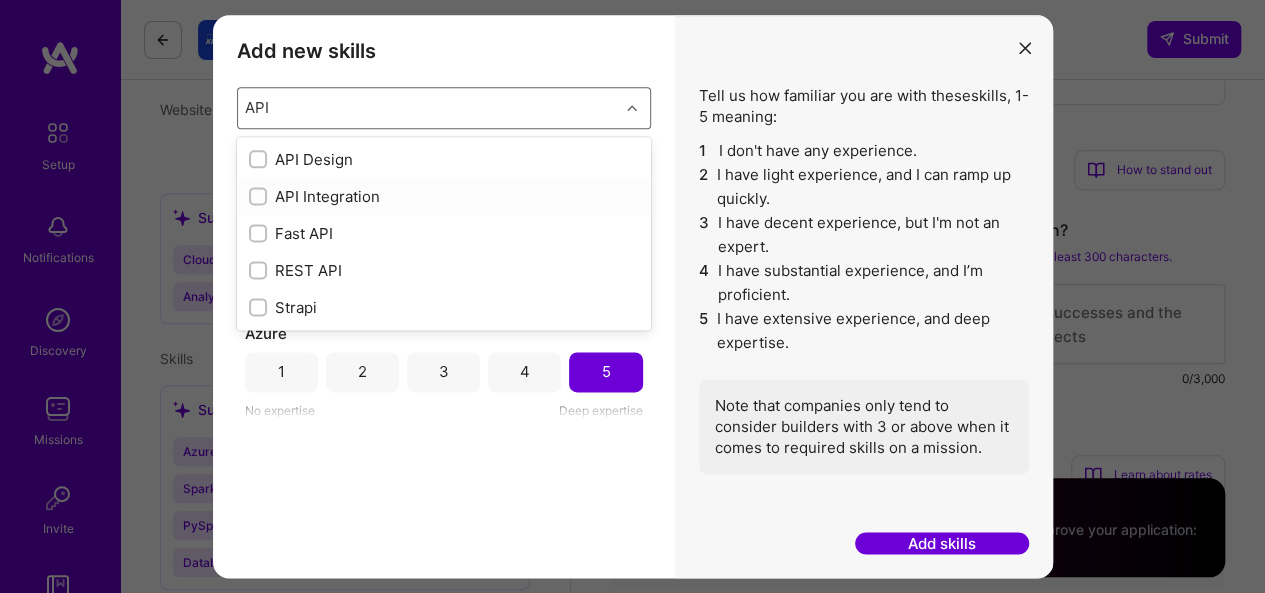 click on "API Integration" at bounding box center [444, 196] 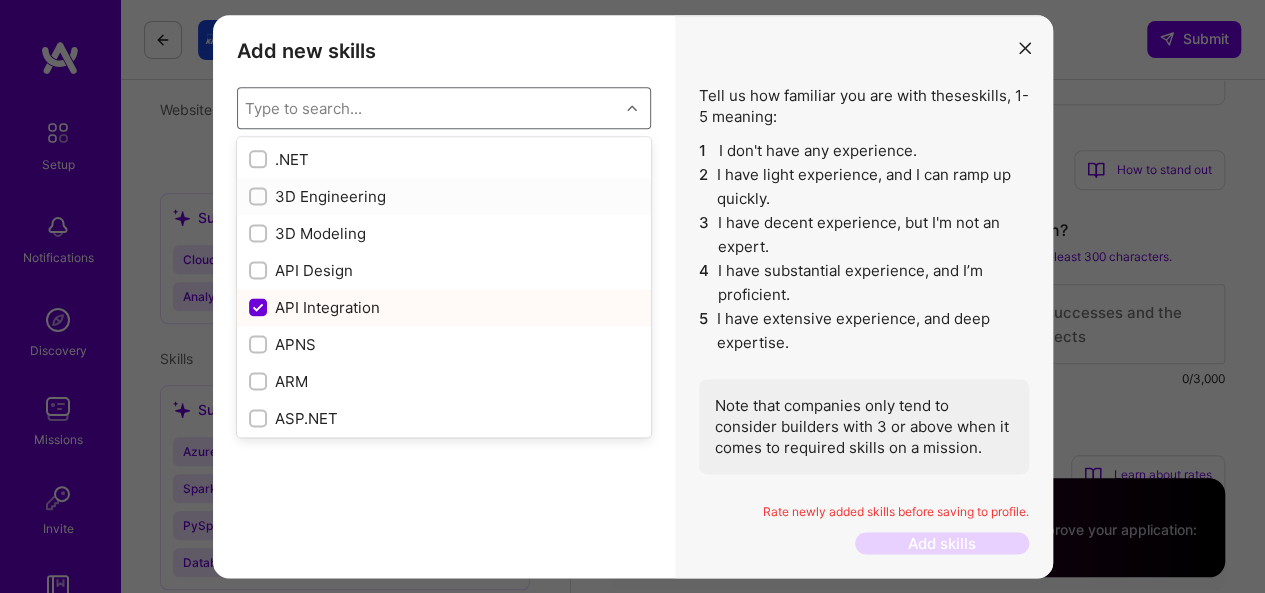 scroll, scrollTop: 196, scrollLeft: 0, axis: vertical 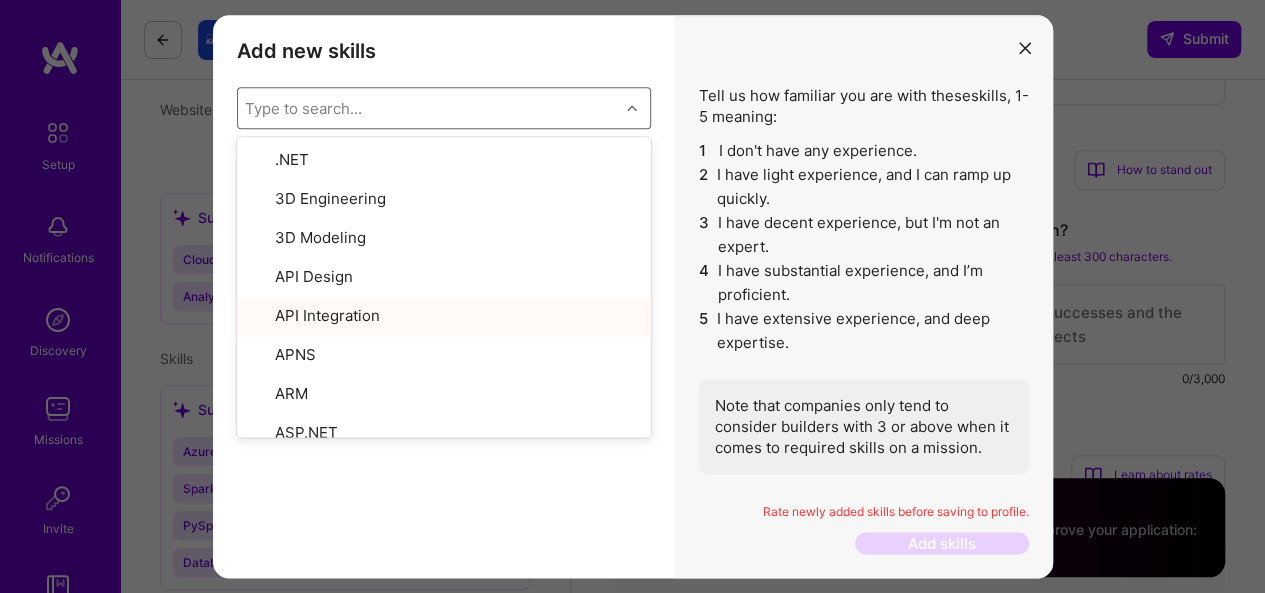 click on "Add new skills Tell us how familiar you are with given skills, using between 1 (No experience) and 5 (Expert). option API Integration, selected. option AWS focused, 9 of 378. 378 results available. Use Up and Down to choose options, press Enter to select the currently focused option, press Escape to exit the menu, press Tab to select the option and exit the menu. Type to search... .NET 3D Engineering 3D Modeling API Design API Integration APNS ARM ASP.NET AWS AWS Aurora AWS BETA AWS CDK AWS CloudFormation AWS Lambda AWS Neptune AWS RDS Ada Adobe Creative Cloud Adobe Experience Manager Affiliate Marketing Agile Agora Airflow Airtable Algorithm Design Amazon Athena Amplitude Analytics Android Angular Angular.js Ansible Apache Kafka Apex (Salesforce) Apollo App Clip (iOS) ArangoDB Artifactory Artificial Intelligence (AI) Assembly Async.io Aurelia Authentication Automated Testing Azure BLE (Bluetooth) Babylon.js Backbone.js Backlog Prioritization BigQuery Blockchain / Crypto Blog Bloomreach Bootstrap JS Boto3 C 1" at bounding box center [444, 296] 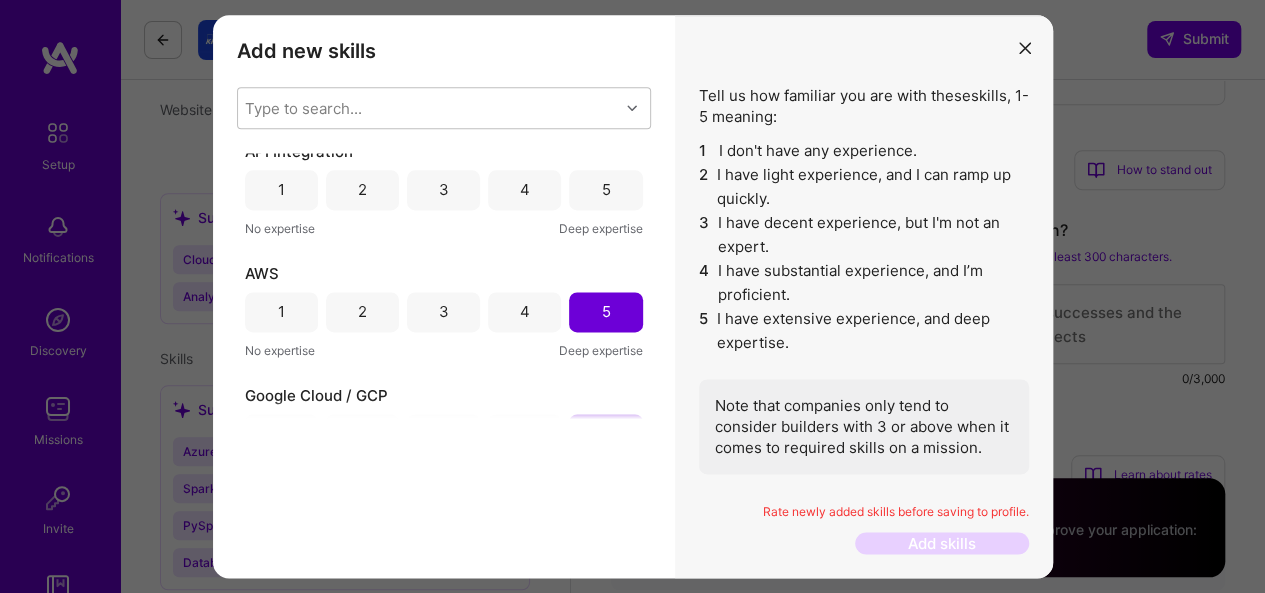 scroll, scrollTop: 0, scrollLeft: 0, axis: both 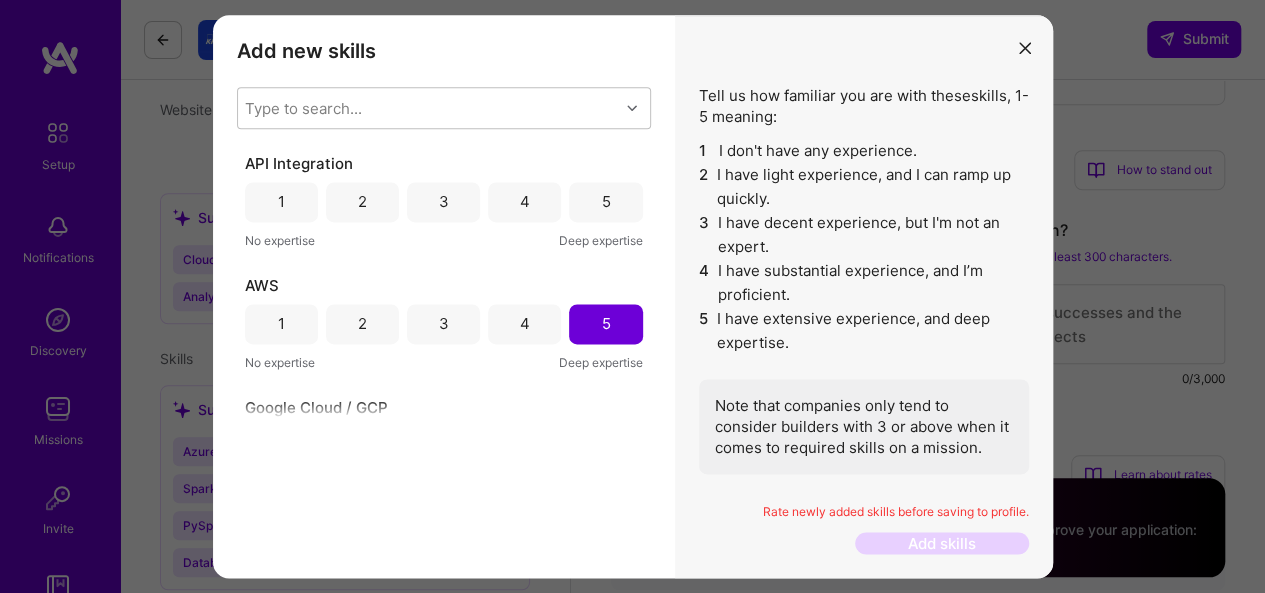 click on "5" at bounding box center [605, 202] 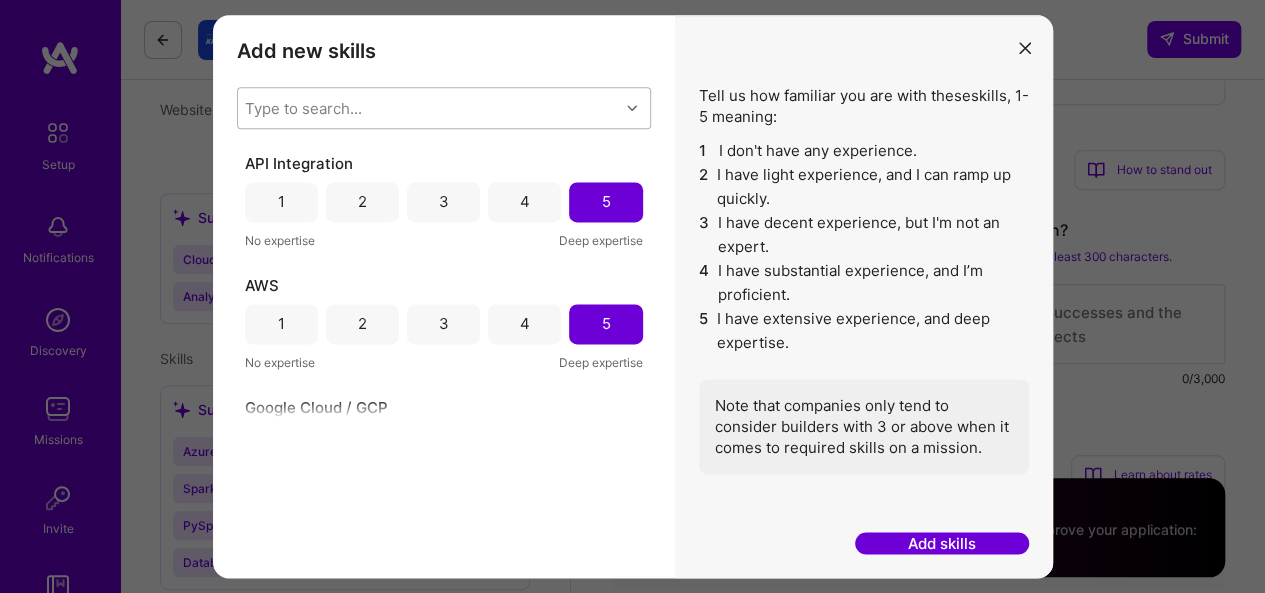 click on "Type to search..." at bounding box center (303, 107) 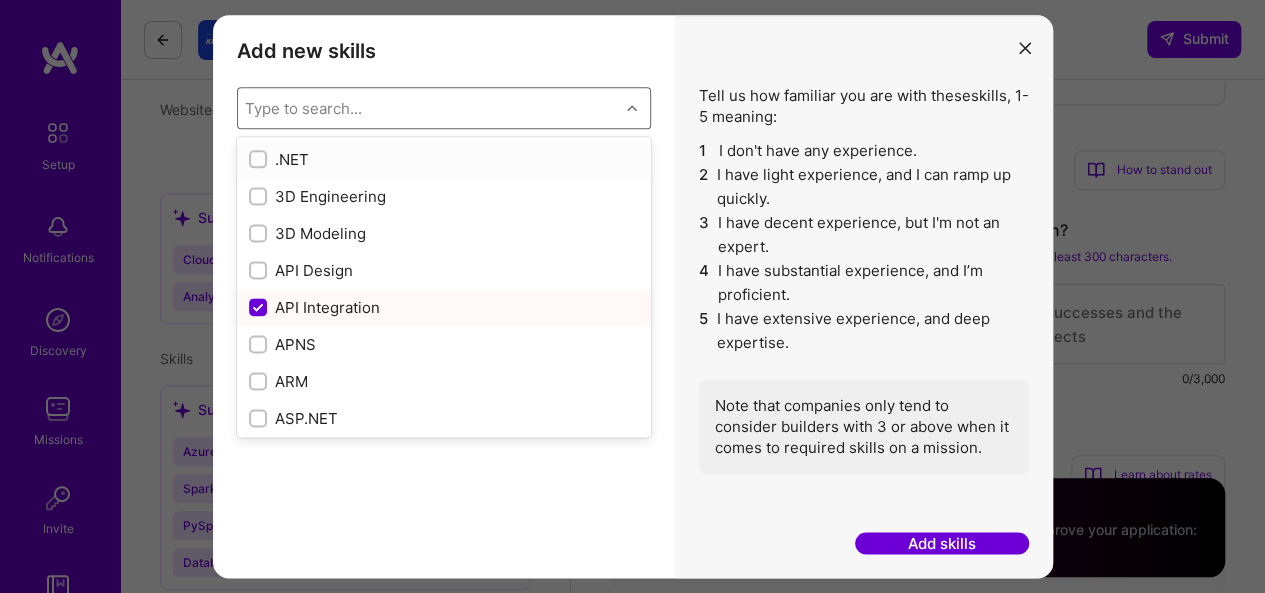 paste on "TensorFlow" 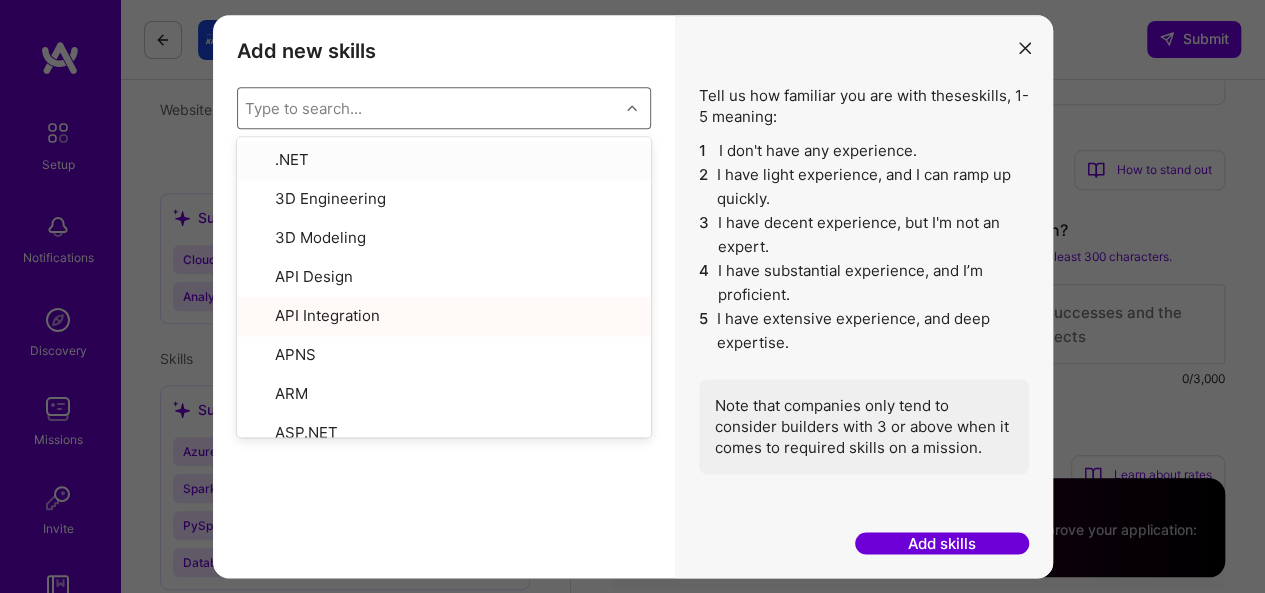 type on "TensorFlow" 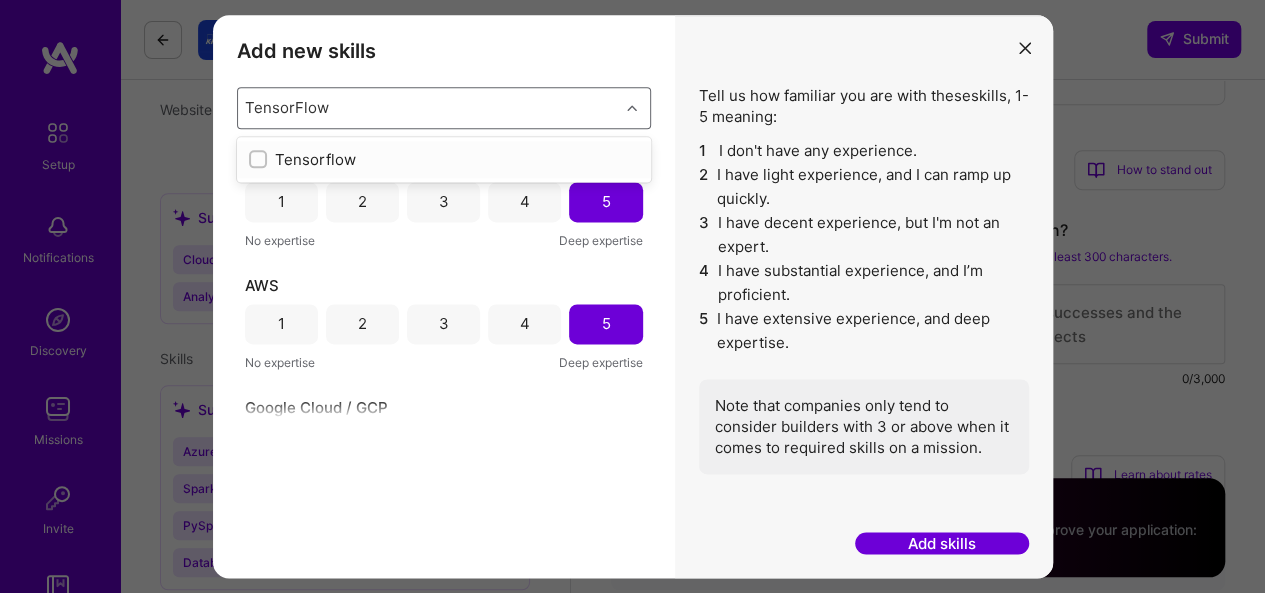 click on "Tensorflow" at bounding box center [444, 159] 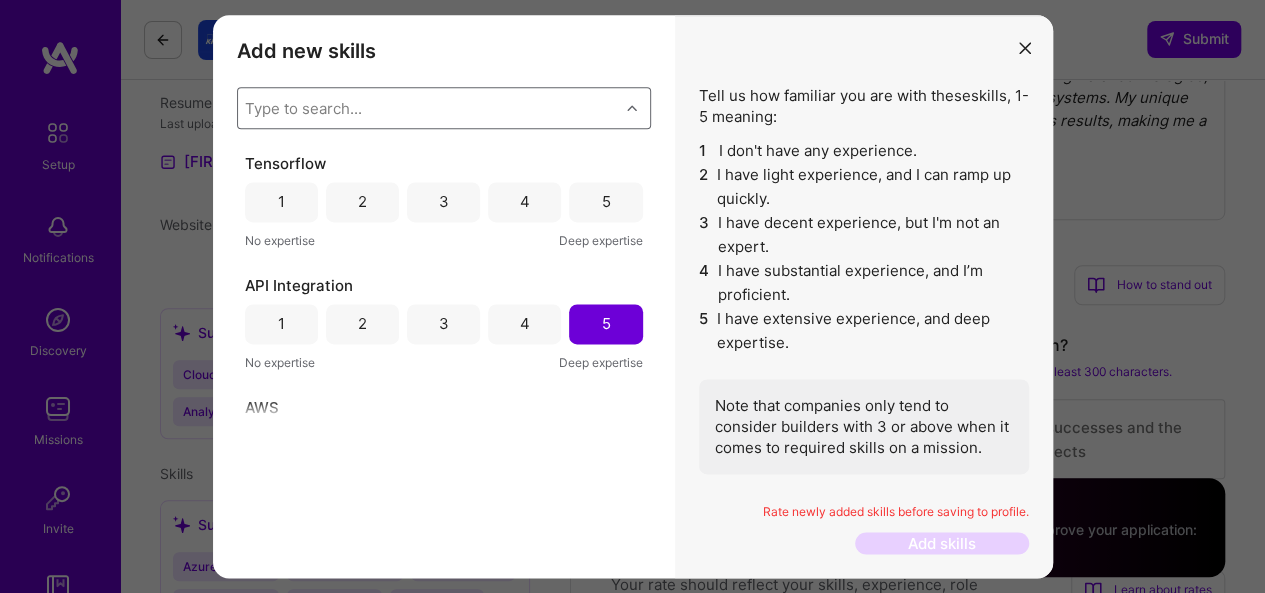 scroll, scrollTop: 388, scrollLeft: 0, axis: vertical 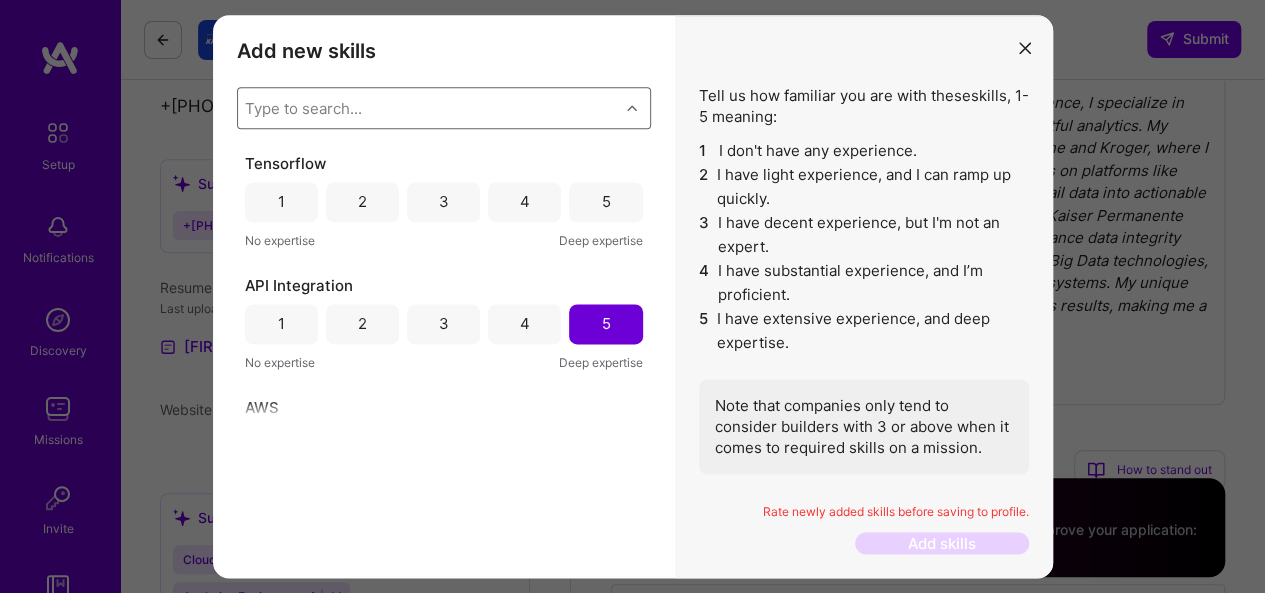 click on "Type to search..." at bounding box center (428, 108) 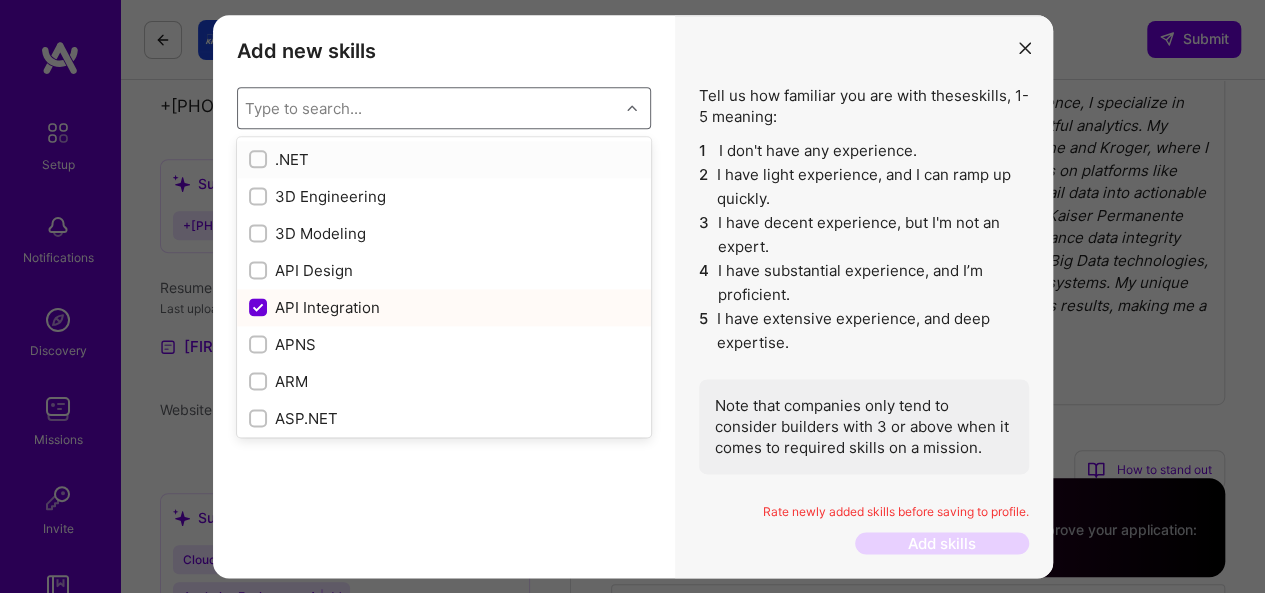 paste on "Anomaly Detection" 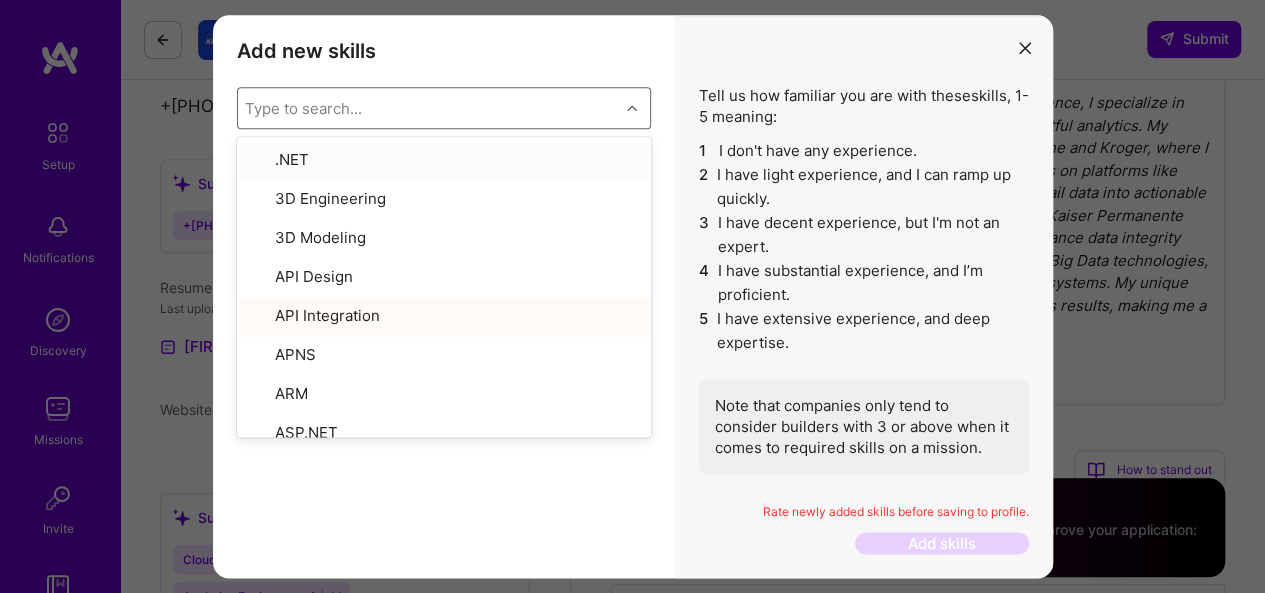 type on "Anomaly Detection" 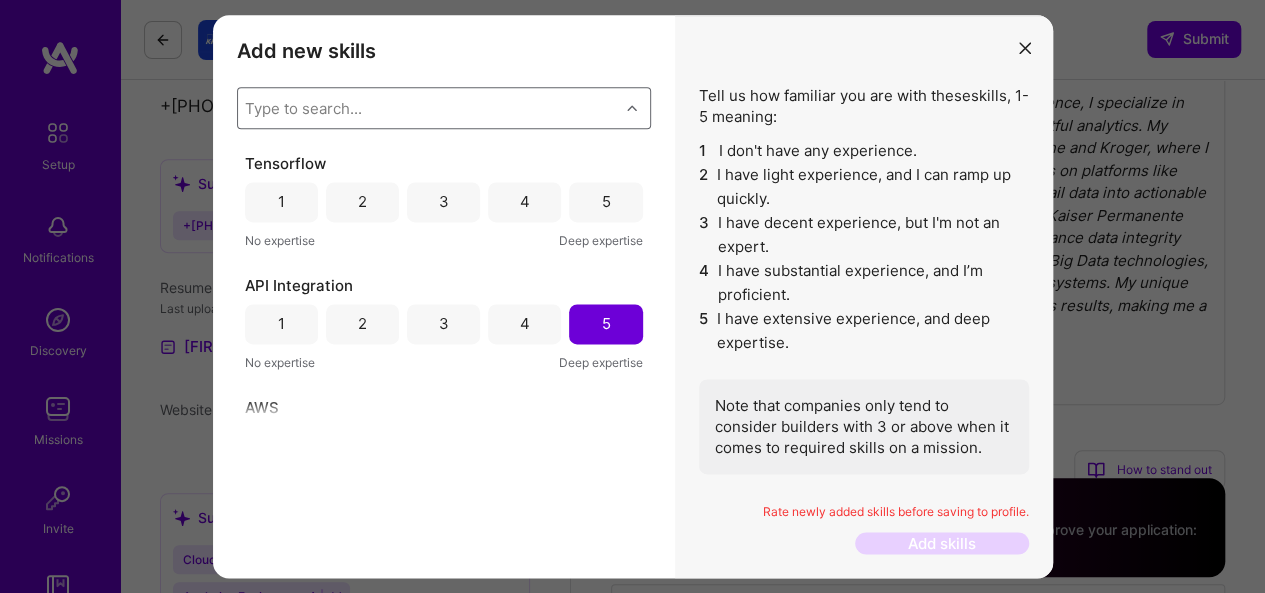 click on "Type to search..." at bounding box center (428, 108) 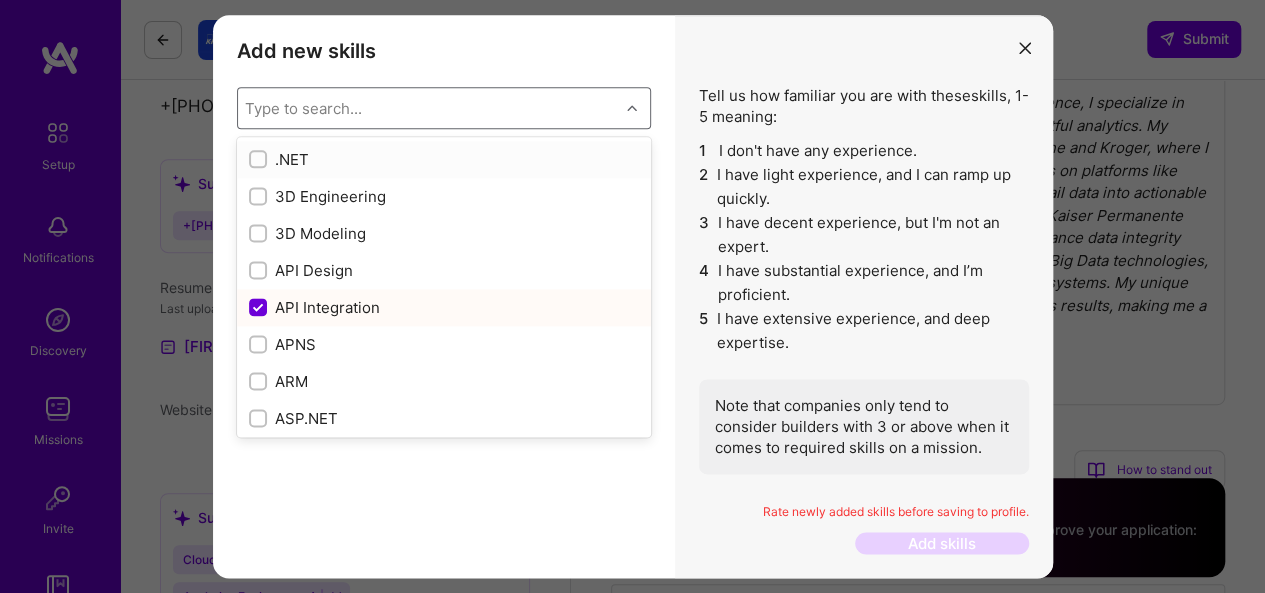 paste on "Anomaly Detection" 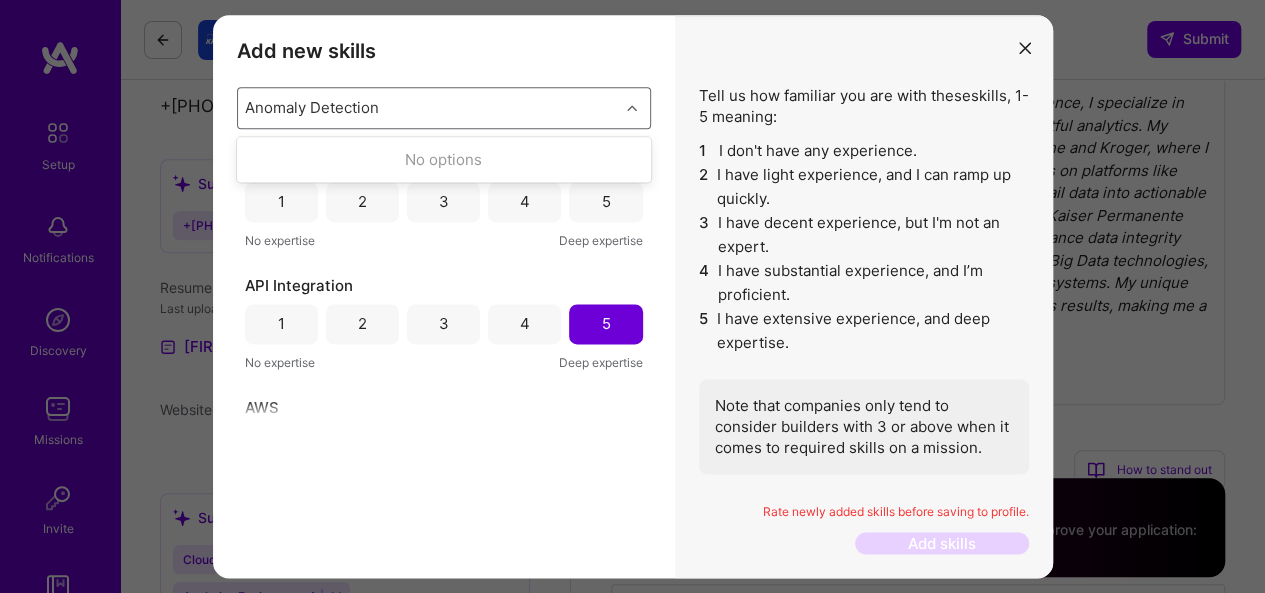 click on "Anomaly Detection" at bounding box center (315, 107) 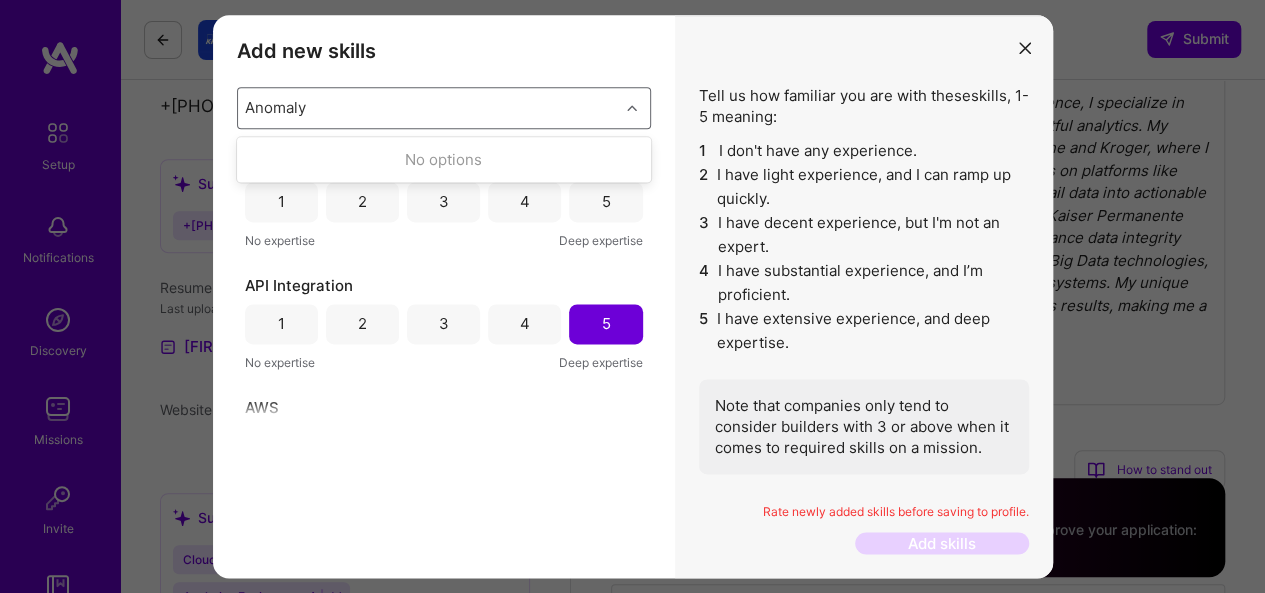 type on "Anomaly" 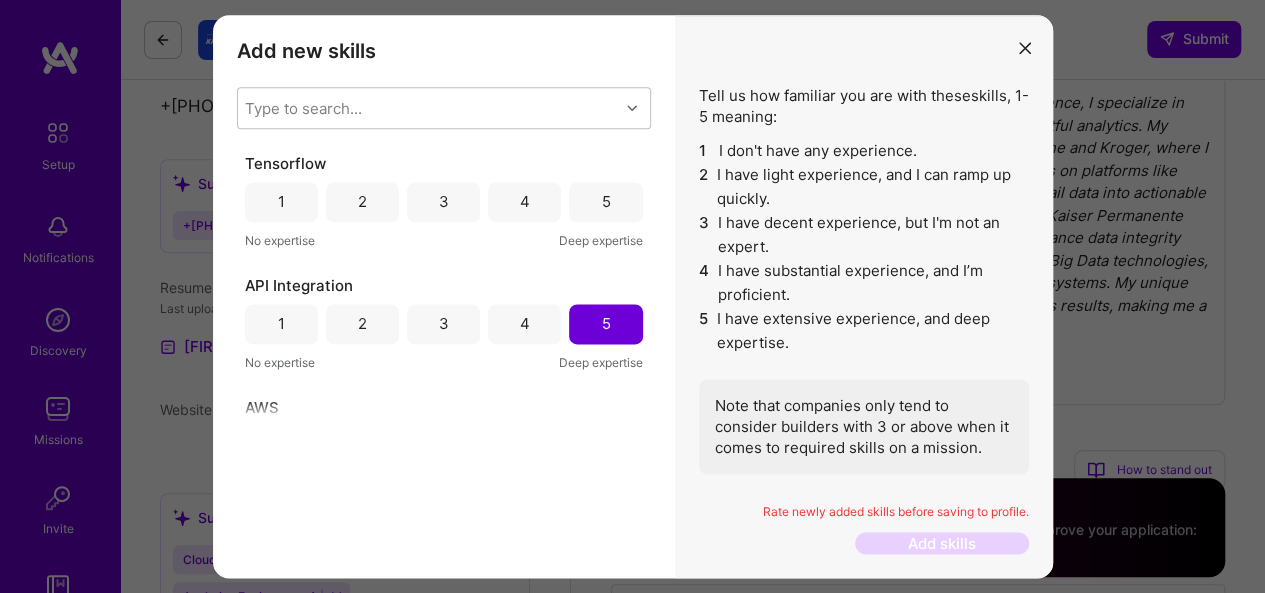 scroll, scrollTop: 288, scrollLeft: 0, axis: vertical 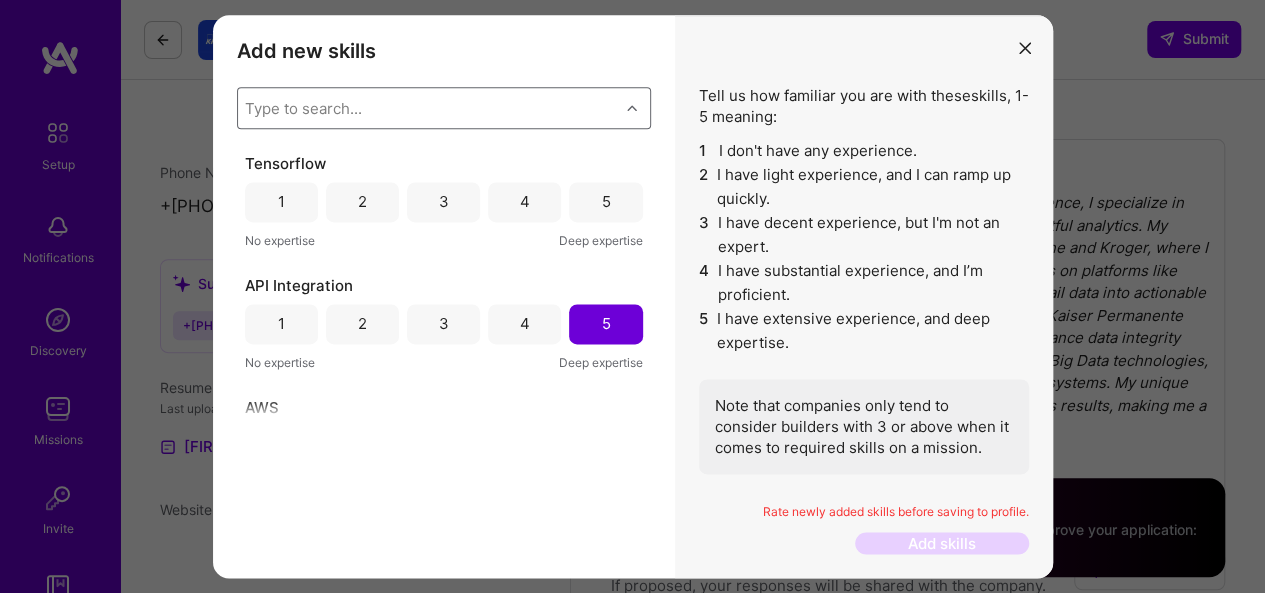 click on "Type to search..." at bounding box center [303, 107] 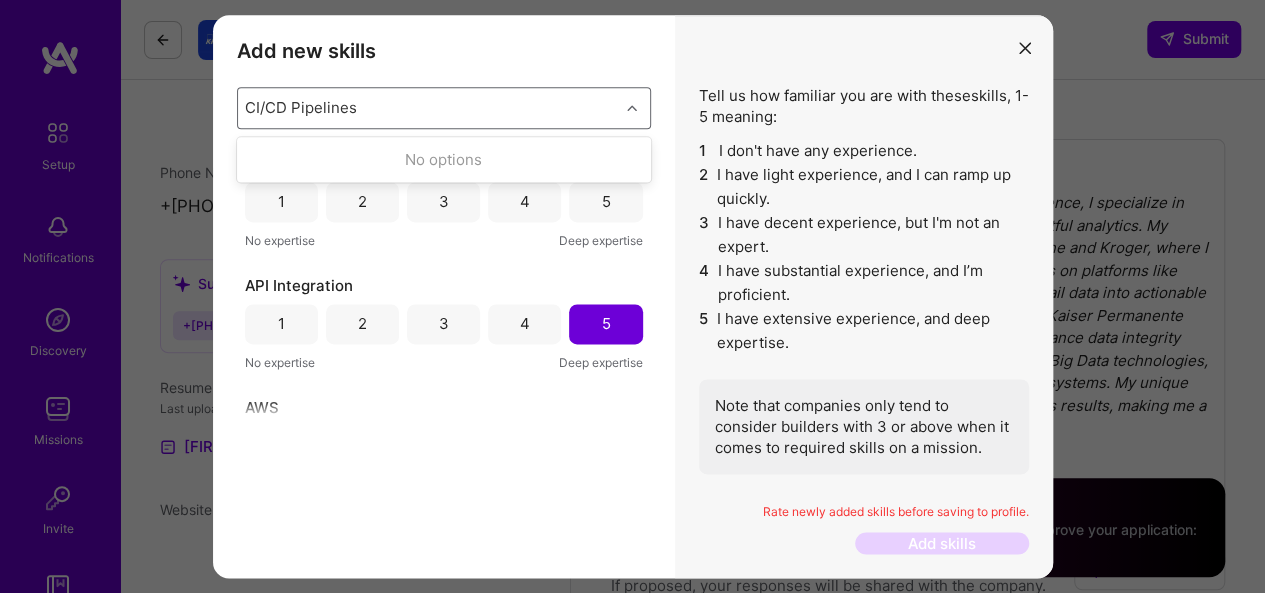 click on "CI/CD Pipelines" at bounding box center (303, 107) 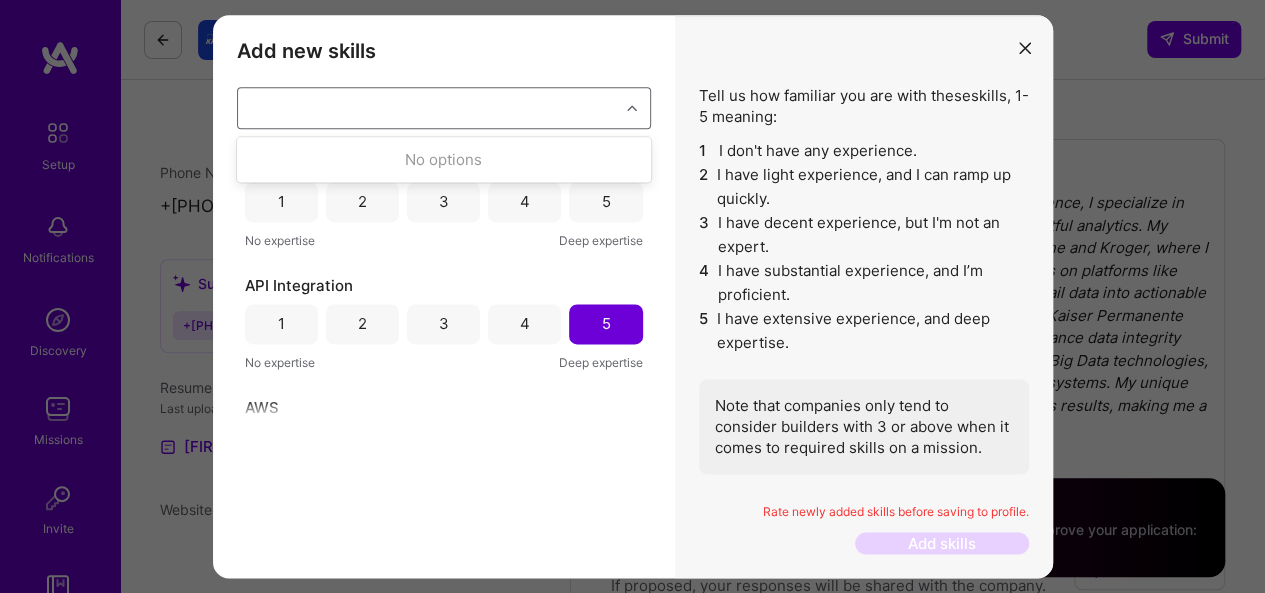 click on "CI/CD Pipelines" at bounding box center [428, 108] 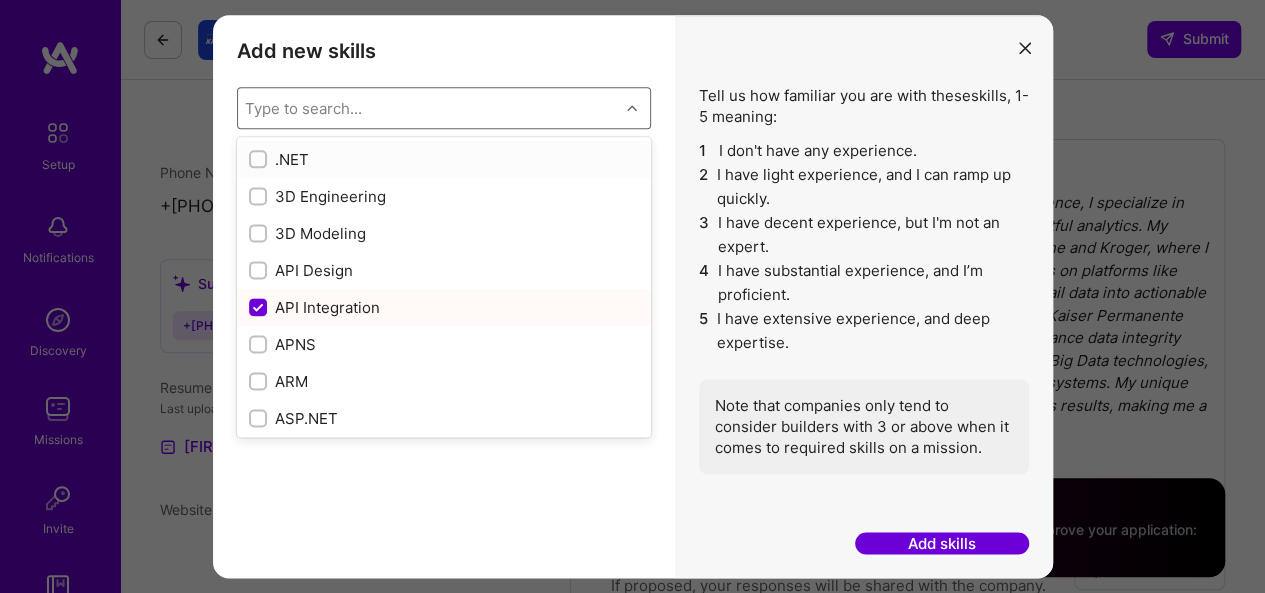 paste on "CI/CD Pipelines" 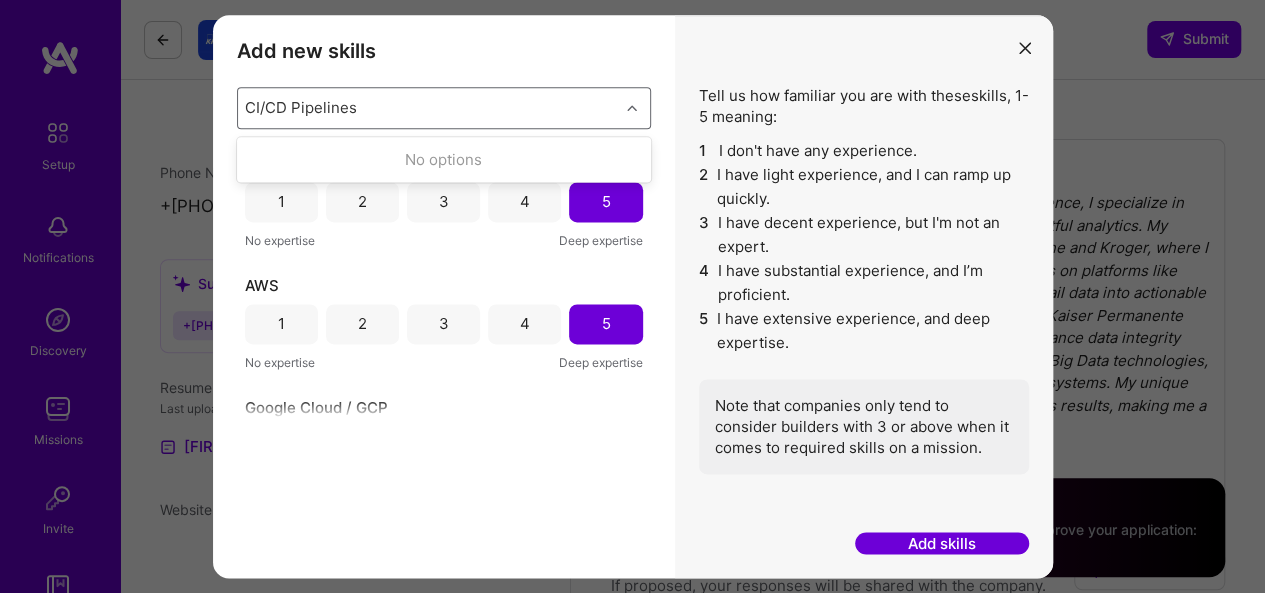 click on "CI/CD Pipelines" at bounding box center [303, 107] 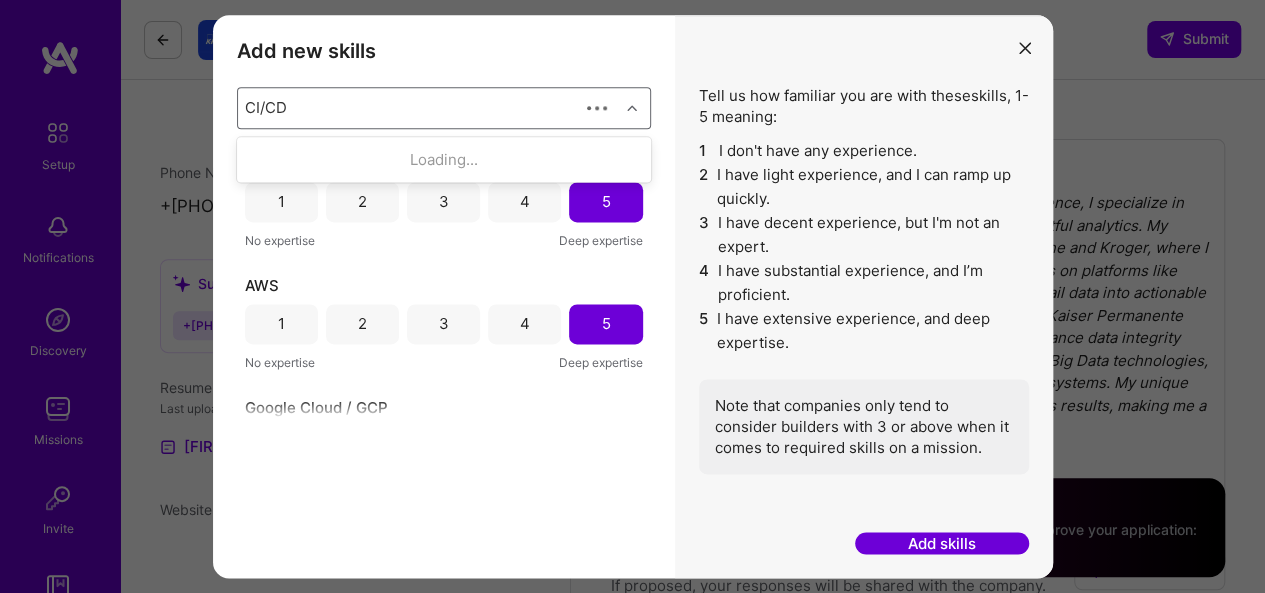 type on "CI/CD" 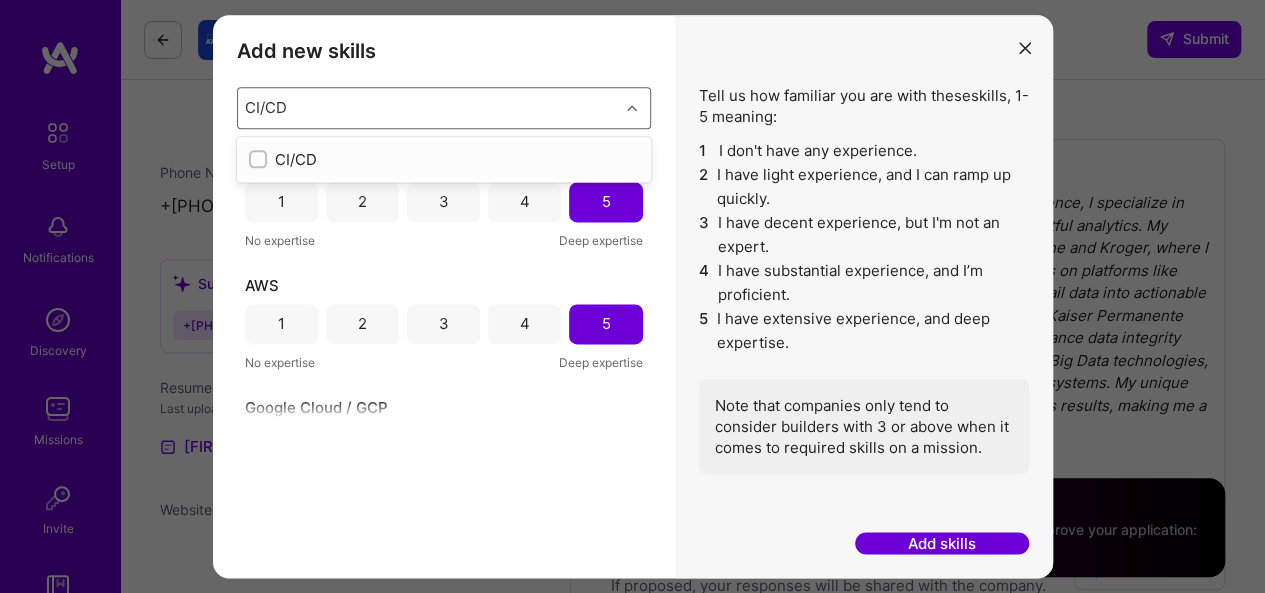 click on "CI/CD" at bounding box center [444, 159] 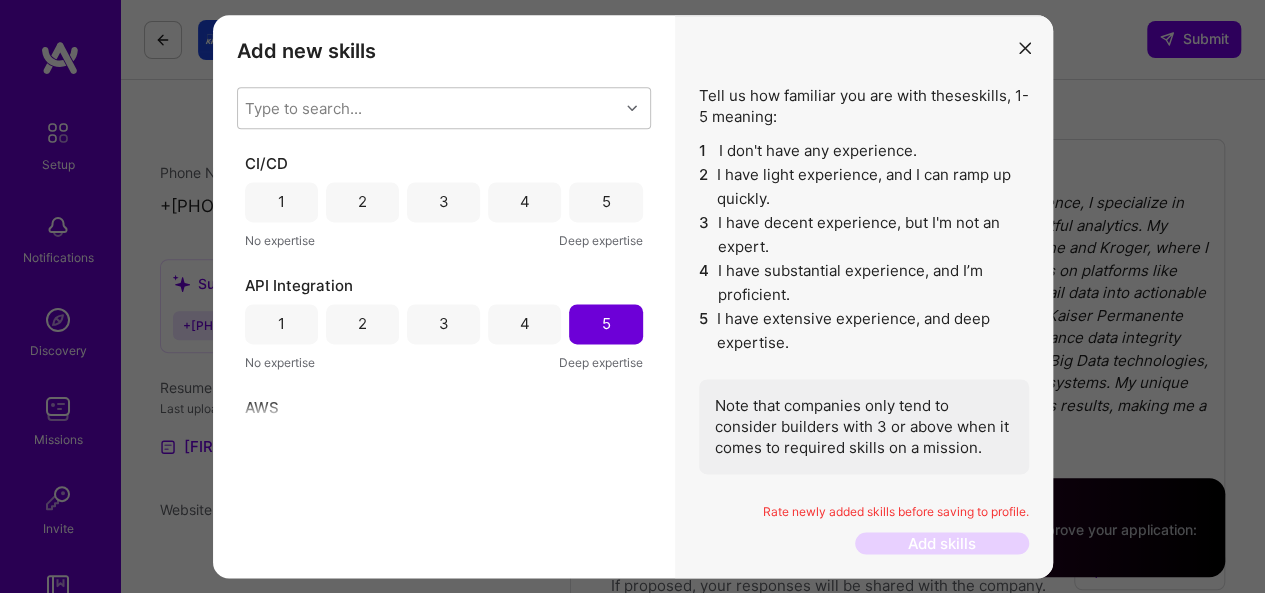 click on "Add new skills Tell us how familiar you are with given skills, using between 1 (No experience) and 5 (Expert). Type to search... CI/CD 1 2 3 4 5 No expertise Deep expertise API Integration 1 2 3 4 5 No expertise Deep expertise AWS 1 2 3 4 5 No expertise Deep expertise Google Cloud / GCP 1 2 3 4 5 No expertise Deep expertise Azure 1 2 3 4 5 No expertise Deep expertise" at bounding box center (444, 296) 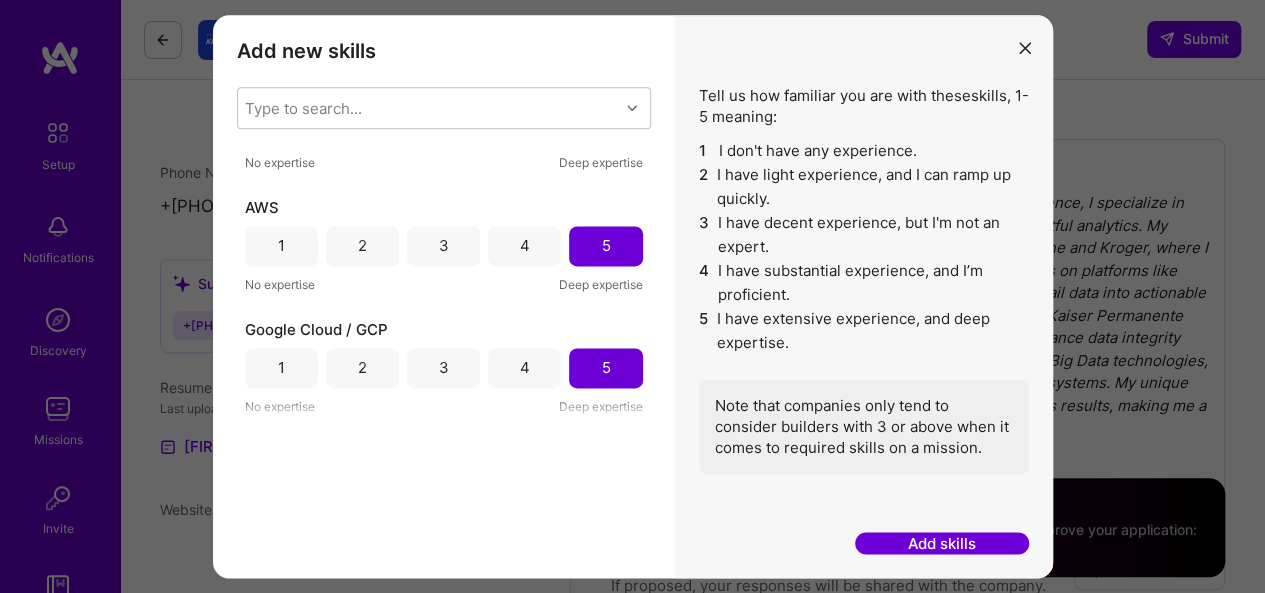 scroll, scrollTop: 0, scrollLeft: 0, axis: both 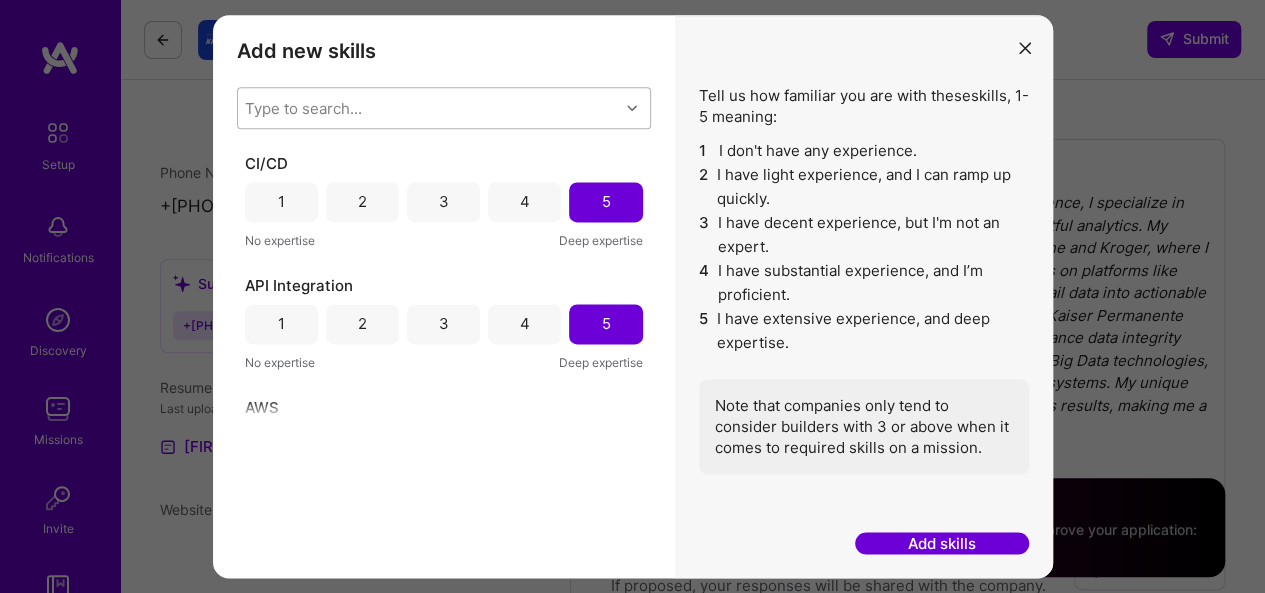 click on "Type to search..." at bounding box center [303, 107] 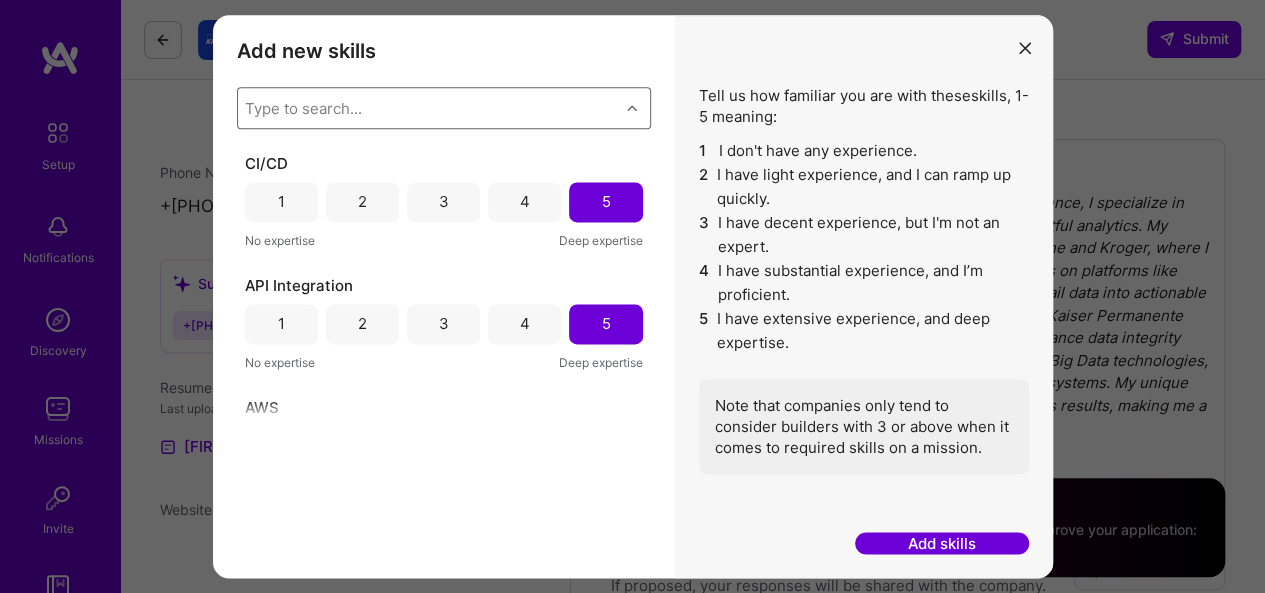 click on "Type to search..." at bounding box center (303, 107) 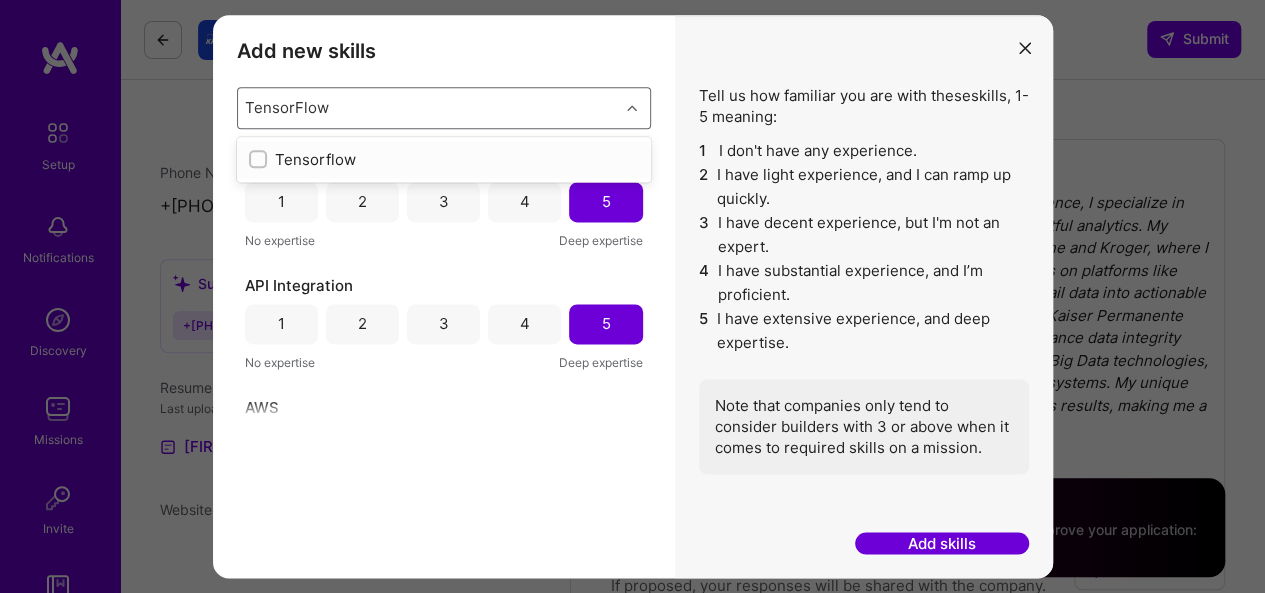 click on "Tensorflow" at bounding box center [444, 159] 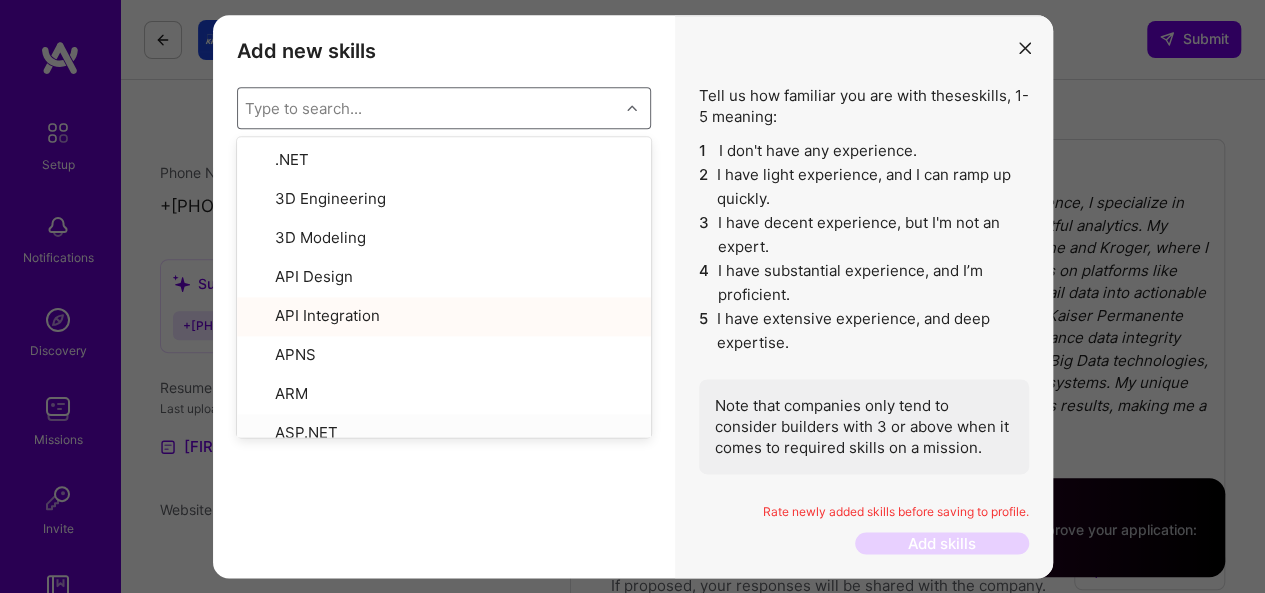 click on "option Tensorflow, selected. option ASP.NET focused, 8 of 378. 378 results available. Use Up and Down to choose options, press Enter to select the currently focused option, press Escape to exit the menu, press Tab to select the option and exit the menu. Type to search... .NET 3D Engineering 3D Modeling API Design API Integration APNS ARM ASP.NET AWS AWS Aurora AWS BETA AWS CDK AWS CloudFormation AWS Lambda AWS Neptune AWS RDS Ada Adobe Creative Cloud Adobe Experience Manager Affiliate Marketing Agile Agora Airflow Airtable Algorithm Design Amazon Athena Amplitude Analytics Android Angular Angular.js Ansible Apache Kafka Apex (Salesforce) Apollo App Clip (iOS) ArangoDB Artifactory Artificial Intelligence (AI) Assembly Async.io Aurelia Authentication Automated Testing Azure BLE (Bluetooth) Babylon.js Backbone.js Backlog Prioritization BigQuery Blockchain / Crypto Blog Bloomreach Bootstrap JS Boto3 C C#" at bounding box center [444, 296] 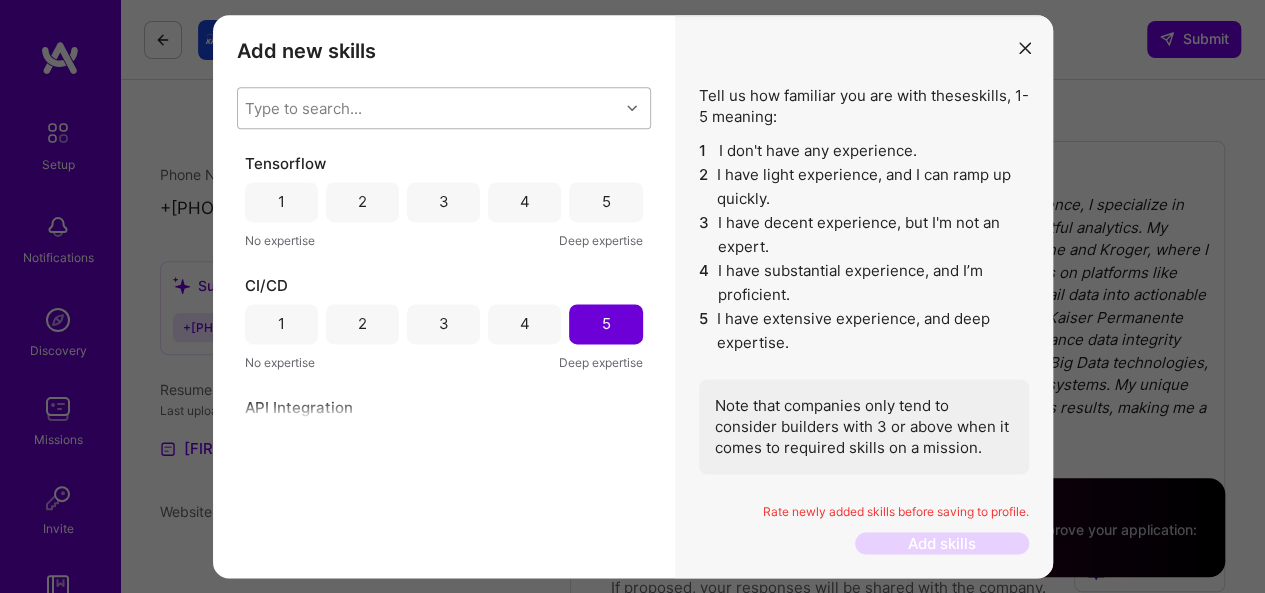 scroll, scrollTop: 0, scrollLeft: 0, axis: both 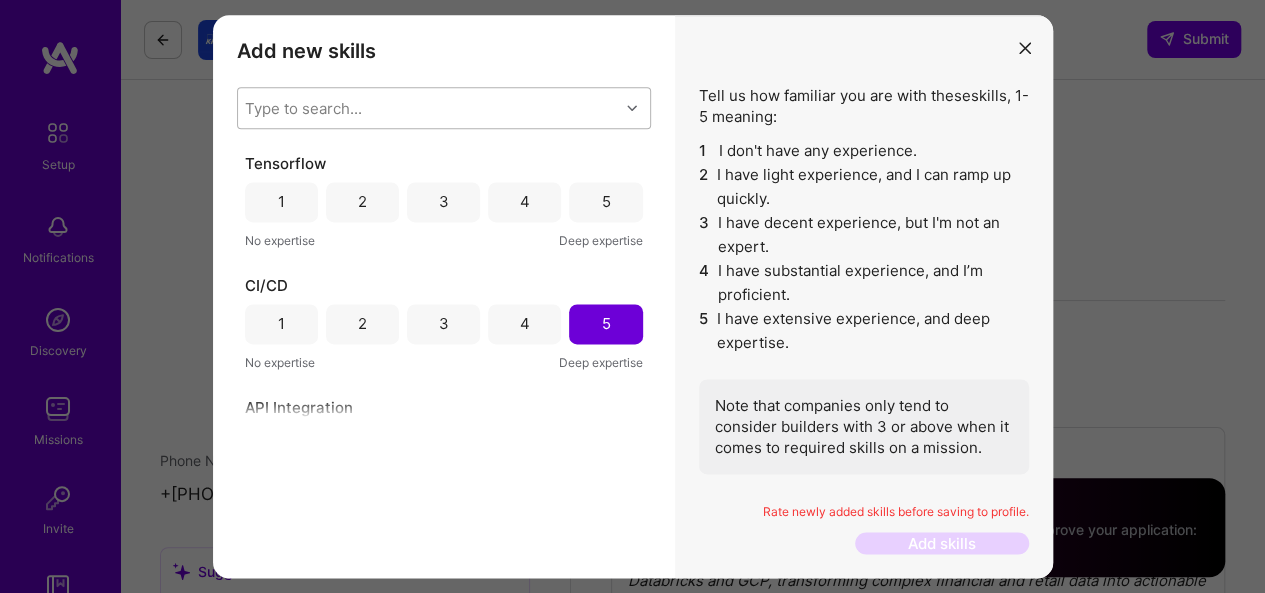 click on "5" at bounding box center (605, 202) 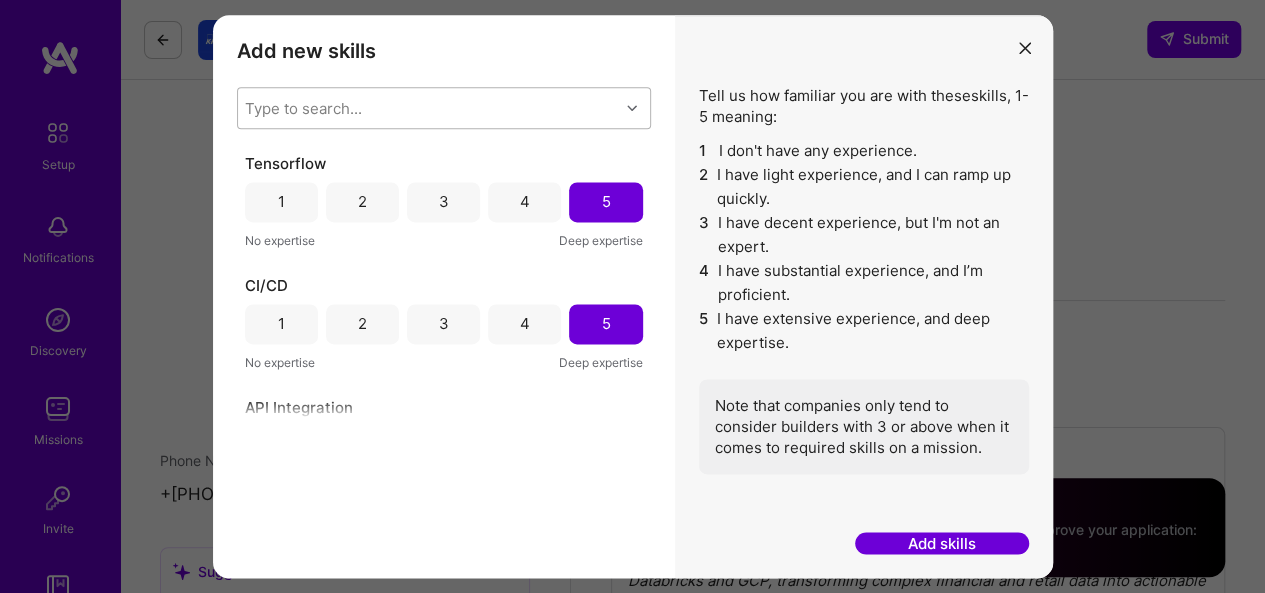 click on "Type to search..." at bounding box center (428, 108) 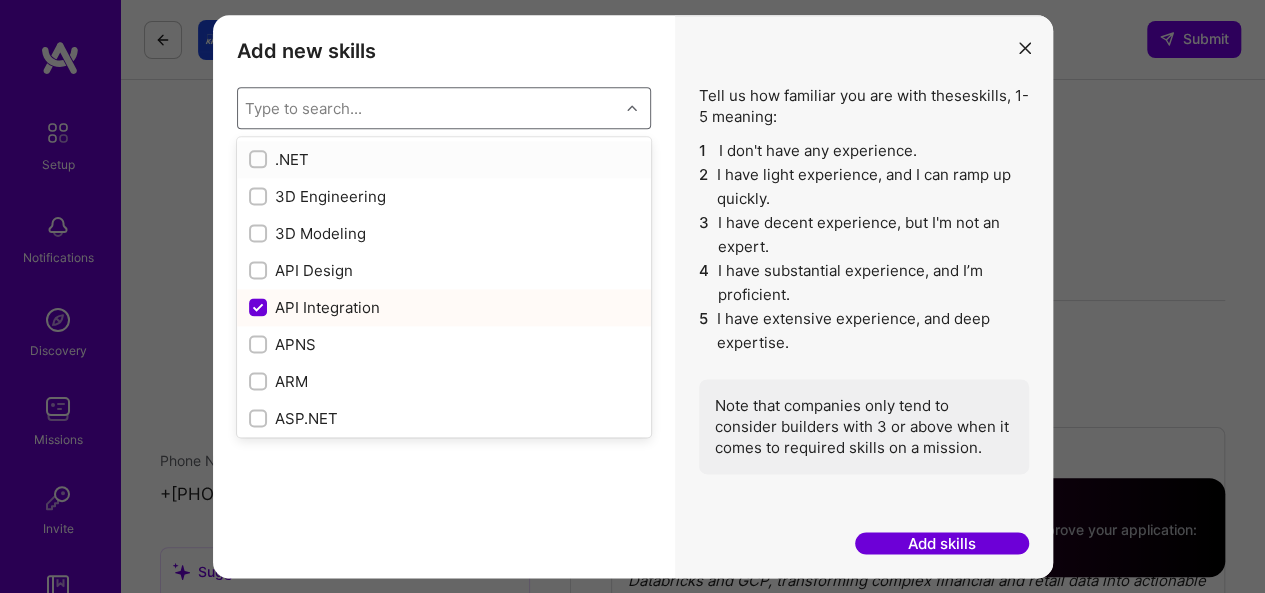 paste on "Apache" 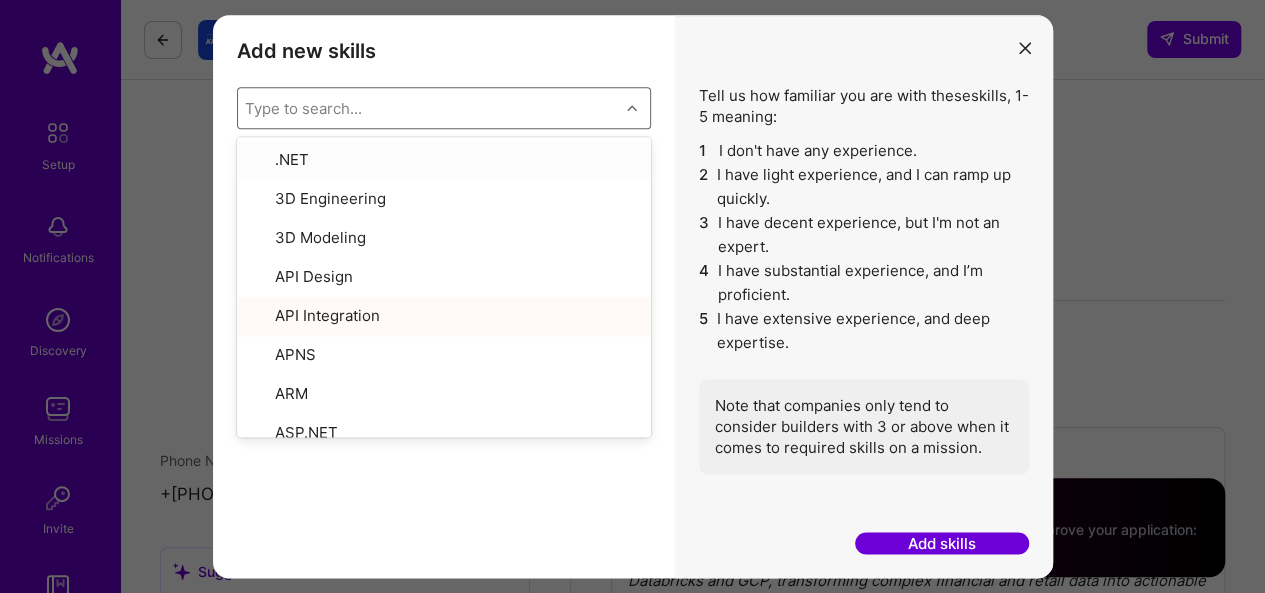 type on "Apache" 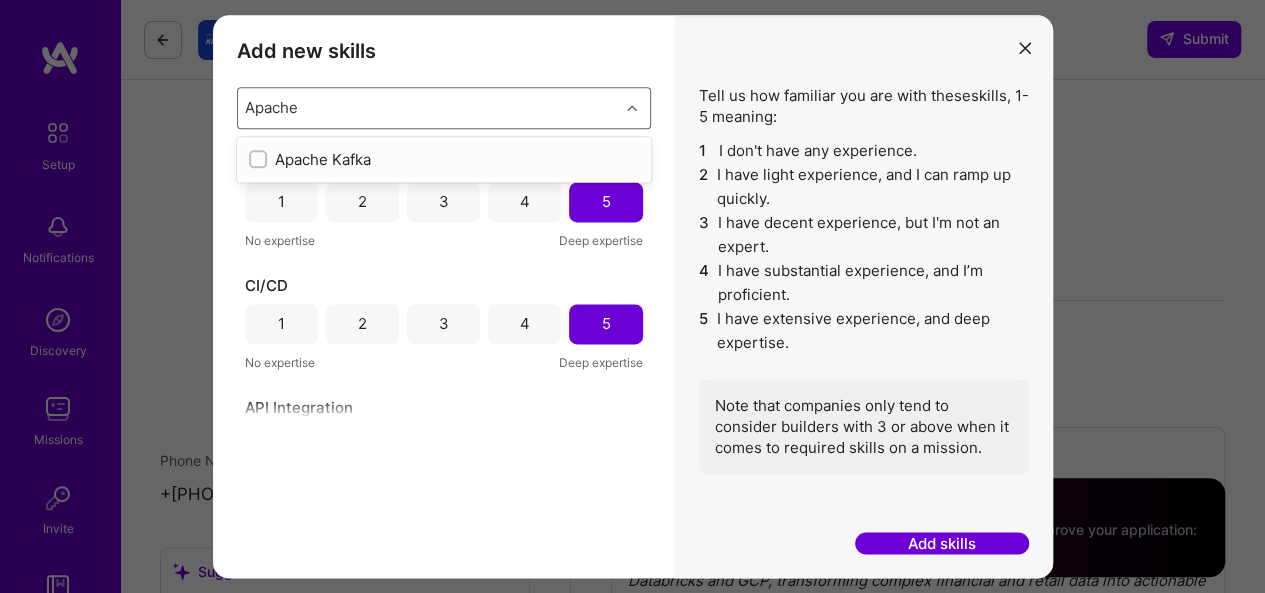 click on "Apache Kafka" at bounding box center (444, 159) 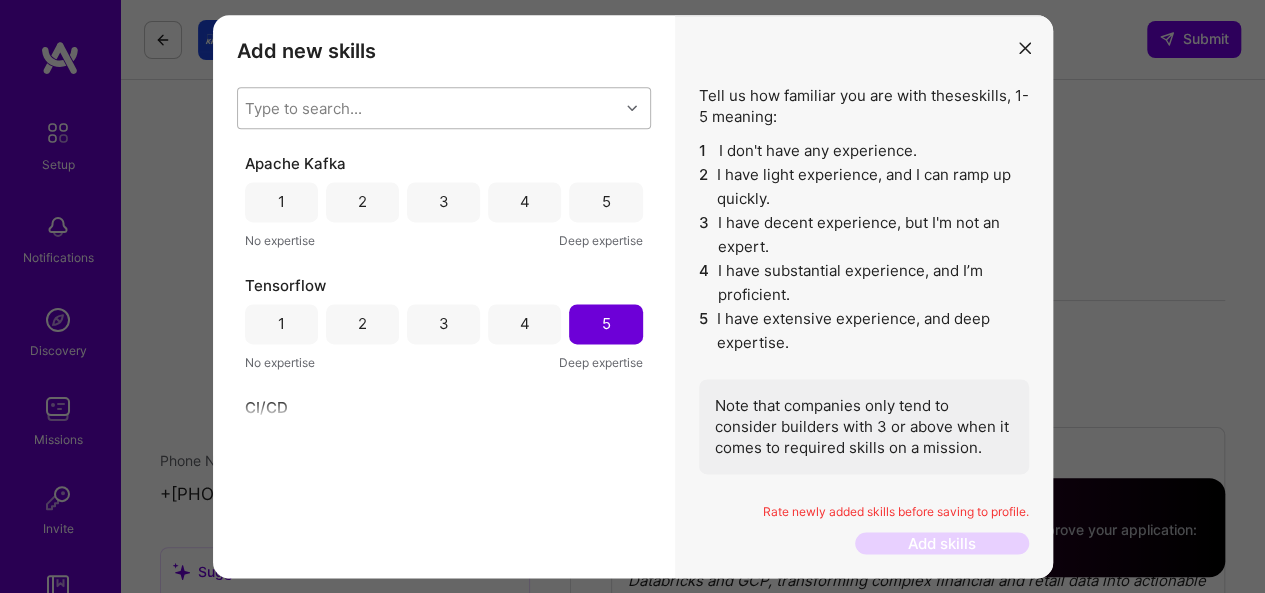 click on "Add new skills Tell us how familiar you are with given skills, using between 1 (No experience) and 5 (Expert). Type to search... Apache Kafka 1 2 3 4 5 No expertise Deep expertise Tensorflow 1 2 3 4 5 No expertise Deep expertise CI/CD 1 2 3 4 5 No expertise Deep expertise API Integration 1 2 3 4 5 No expertise Deep expertise AWS 1 2 3 4 5 No expertise Deep expertise Google Cloud / GCP 1 2 3 4 5 No expertise Deep expertise Azure 1 2 3 4 5 No expertise Deep expertise" at bounding box center (444, 296) 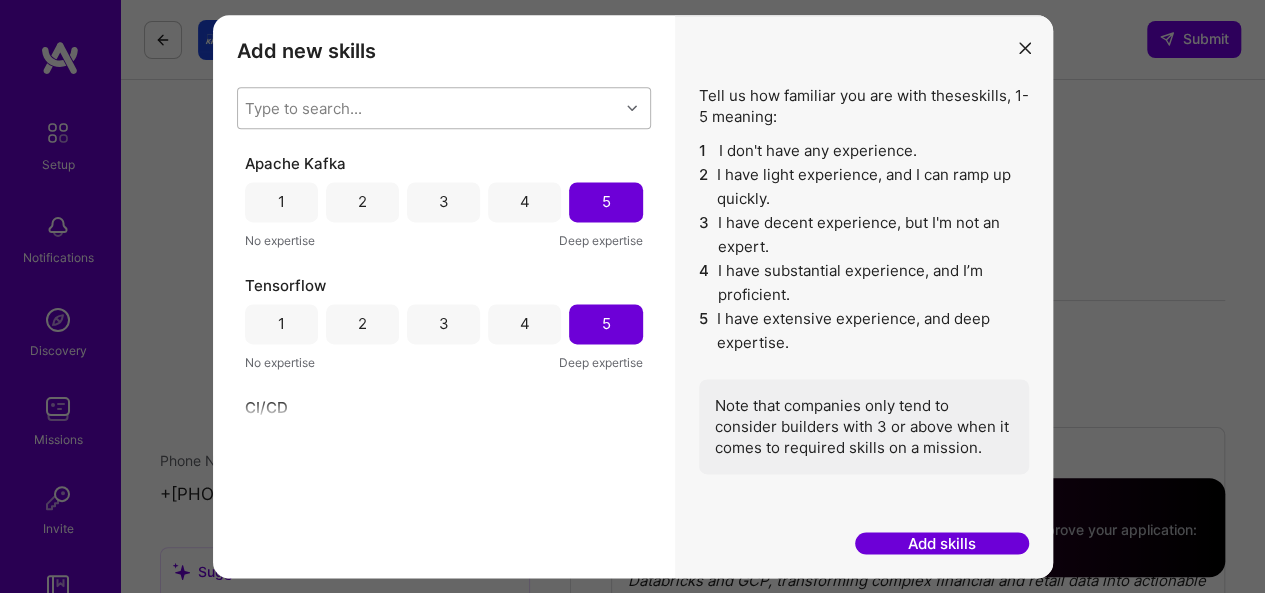 click on "Type to search..." at bounding box center (428, 108) 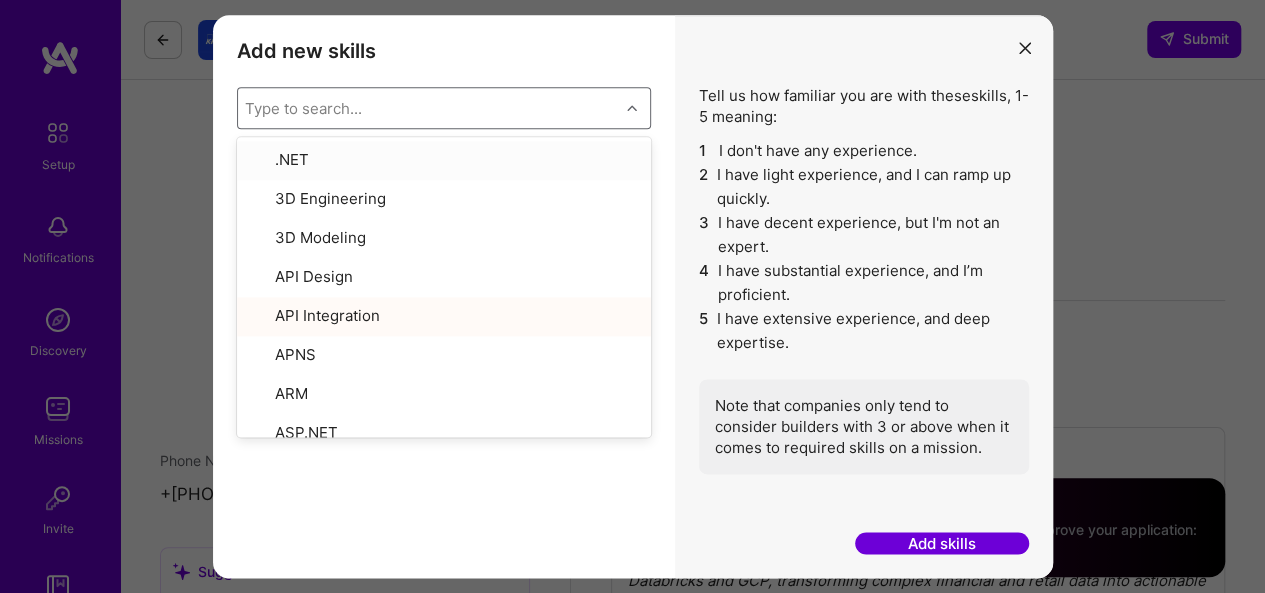 click on "Type to search..." at bounding box center (303, 107) 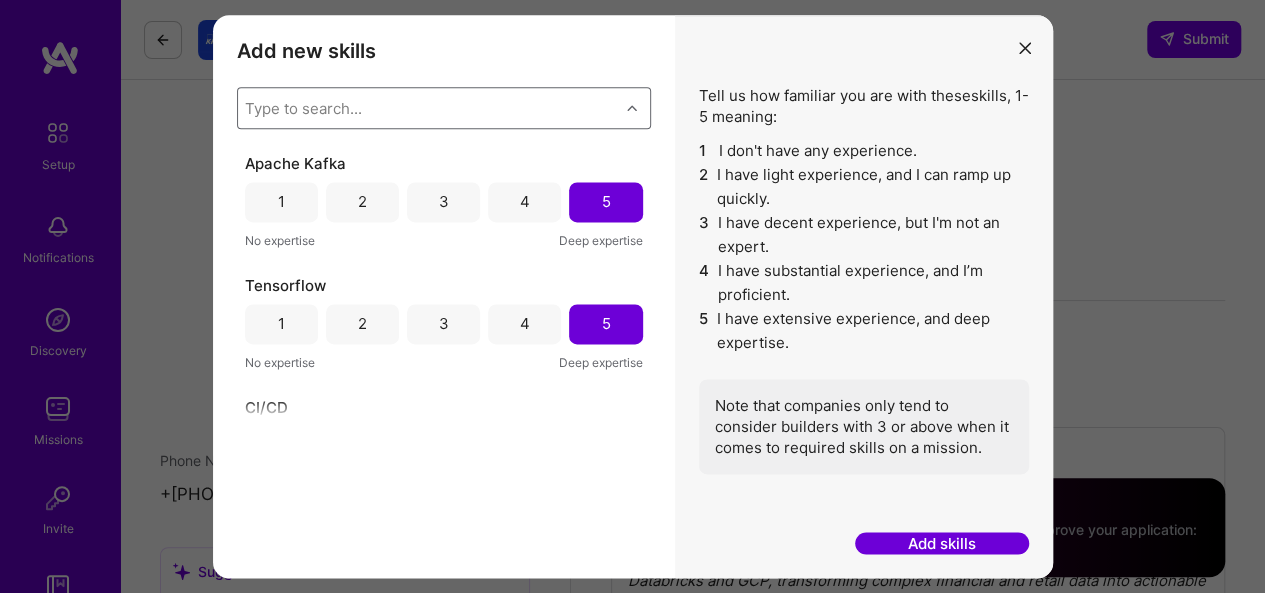 paste on "MongoDB" 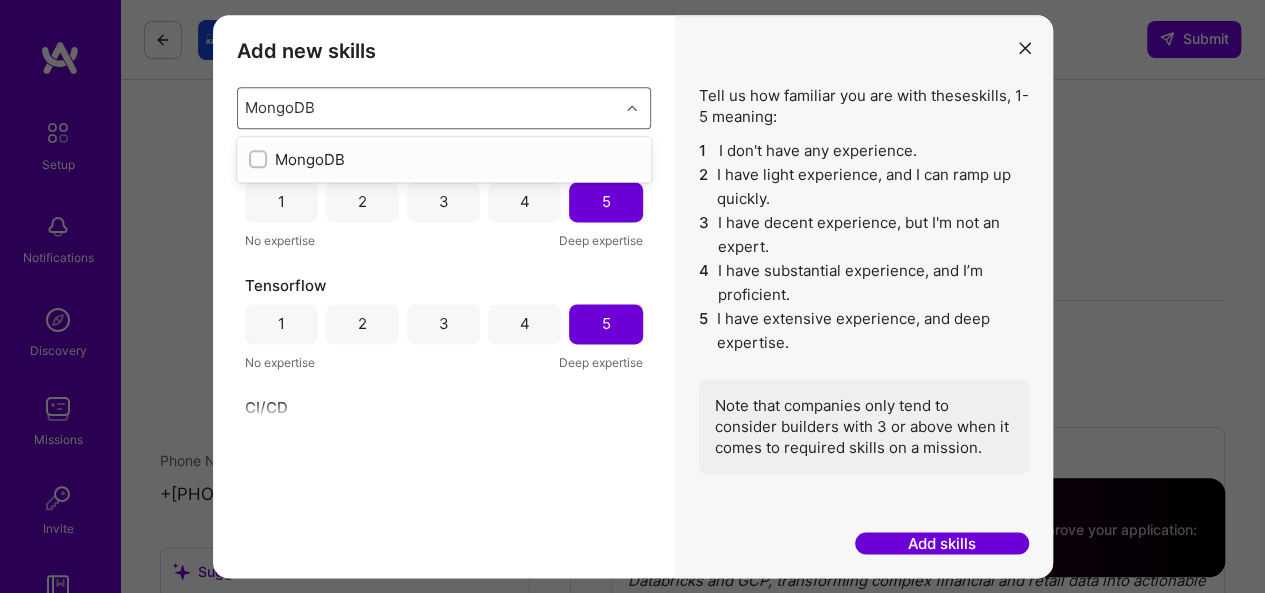 click on "MongoDB" at bounding box center [444, 159] 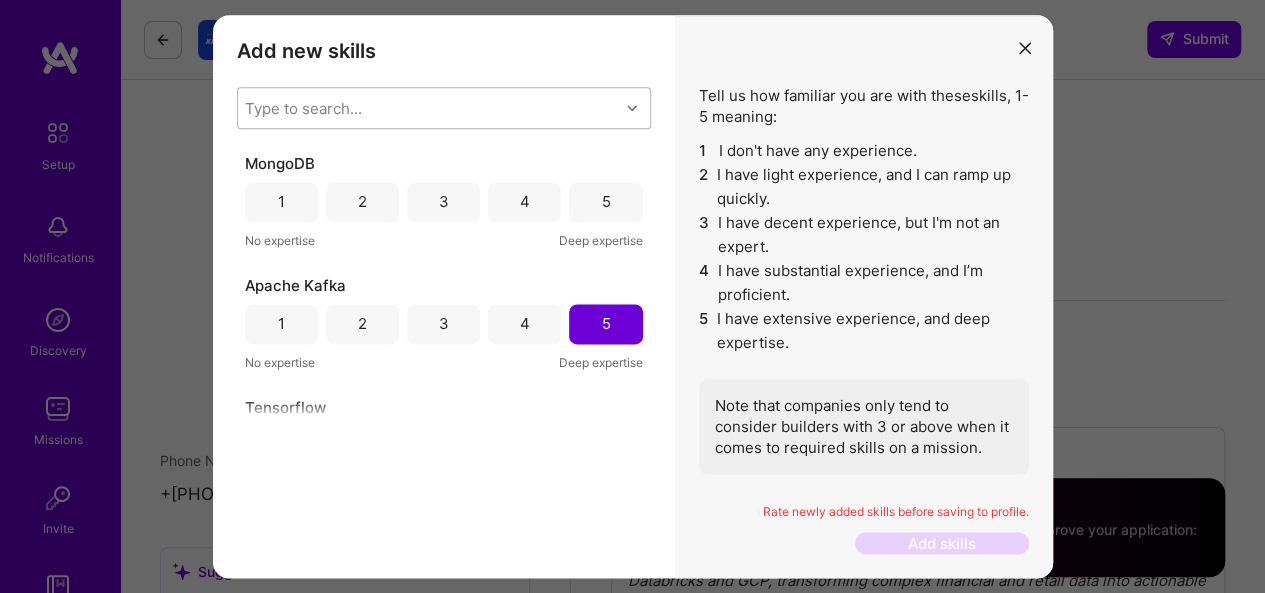 drag, startPoint x: 304, startPoint y: 517, endPoint x: 409, endPoint y: 440, distance: 130.20752 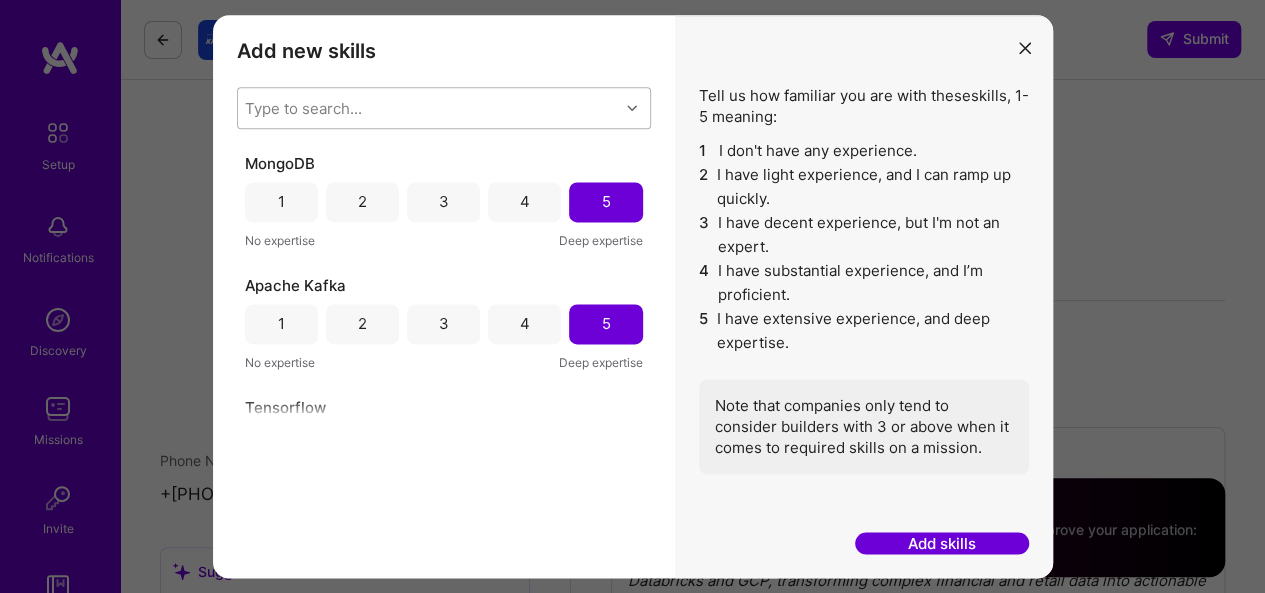 click on "Type to search..." at bounding box center [428, 108] 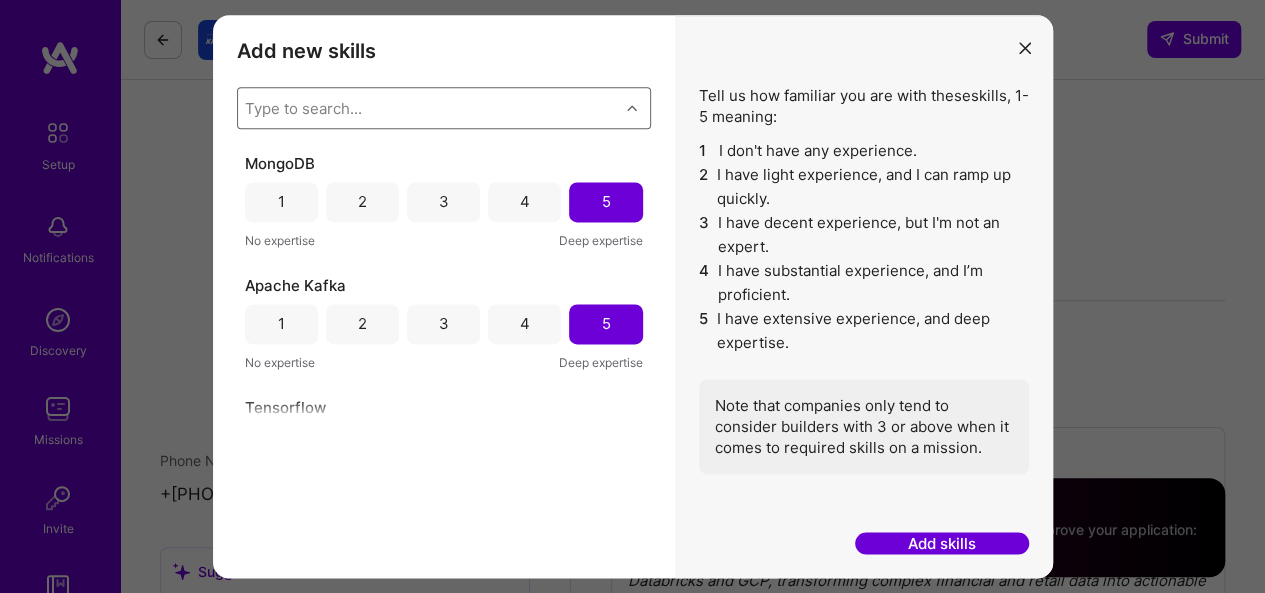 click on "Type to search..." at bounding box center (428, 108) 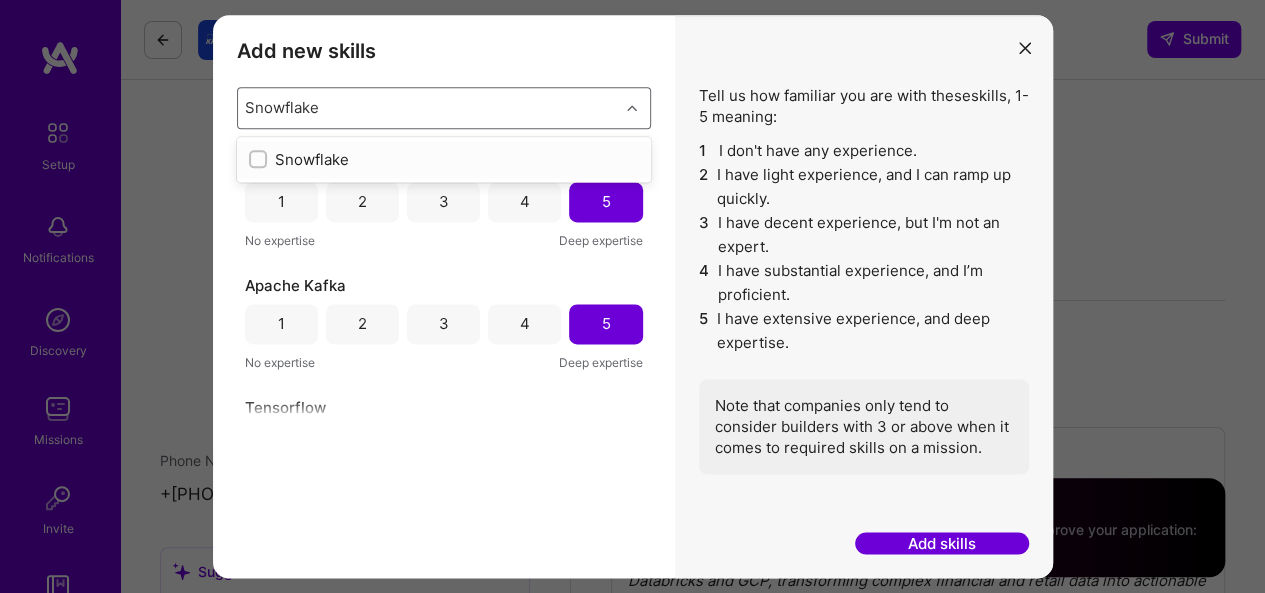 click on "Snowflake" at bounding box center (444, 159) 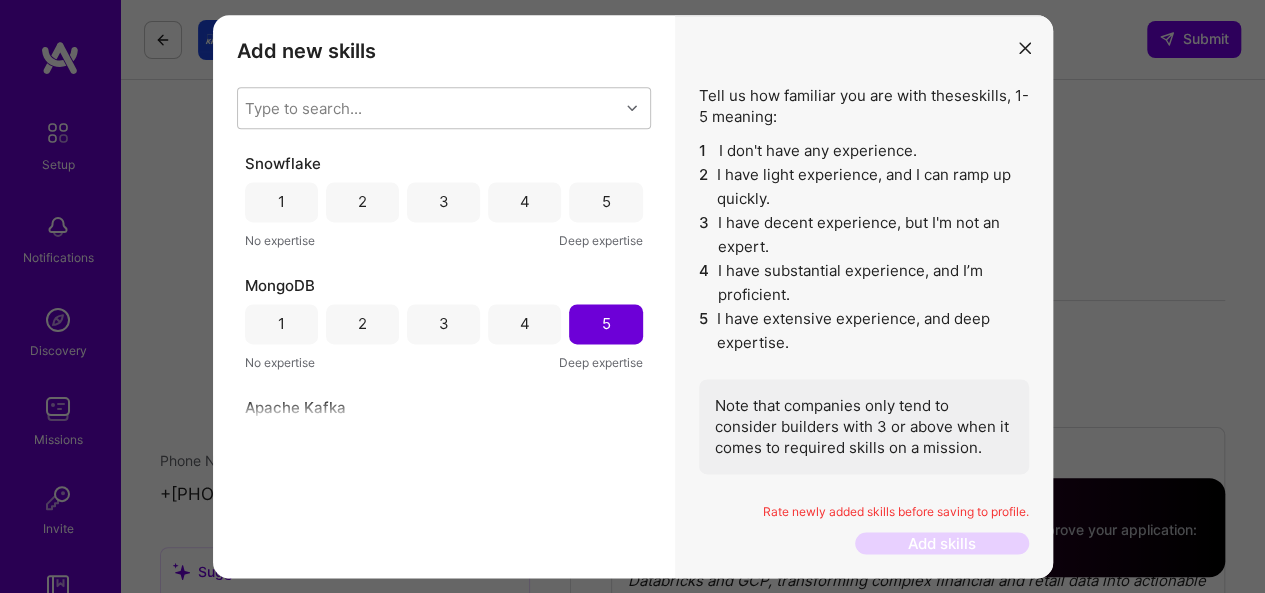 drag, startPoint x: 480, startPoint y: 470, endPoint x: 567, endPoint y: 255, distance: 231.93533 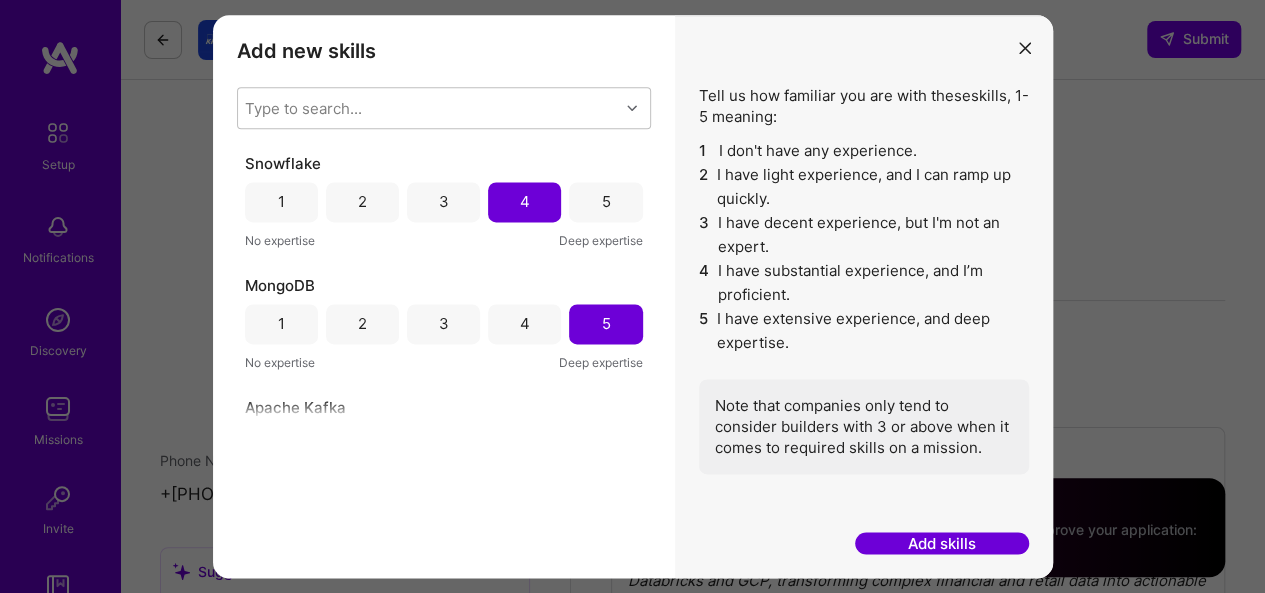 click on "5" at bounding box center [605, 202] 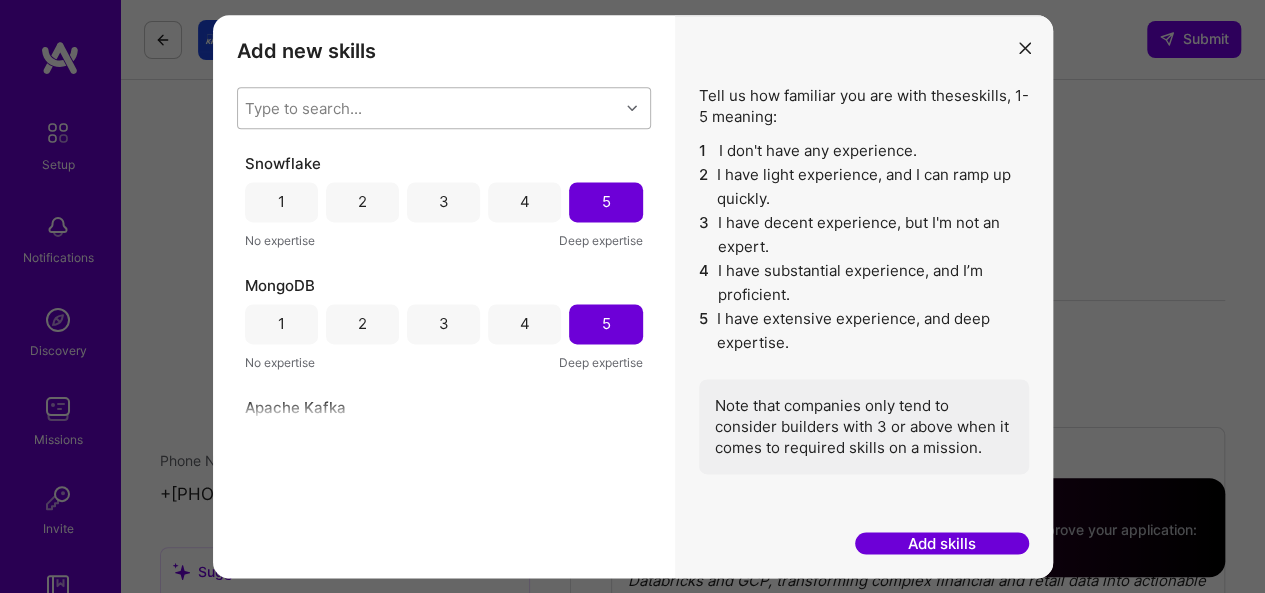 click on "Type to search..." at bounding box center (303, 107) 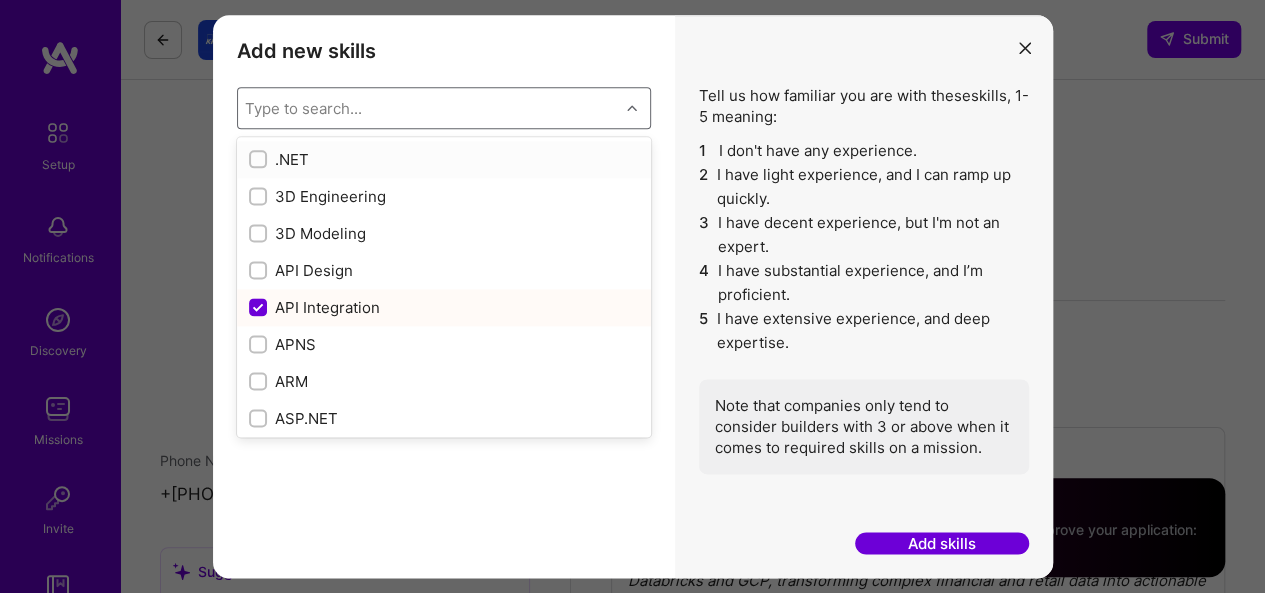 paste on "SQL" 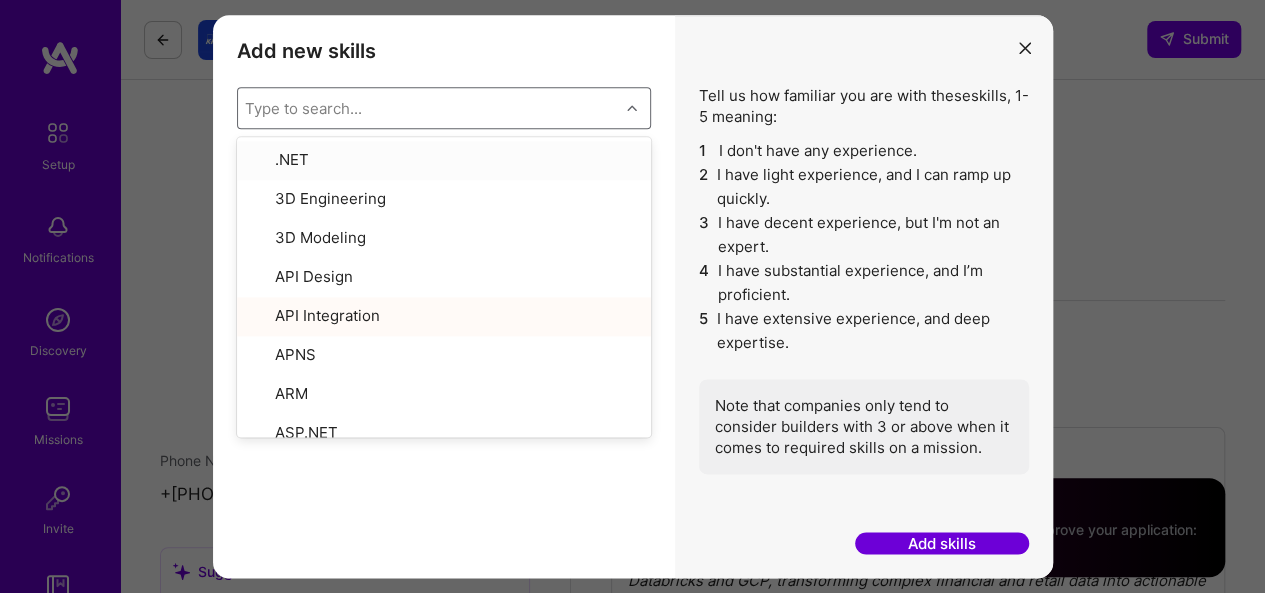 type on "SQL" 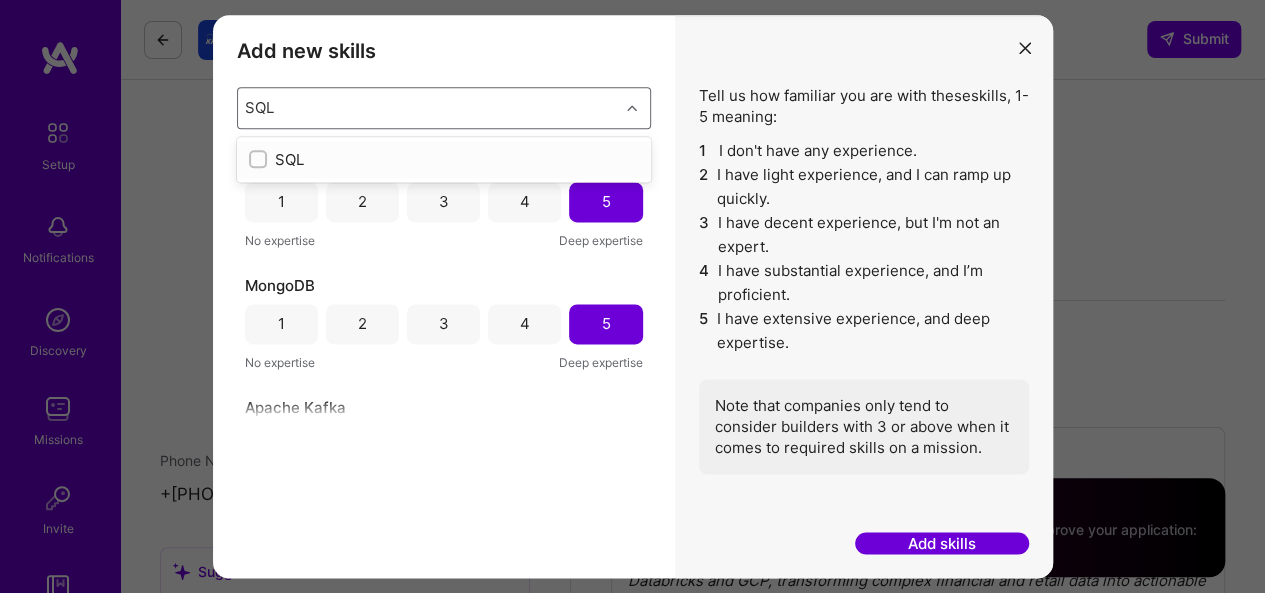 click on "SQL" at bounding box center [444, 159] 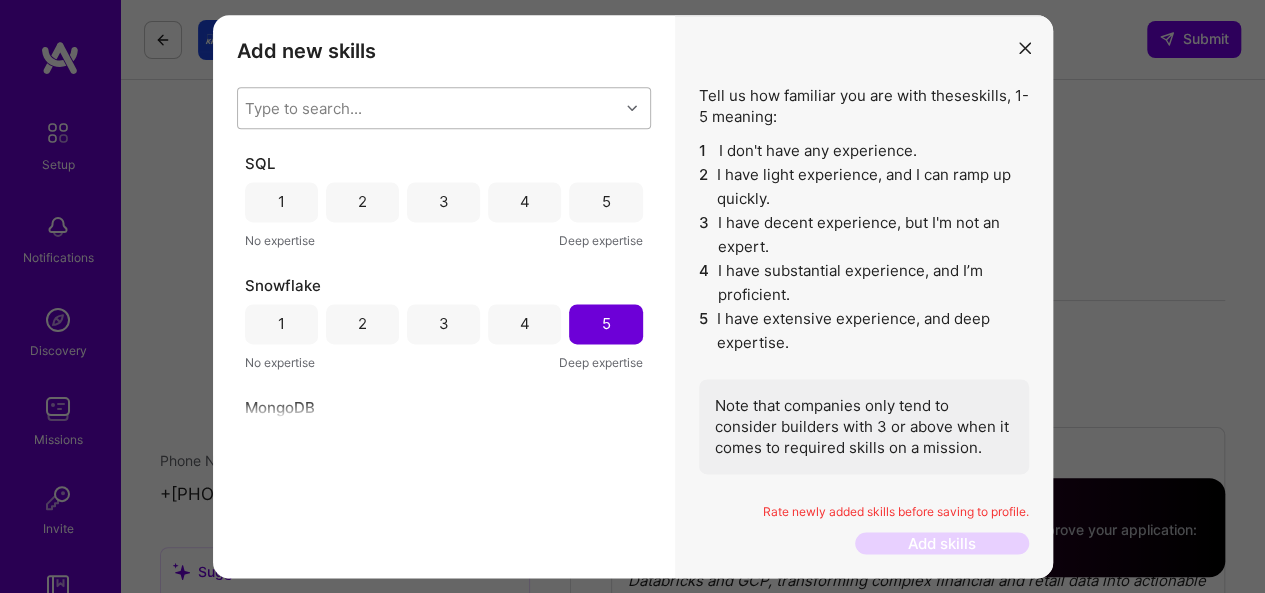 click on "Add new skills Tell us how familiar you are with given skills, using between 1 (No experience) and 5 (Expert). Type to search... SQL 1 2 3 4 5 No expertise Deep expertise Snowflake 1 2 3 4 5 No expertise Deep expertise MongoDB 1 2 3 4 5 No expertise Deep expertise Apache Kafka 1 2 3 4 5 No expertise Deep expertise Tensorflow 1 2 3 4 5 No expertise Deep expertise CI/CD 1 2 3 4 5 No expertise Deep expertise API Integration 1 2 3 4 5 No expertise Deep expertise AWS 1 2 3 4 5 No expertise Deep expertise Google Cloud / GCP 1 2 3 4 5 No expertise Deep expertise Azure 1 2 3 4 5 No expertise Deep expertise" at bounding box center [444, 296] 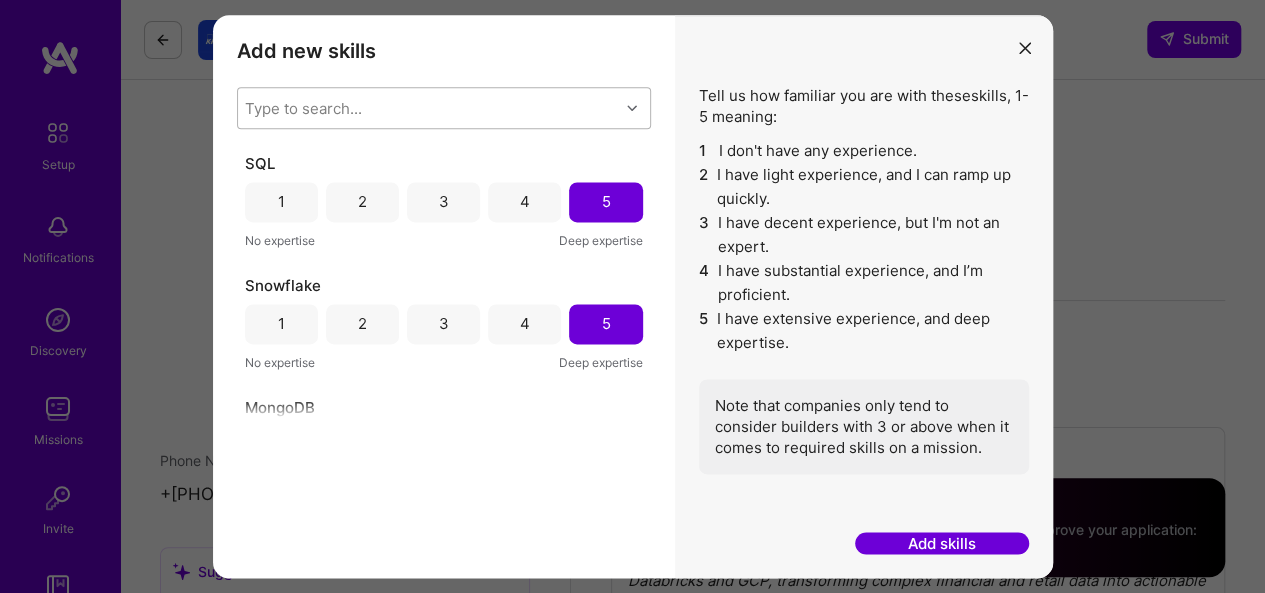 click on "Type to search..." at bounding box center [428, 108] 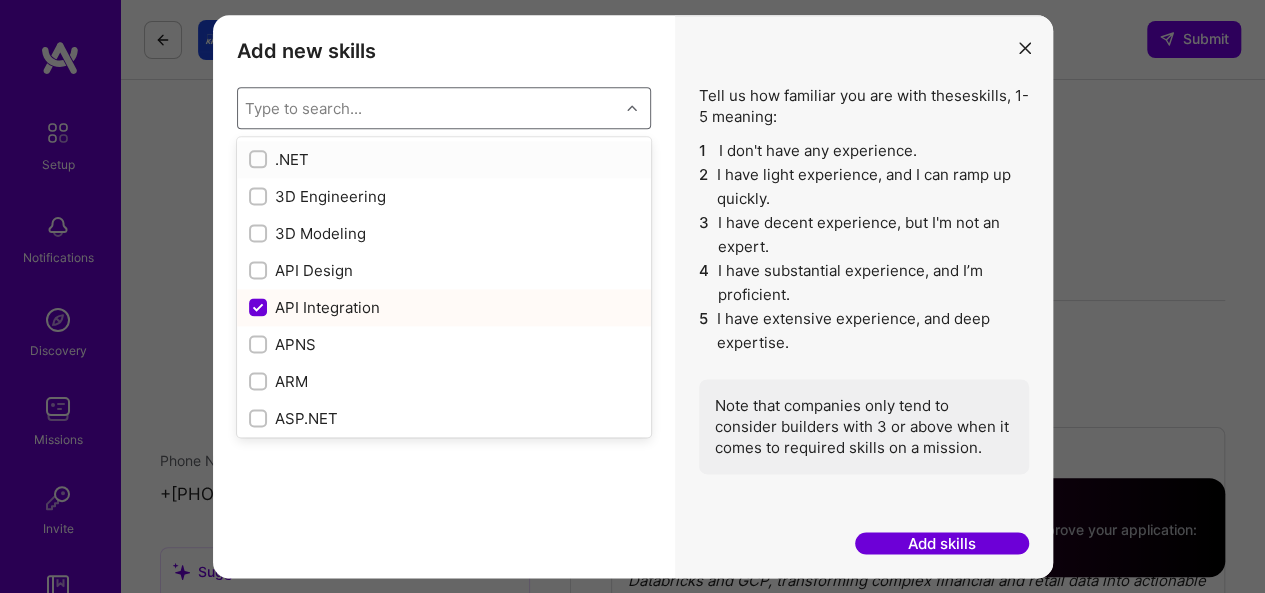paste on "PostgreSQL" 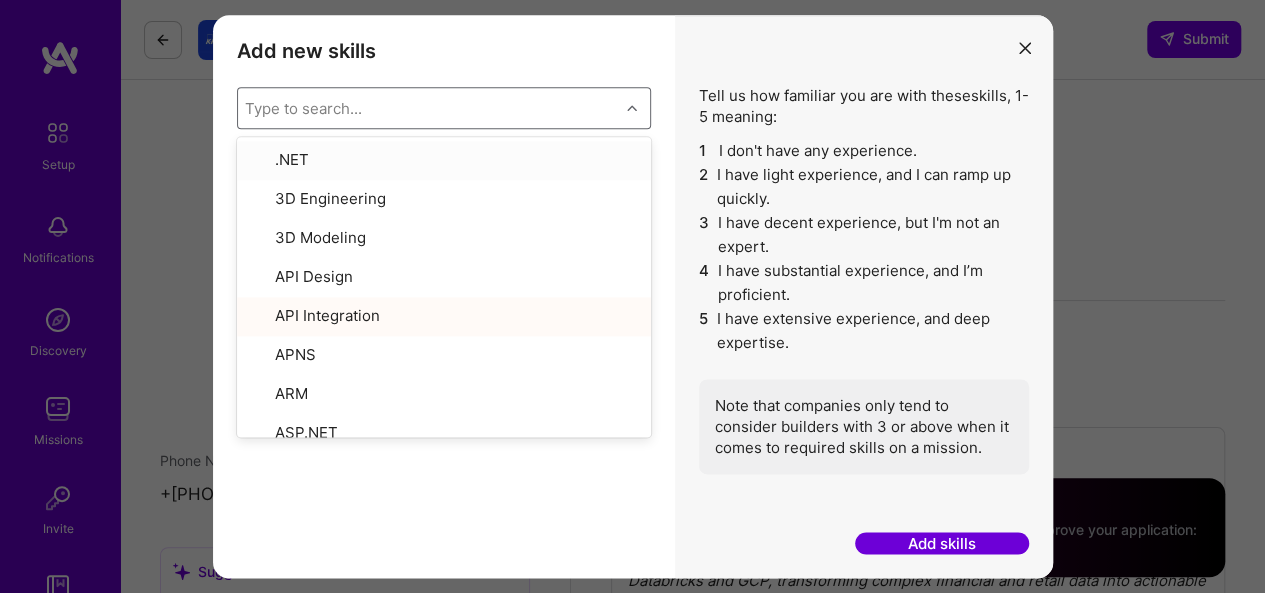 type on "PostgreSQL" 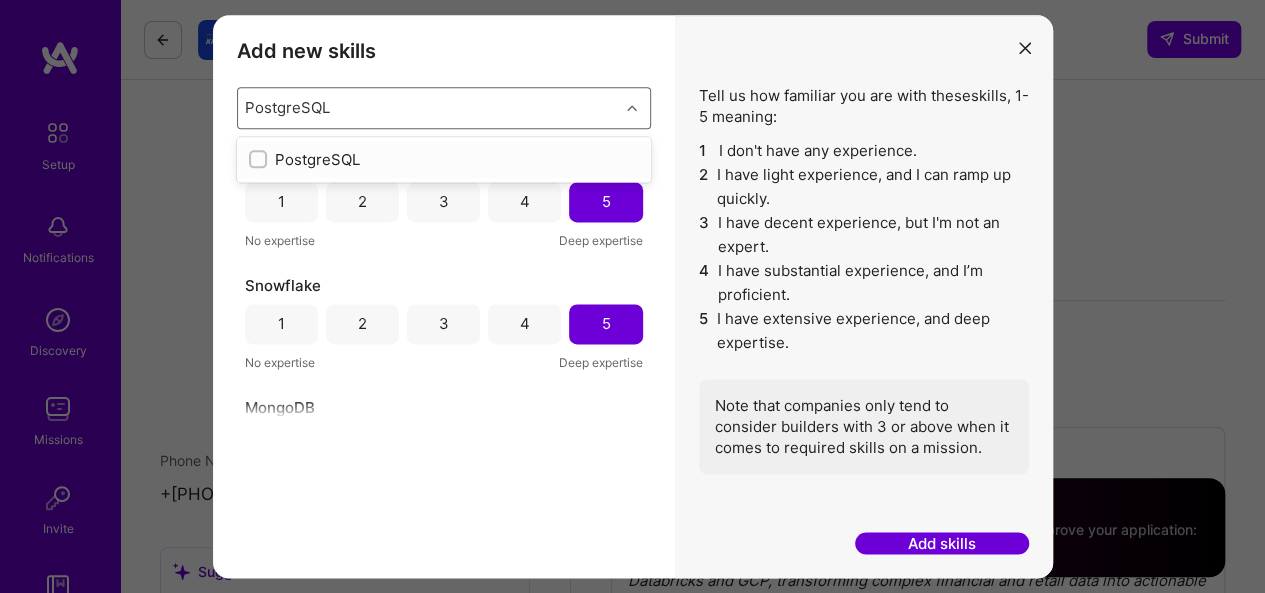 click on "PostgreSQL" at bounding box center (444, 159) 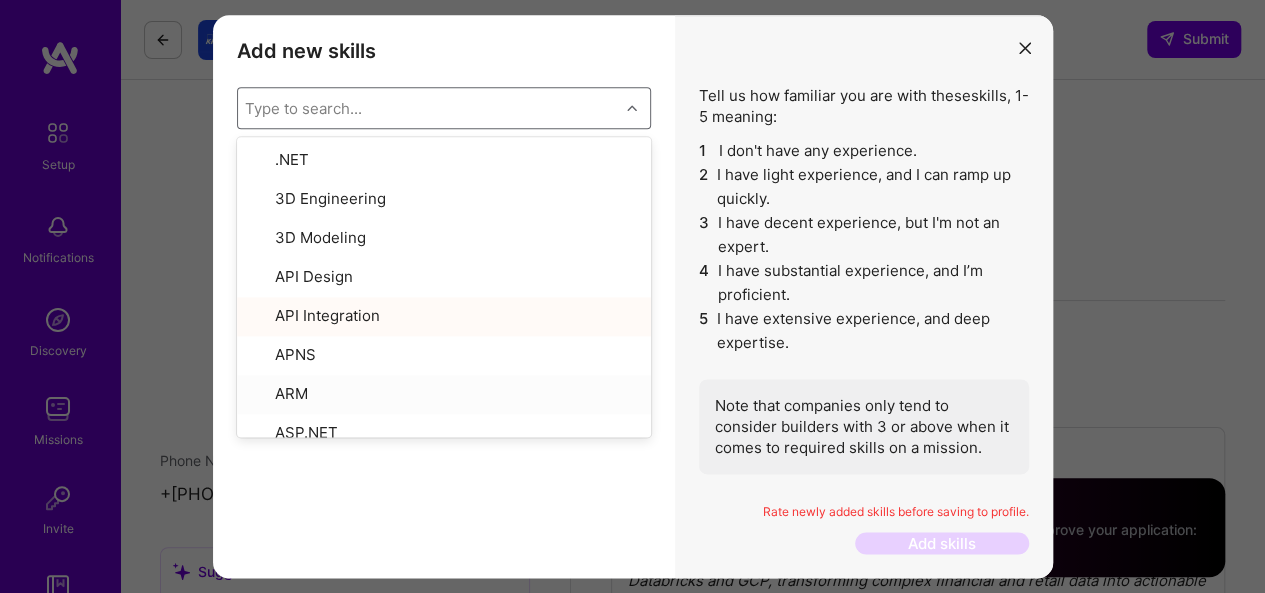 click on "Add new skills Tell us how familiar you are with given skills, using between 1 (No experience) and 5 (Expert). option PostgreSQL, selected. option ARM focused, 7 of 378. 378 results available. Use Up and Down to choose options, press Enter to select the currently focused option, press Escape to exit the menu, press Tab to select the option and exit the menu. Type to search... .NET 3D Engineering 3D Modeling API Design API Integration APNS ARM ASP.NET AWS AWS Aurora AWS BETA AWS CDK AWS CloudFormation AWS Lambda AWS Neptune AWS RDS Ada Adobe Creative Cloud Adobe Experience Manager Affiliate Marketing Agile Agora Airflow Airtable Algorithm Design Amazon Athena Amplitude Analytics Android Angular Angular.js Ansible Apache Kafka Apex (Salesforce) Apollo App Clip (iOS) ArangoDB Artifactory Artificial Intelligence (AI) Assembly Async.io Aurelia Authentication Automated Testing Azure BLE (Bluetooth) Babylon.js Backbone.js Backlog Prioritization BigQuery Blockchain / Crypto Blog Bloomreach Bootstrap JS Boto3 C C# C++" at bounding box center [444, 296] 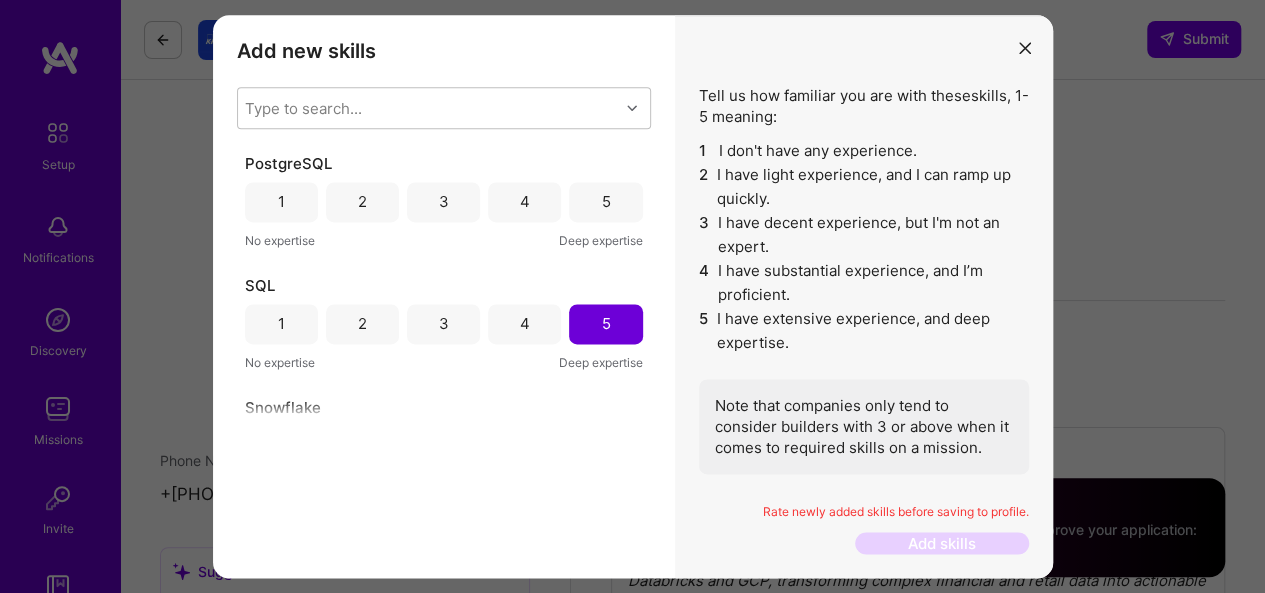 click on "5" at bounding box center (605, 202) 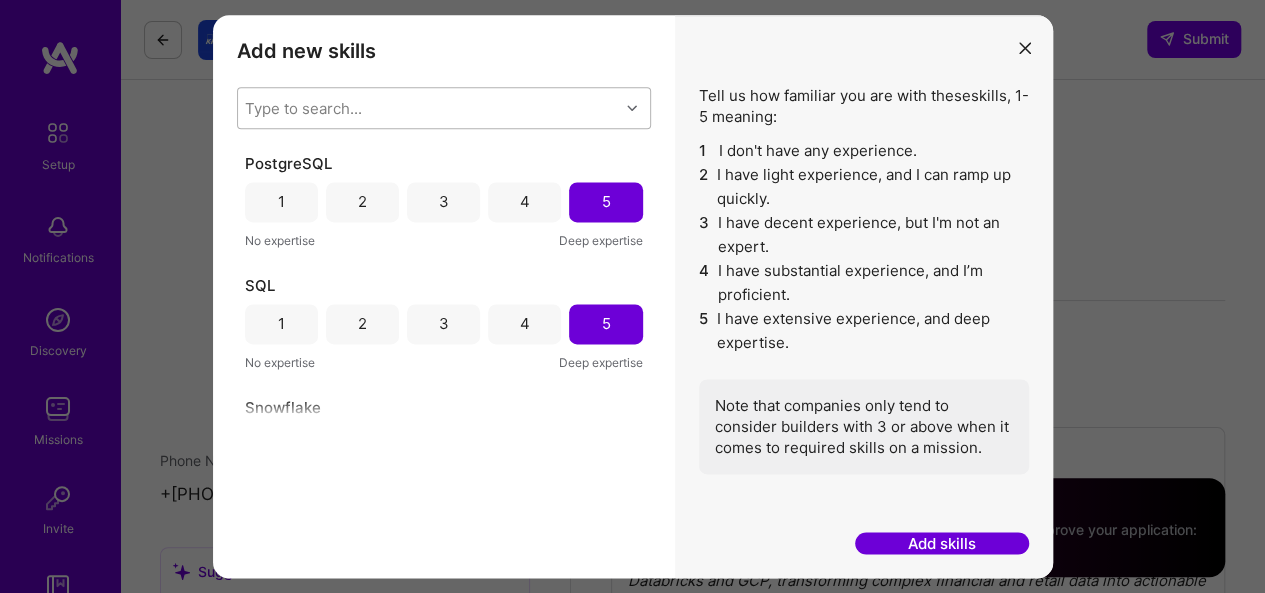 click on "Type to search..." at bounding box center (428, 108) 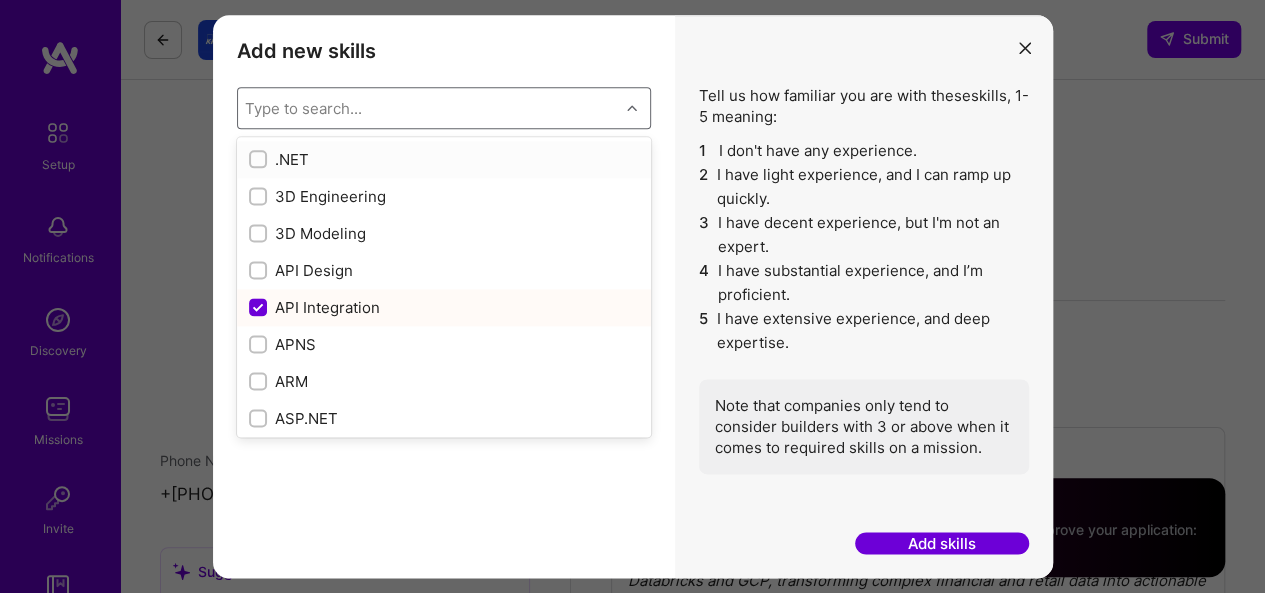 paste on "Terraform" 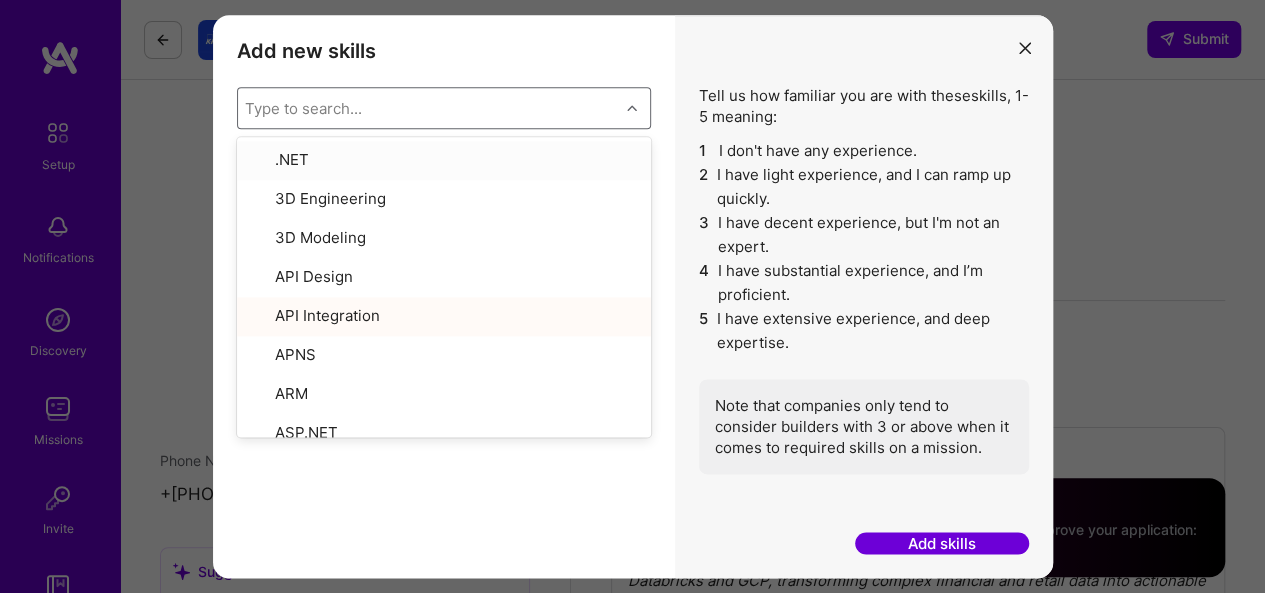 type on "Terraform" 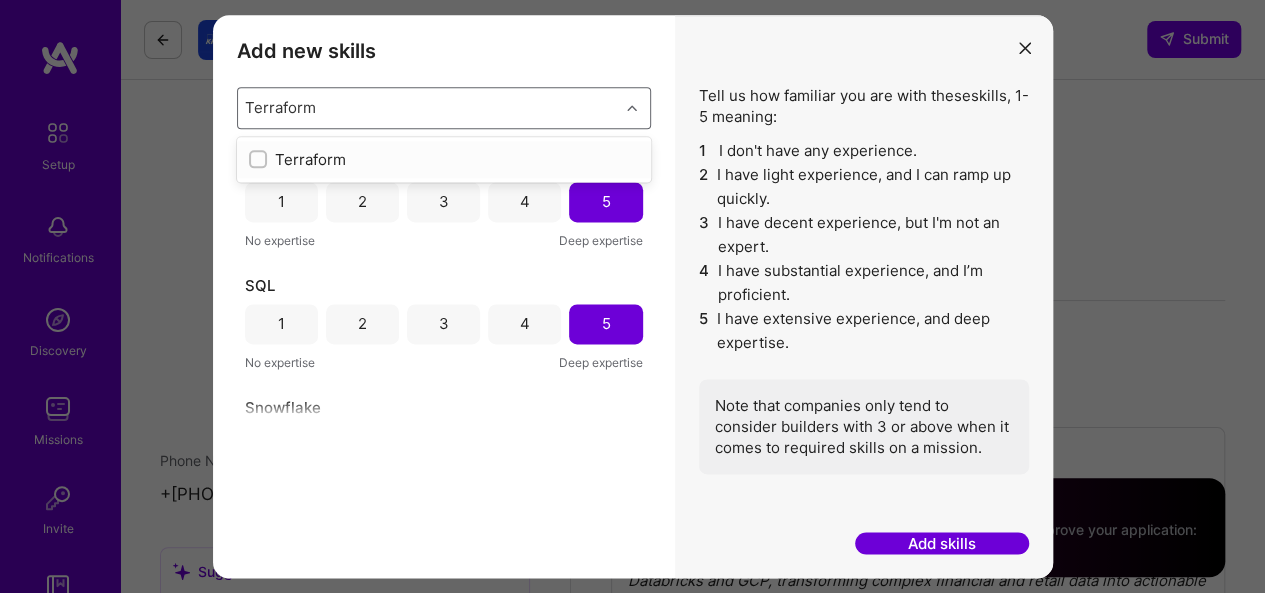 click on "Terraform" at bounding box center [444, 159] 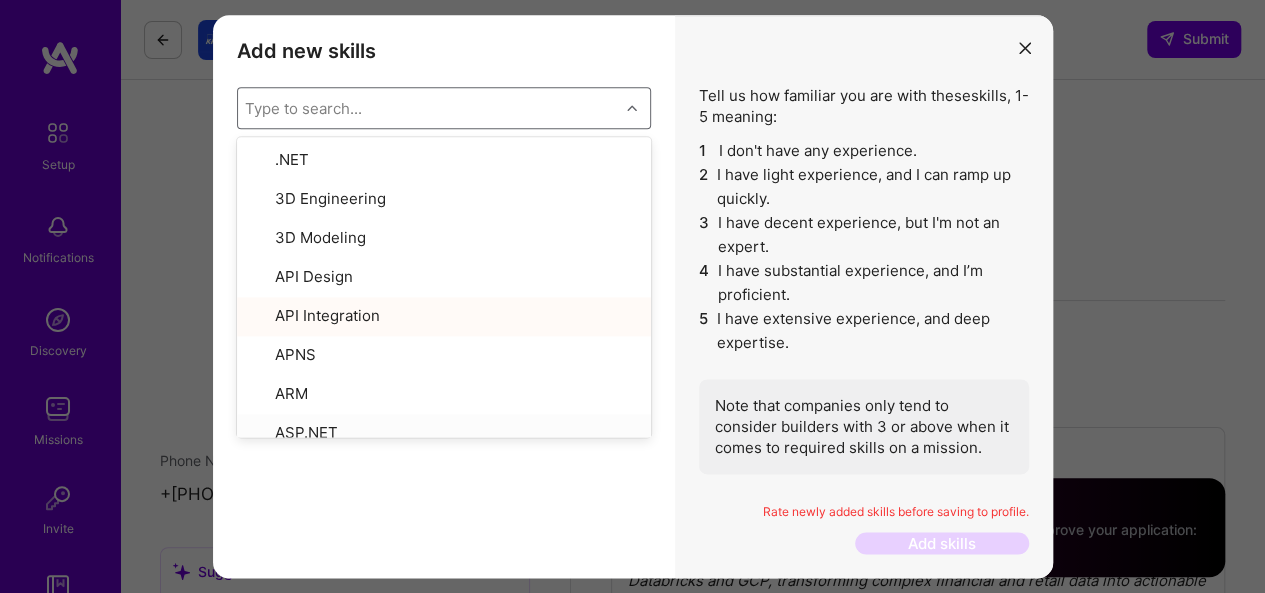 click on "Add new skills Tell us how familiar you are with given skills, using between 1 (No experience) and 5 (Expert). option Terraform, selected. option ASP.NET focused, 8 of 378. 378 results available. Use Up and Down to choose options, press Enter to select the currently focused option, press Escape to exit the menu, press Tab to select the option and exit the menu. Type to search... .NET 3D Engineering 3D Modeling API Design API Integration APNS ARM ASP.NET AWS AWS Aurora AWS BETA AWS CDK AWS CloudFormation AWS Lambda AWS Neptune AWS RDS Ada Adobe Creative Cloud Adobe Experience Manager Affiliate Marketing Agile Agora Airflow Airtable Algorithm Design Amazon Athena Amplitude Analytics Android Angular Angular.js Ansible Apache Kafka Apex (Salesforce) Apollo App Clip (iOS) ArangoDB Artifactory Artificial Intelligence (AI) Assembly Async.io Aurelia Authentication Automated Testing Azure BLE (Bluetooth) Babylon.js Backbone.js Backlog Prioritization BigQuery Blockchain / Crypto Blog Bloomreach Bootstrap JS Boto3 C C#" at bounding box center [444, 296] 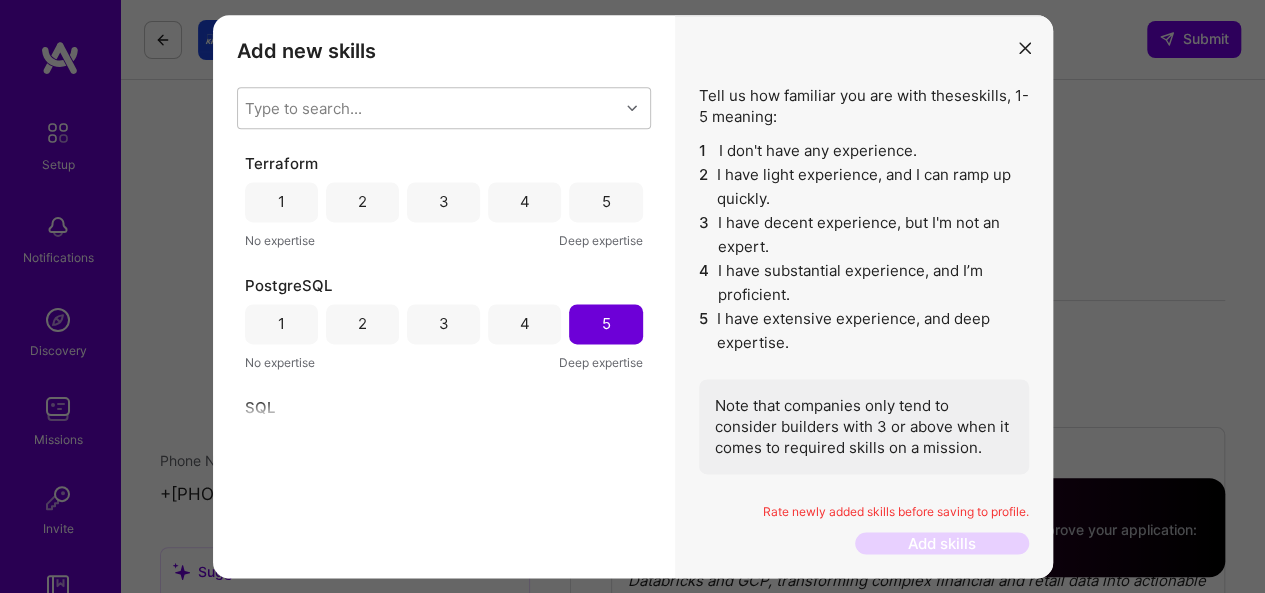 click on "5" at bounding box center [605, 202] 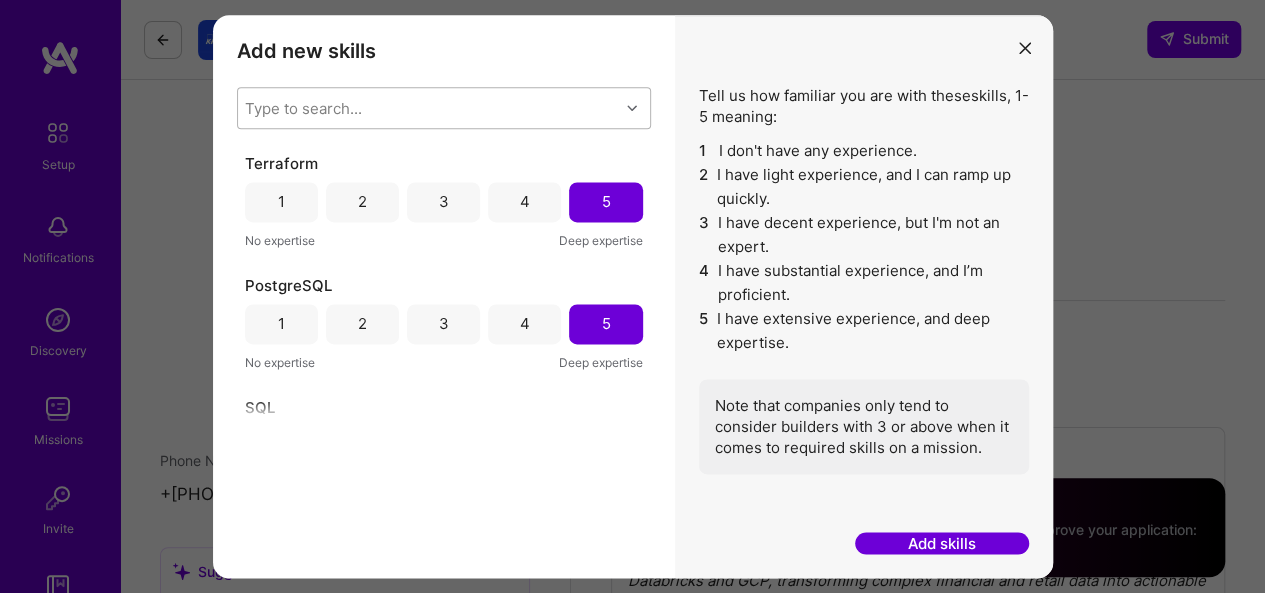 click on "Type to search..." at bounding box center [303, 107] 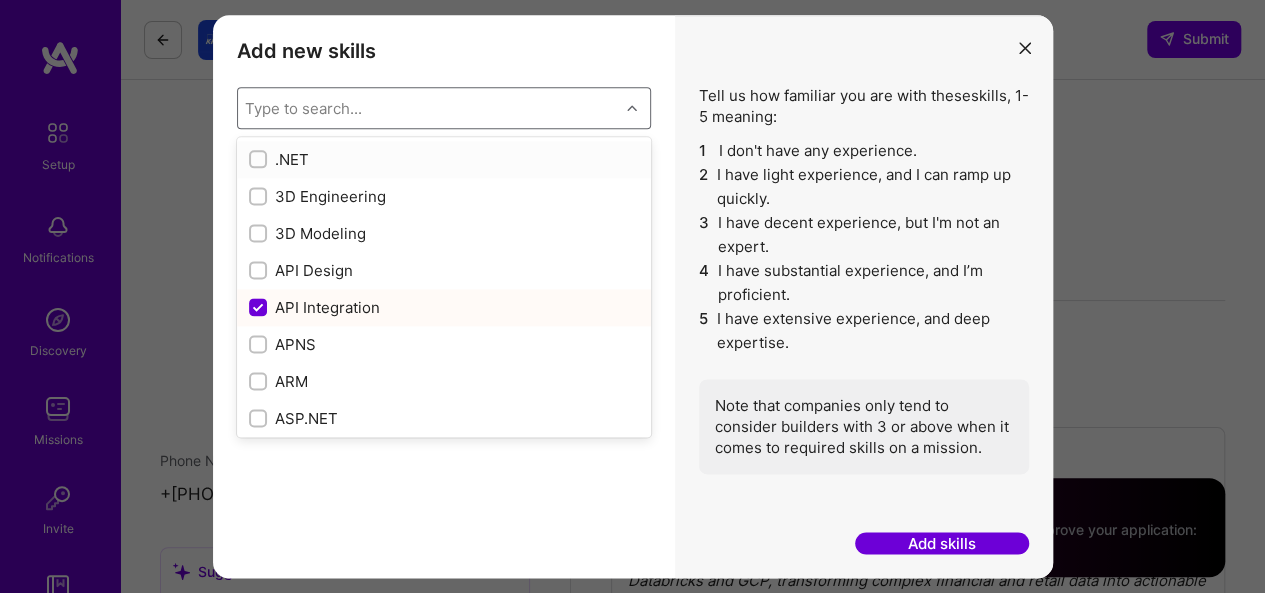 paste on "Scala" 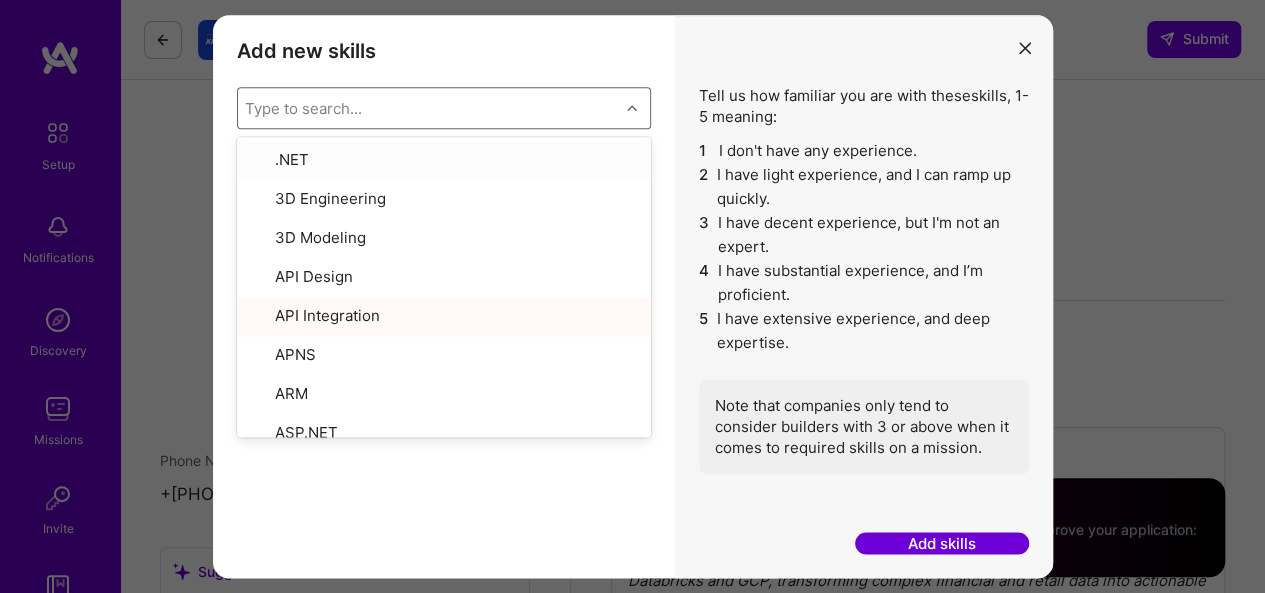 type on "Scala" 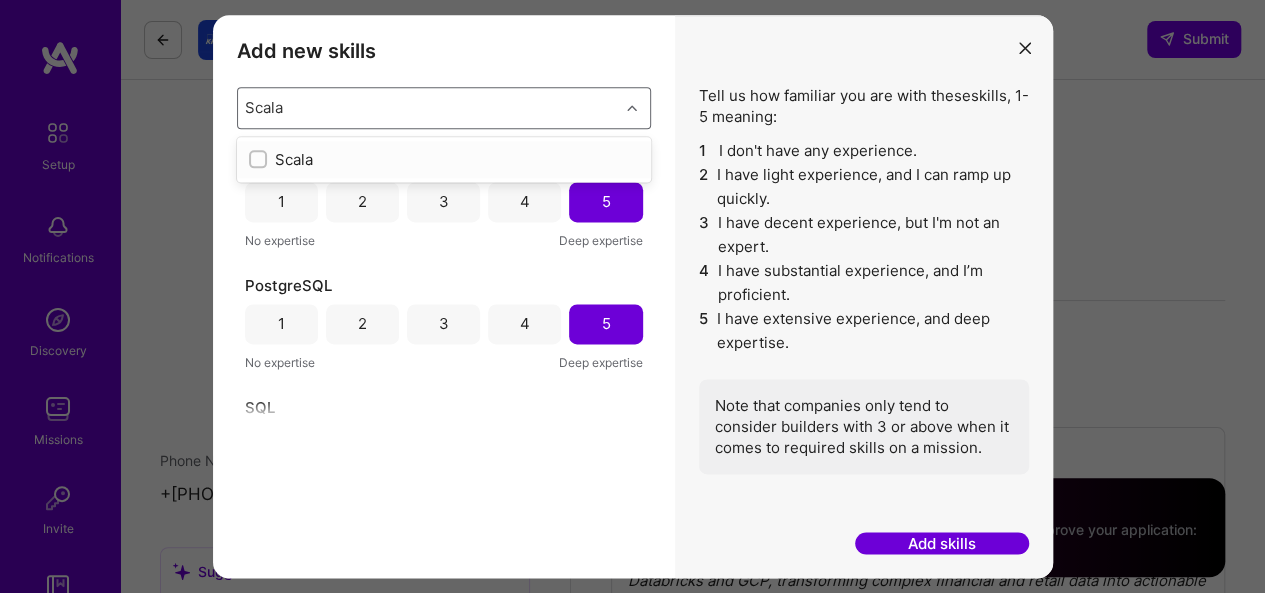 click on "Scala" at bounding box center (444, 159) 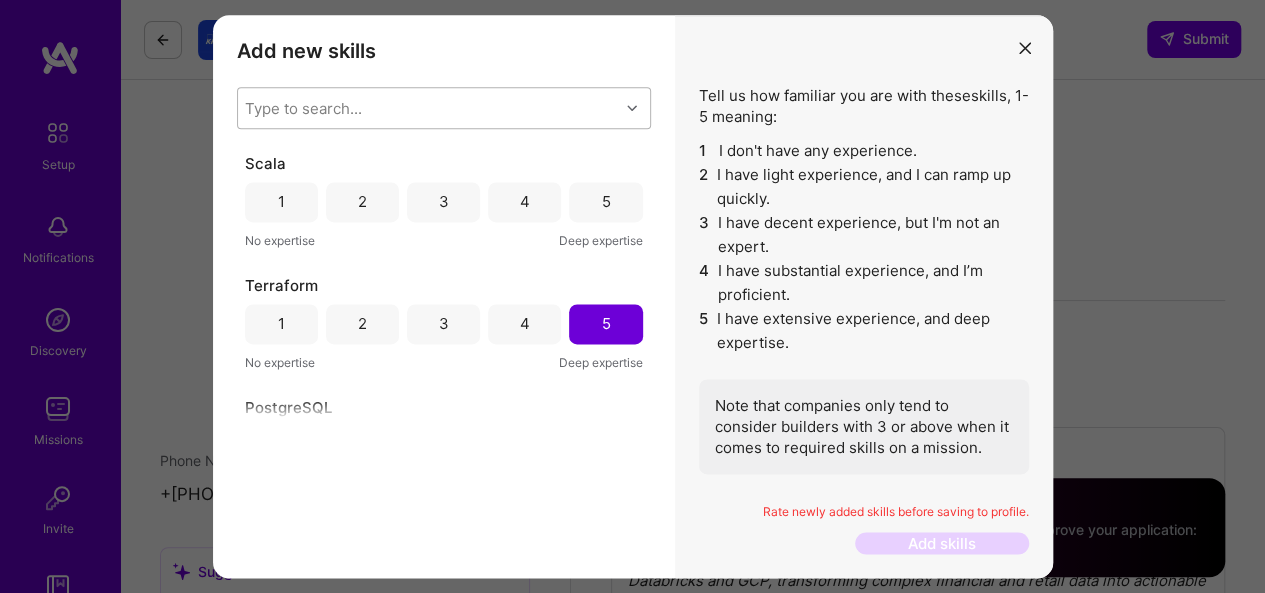 drag, startPoint x: 452, startPoint y: 518, endPoint x: 576, endPoint y: 240, distance: 304.40106 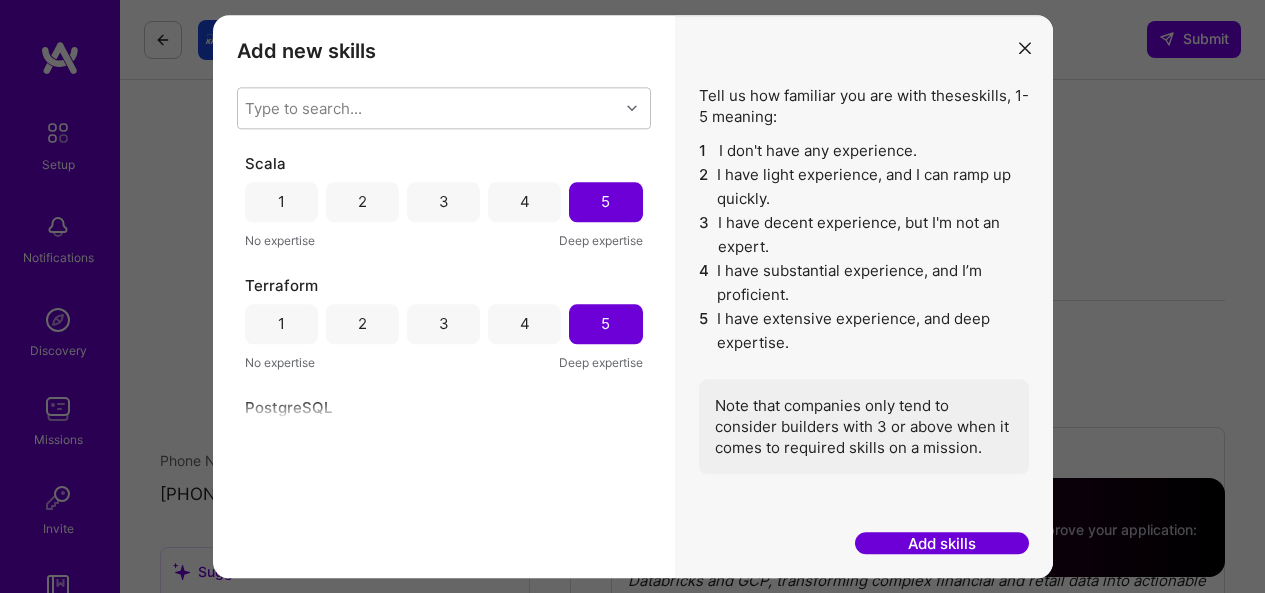 scroll, scrollTop: 0, scrollLeft: 0, axis: both 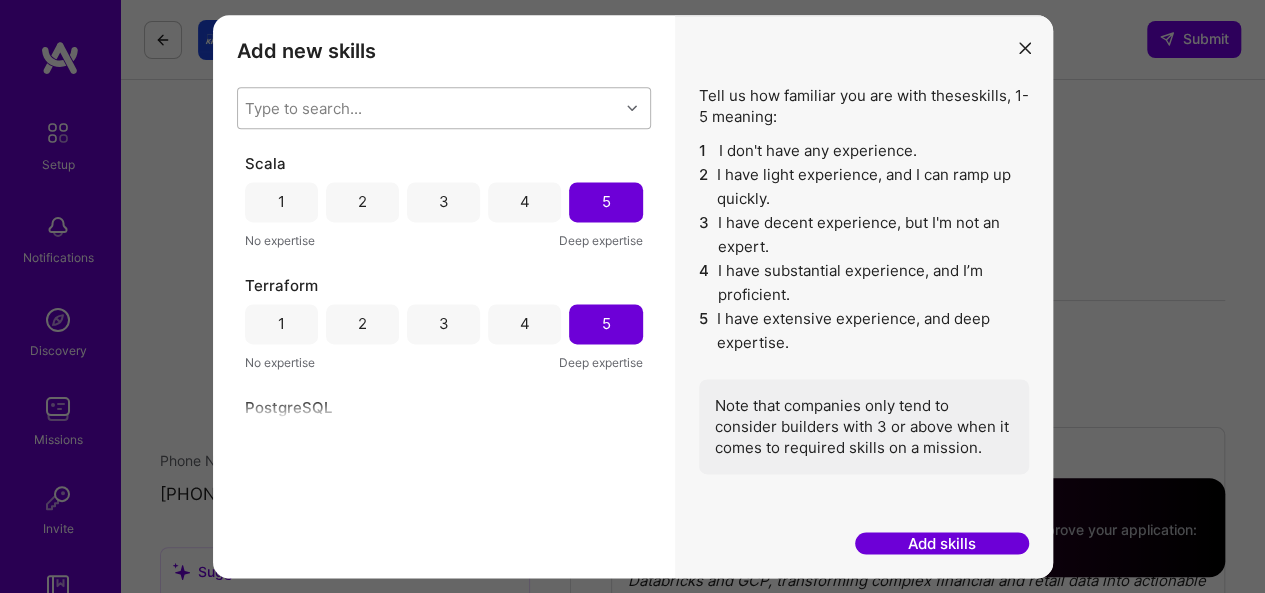 click on "Type to search..." at bounding box center [428, 108] 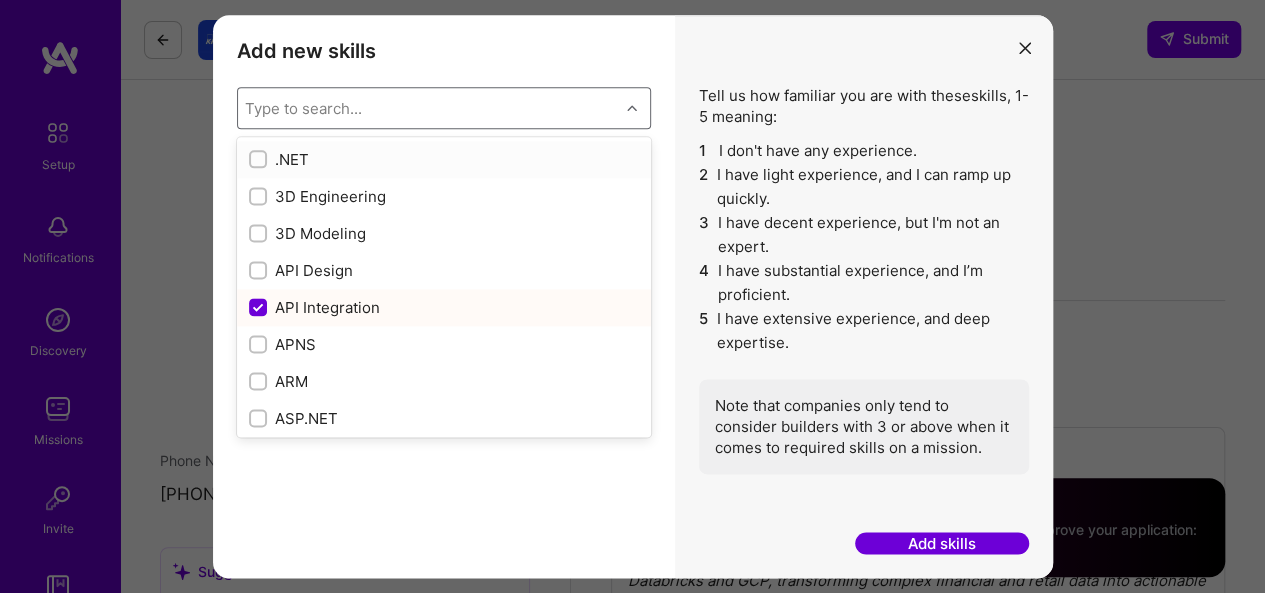 paste on "Hadoop" 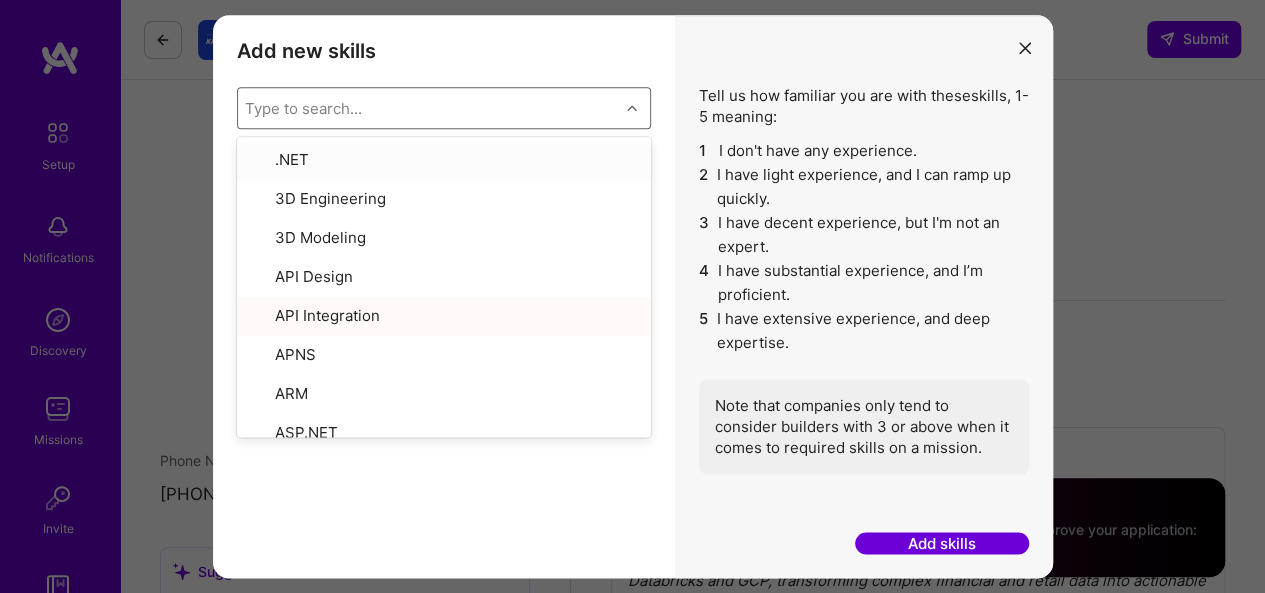 type on "Hadoop" 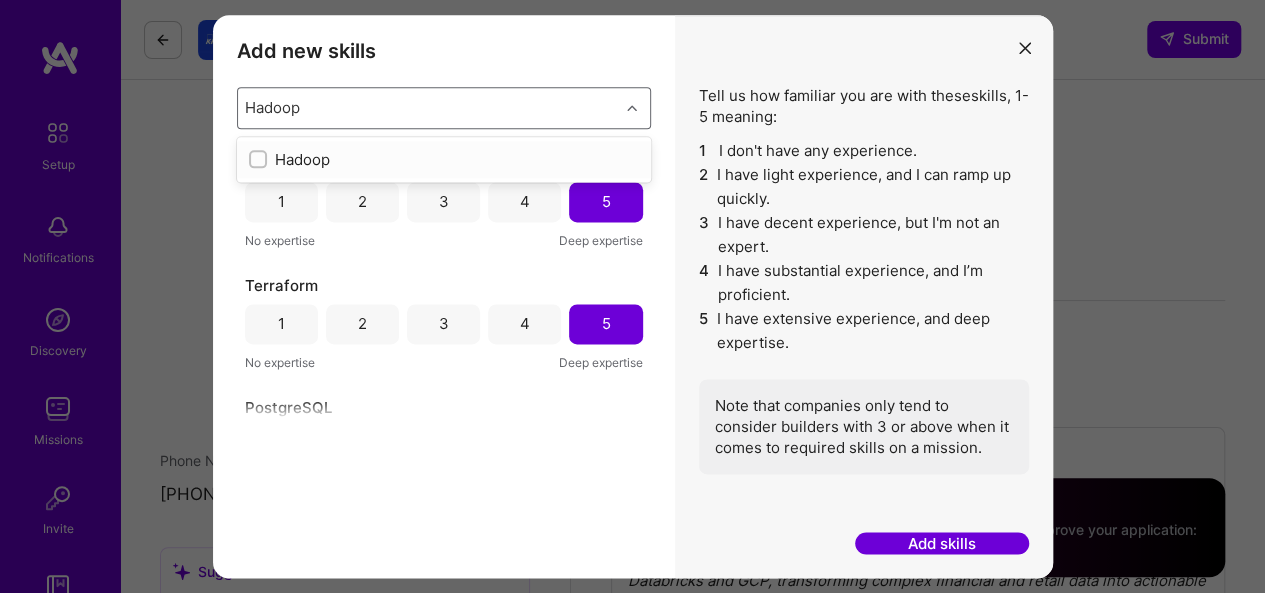 click on "Hadoop" at bounding box center [444, 159] 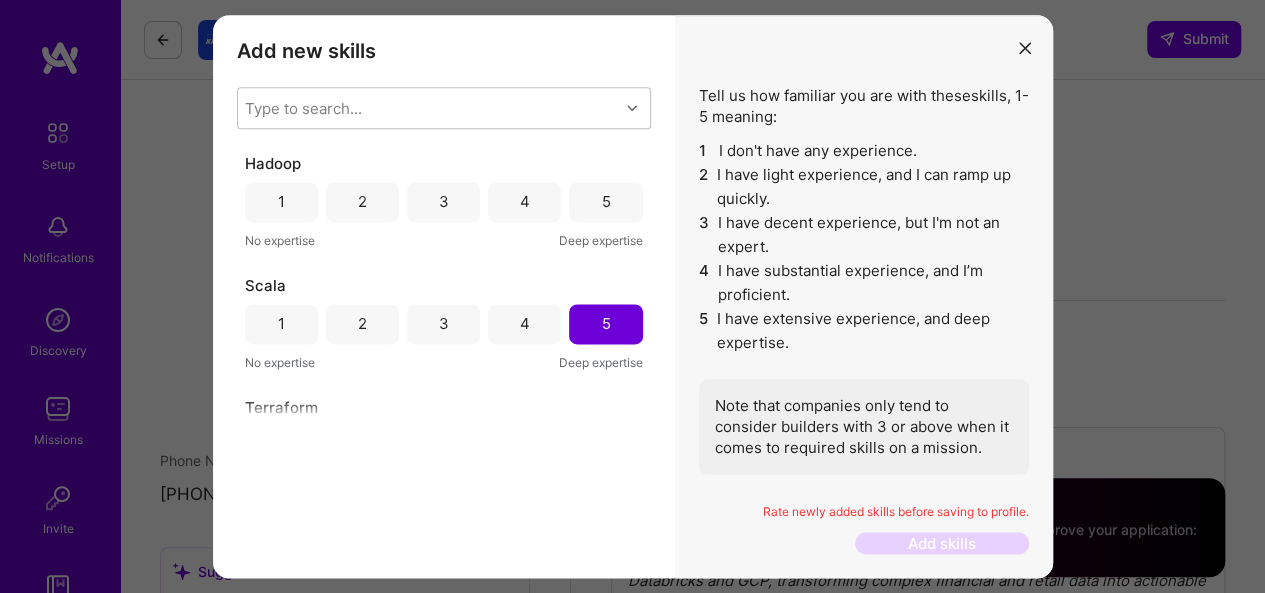 drag, startPoint x: 442, startPoint y: 484, endPoint x: 538, endPoint y: 239, distance: 263.13684 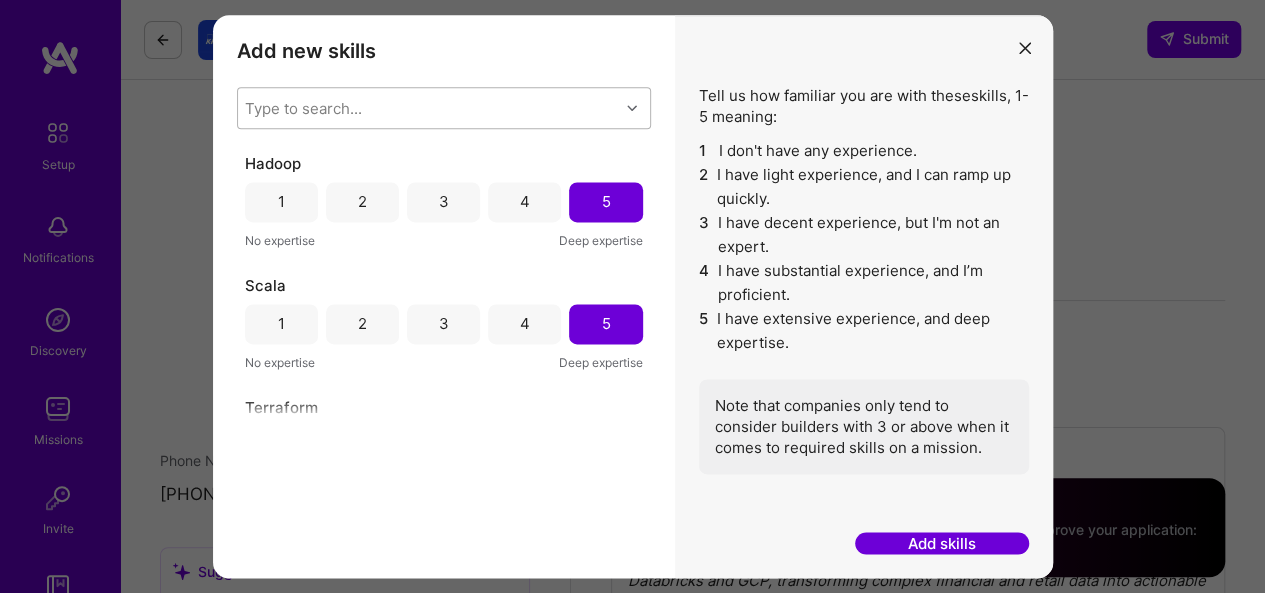 click on "Type to search..." at bounding box center [428, 108] 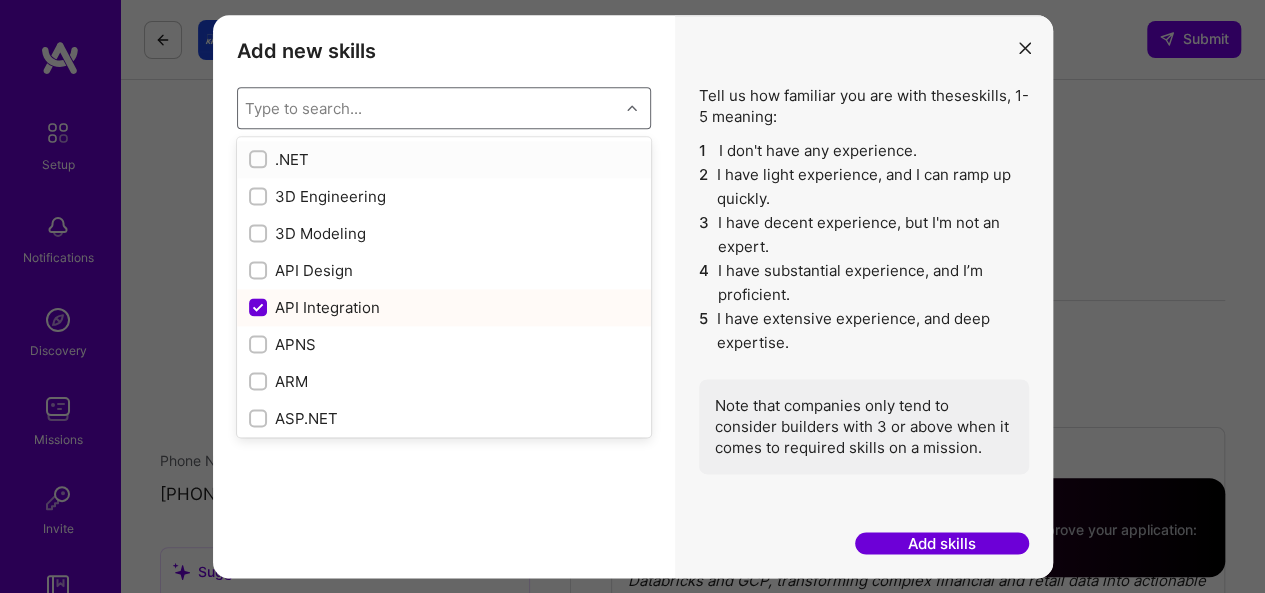 paste on "Pub/sub" 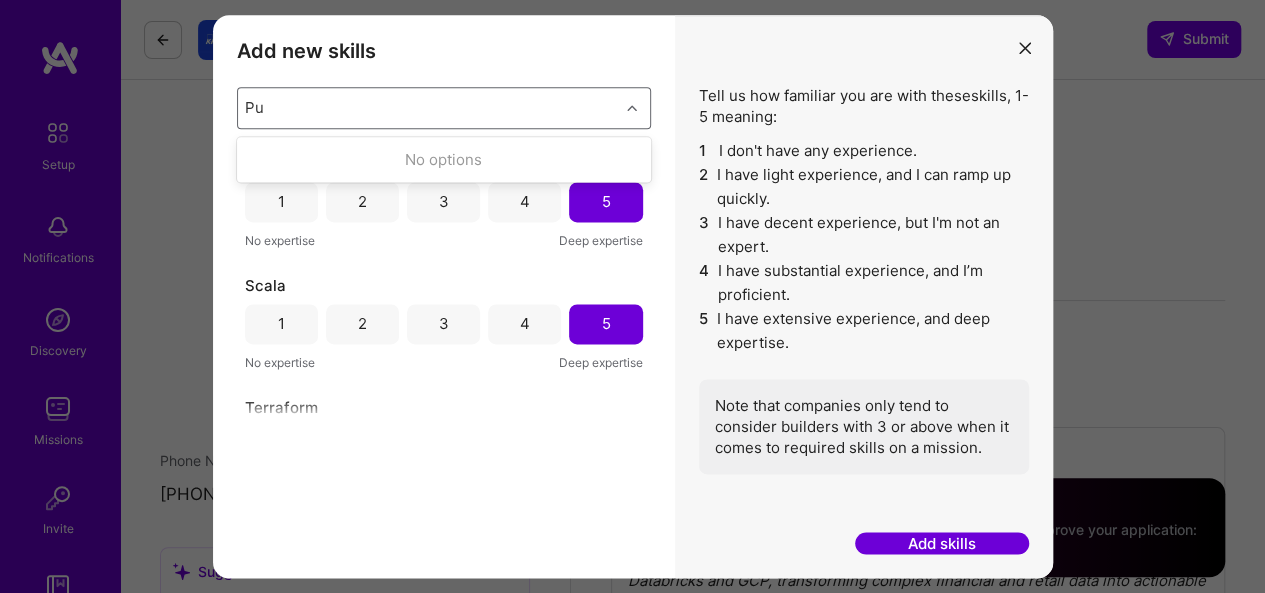 type on "P" 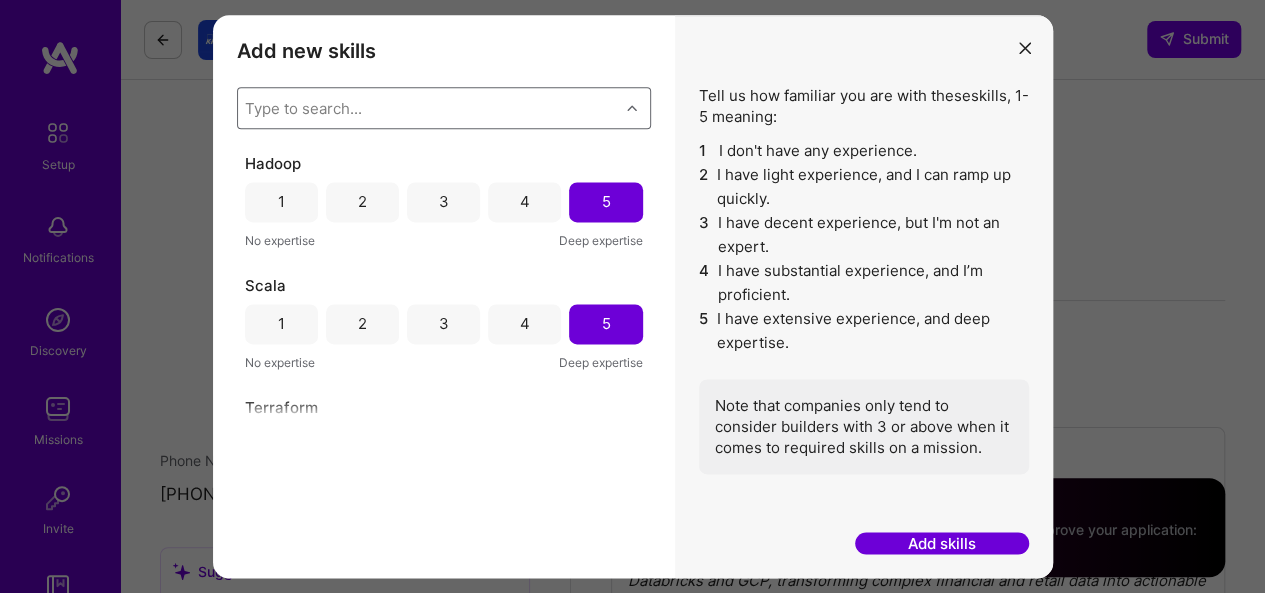 paste on "PySpark" 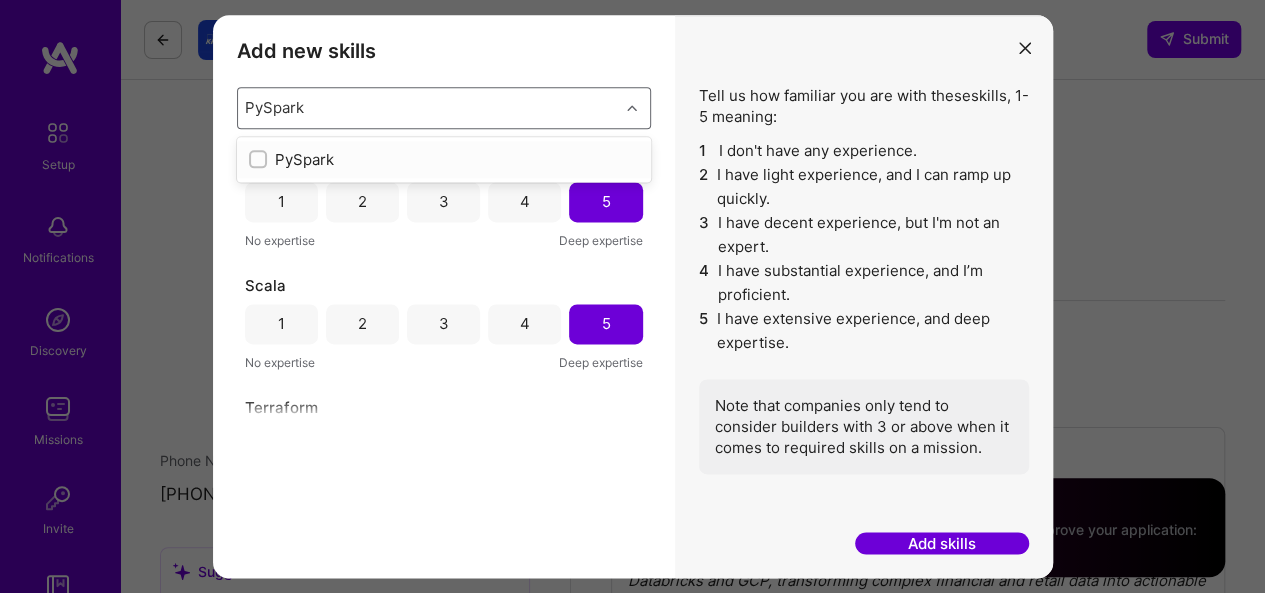 click on "PySpark" at bounding box center (444, 159) 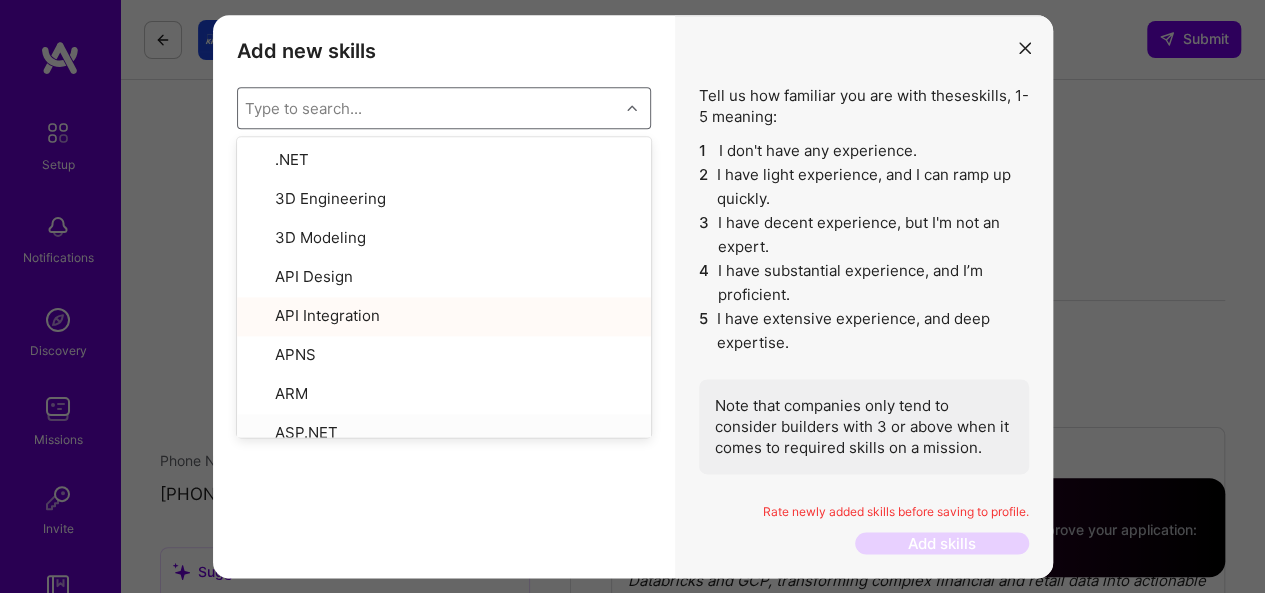 click on "Add new skills Tell us how familiar you are with given skills, using between 1 (No experience) and 5 (Expert). option PySpark, selected. option ASP.NET focused, 8 of 378. 378 results available. Use Up and Down to choose options, press Enter to select the currently focused option, press Escape to exit the menu, press Tab to select the option and exit the menu. Type to search... .NET 3D Engineering 3D Modeling API Design API Integration APNS ARM ASP.NET AWS AWS Aurora AWS BETA AWS CDK AWS CloudFormation AWS Lambda AWS Neptune AWS RDS Ada Adobe Creative Cloud Adobe Experience Manager Affiliate Marketing Agile Agora Airflow Airtable Algorithm Design Amazon Athena Amplitude Analytics Android Angular Angular.js Ansible Apache Kafka Apex (Salesforce) Apollo App Clip (iOS) ArangoDB Artifactory Artificial Intelligence (AI) Assembly Async.io Aurelia Authentication Automated Testing Azure BLE (Bluetooth) Babylon.js Backbone.js Backlog Prioritization BigQuery Blockchain / Crypto Blog Bloomreach Bootstrap JS Boto3 C C# F#" at bounding box center (444, 296) 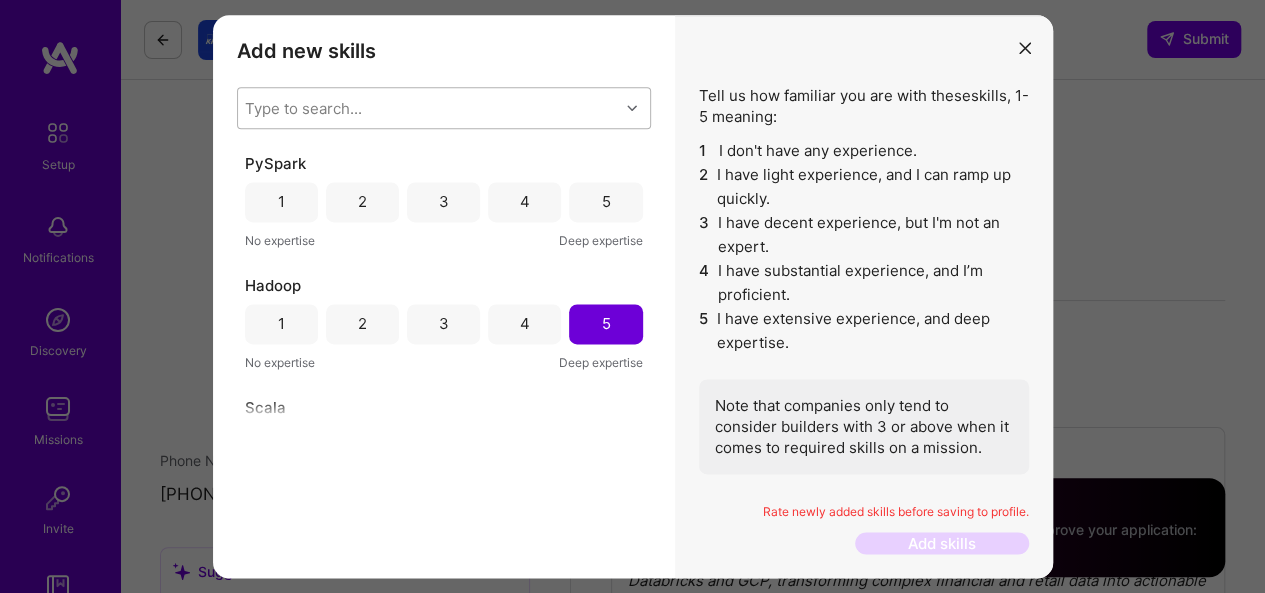 click on "5" at bounding box center (605, 202) 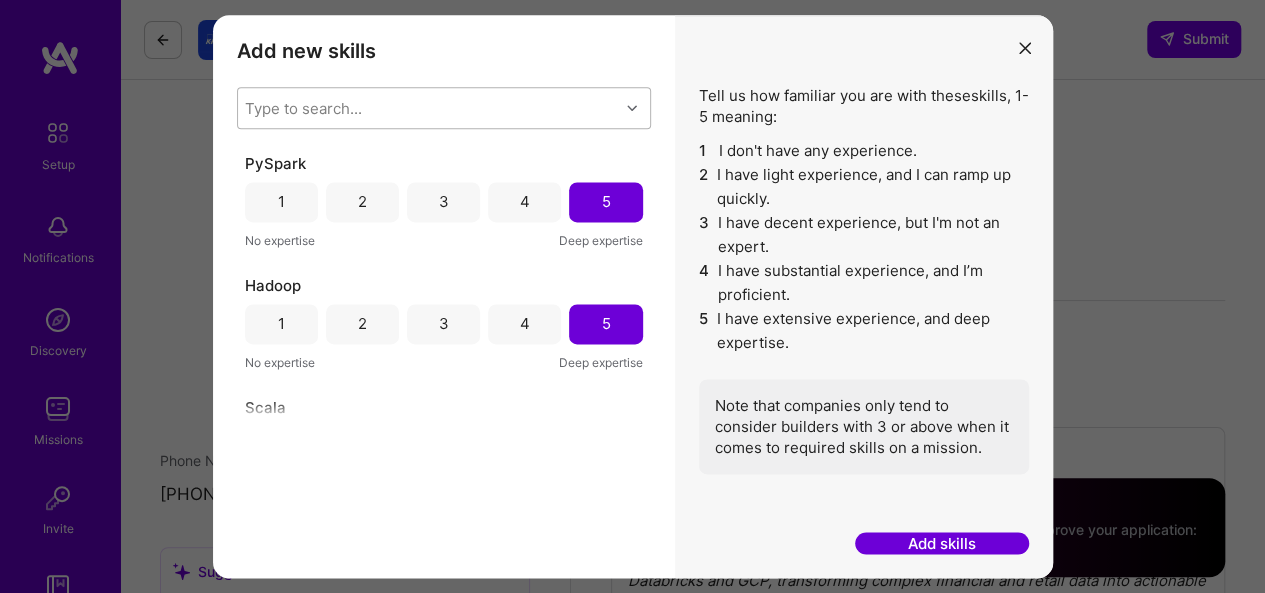 click on "Type to search..." at bounding box center [428, 108] 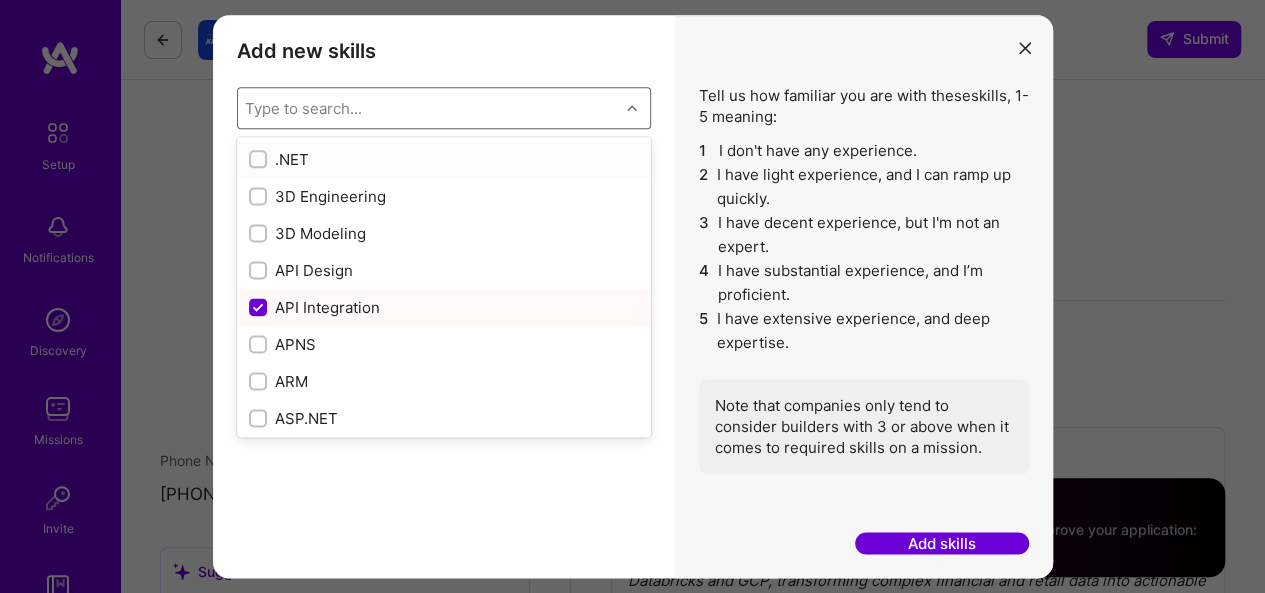 paste on "Governance" 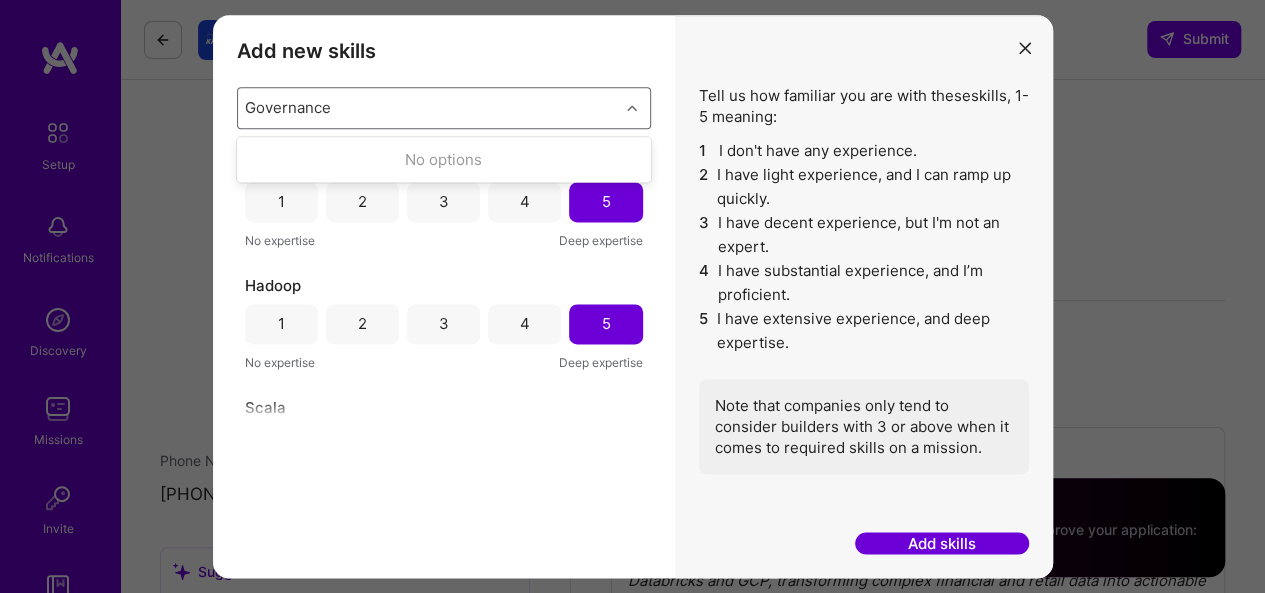 type on "Governance" 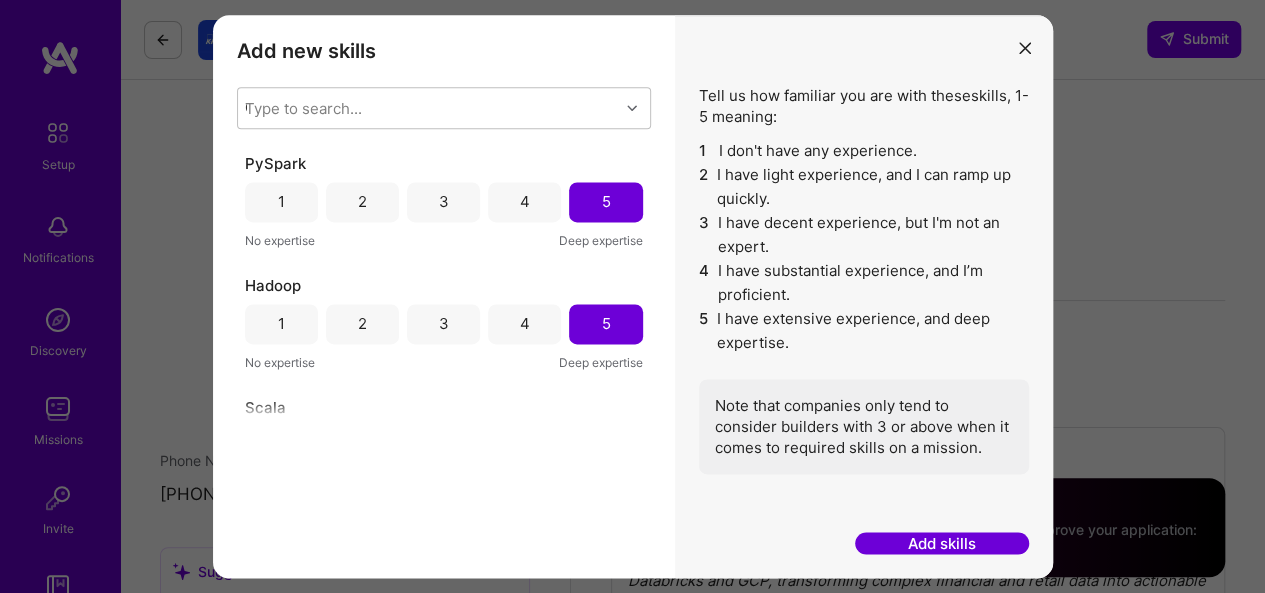 type 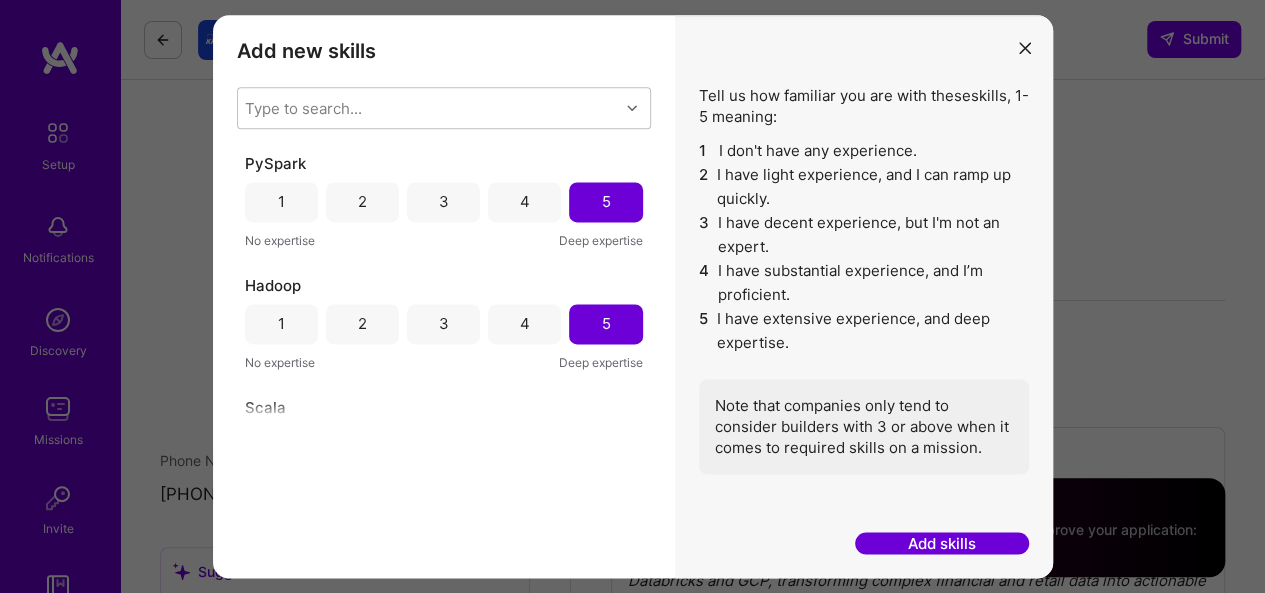 drag, startPoint x: 410, startPoint y: 433, endPoint x: 782, endPoint y: 472, distance: 374.03876 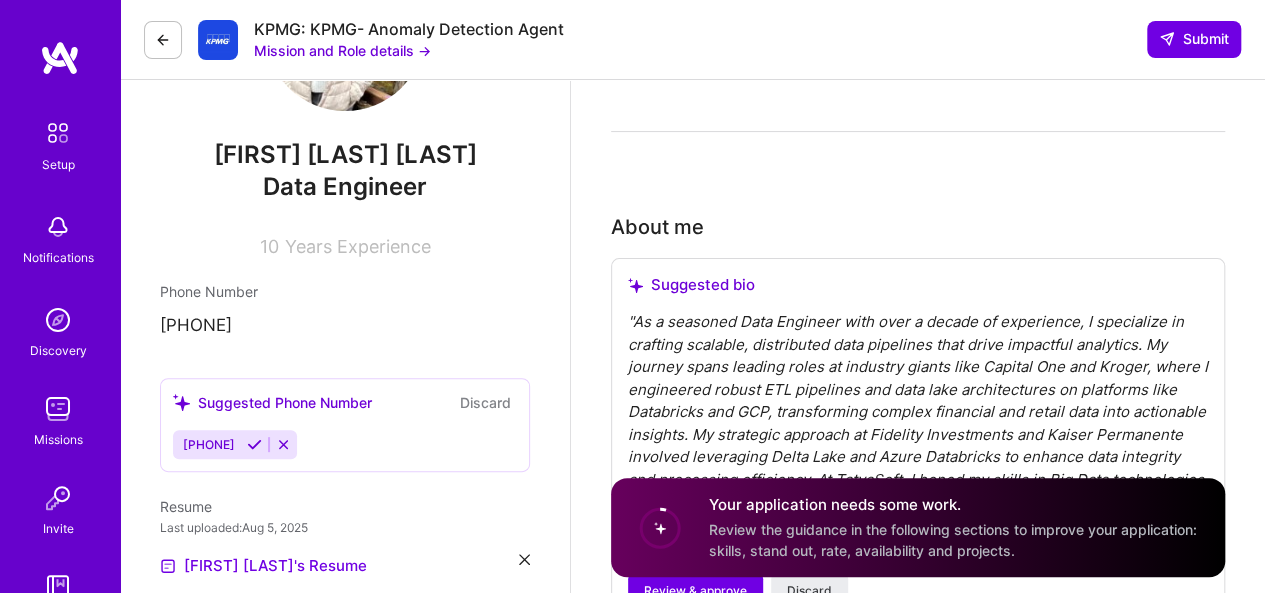 scroll, scrollTop: 200, scrollLeft: 0, axis: vertical 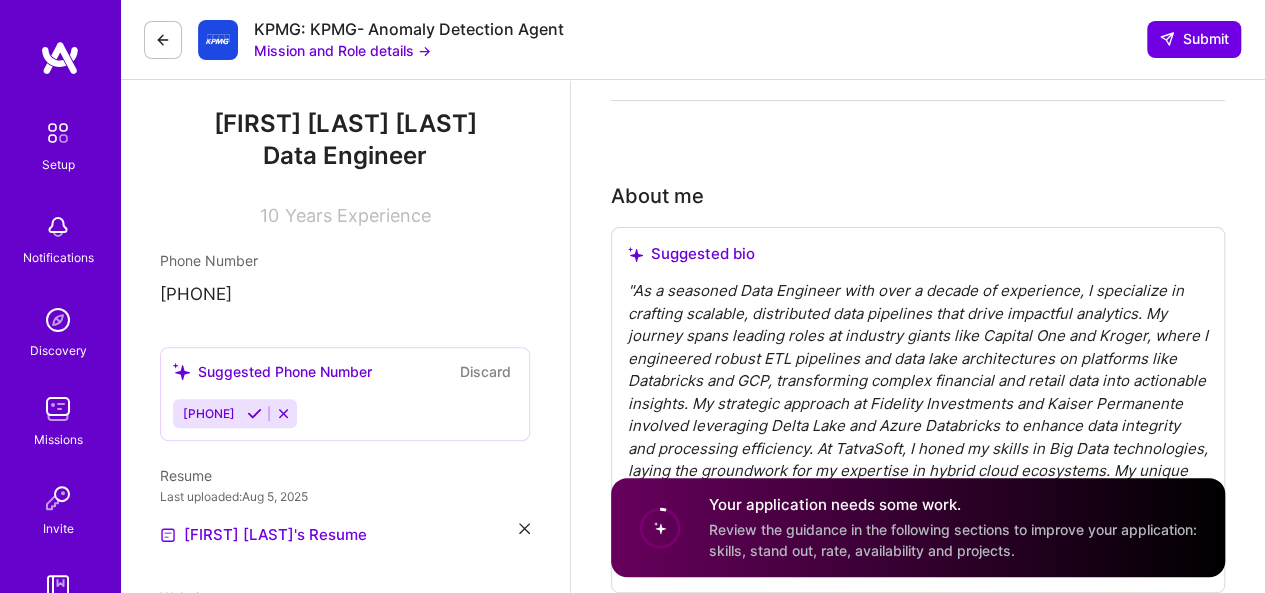 click on "Suggested   bio" at bounding box center (918, 254) 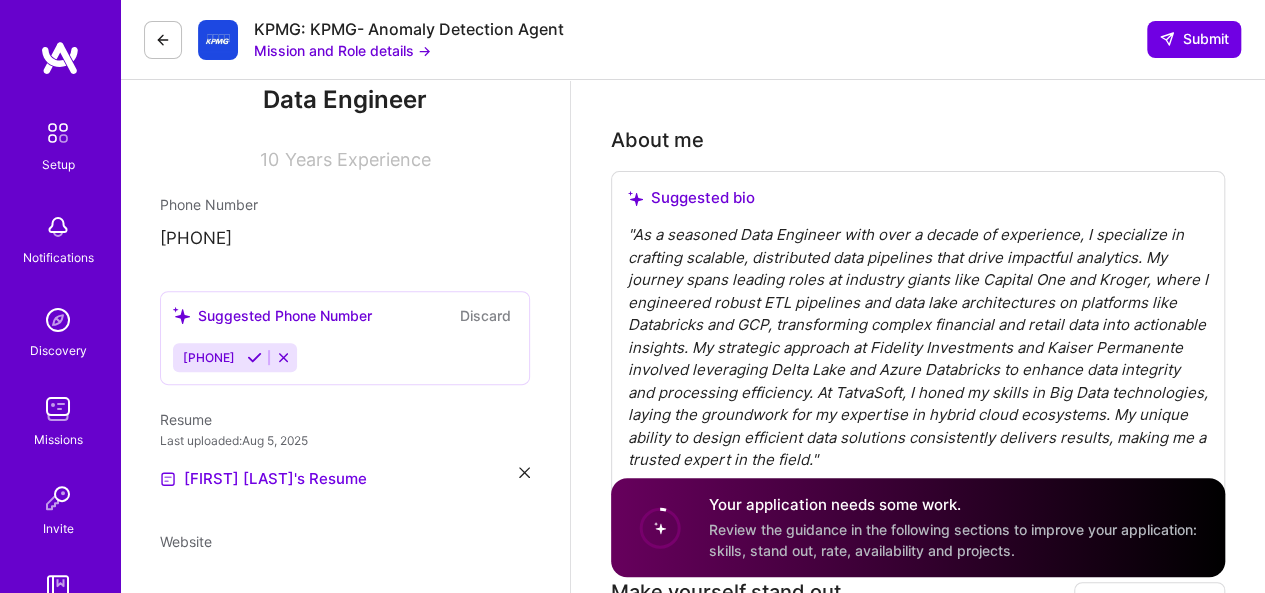 scroll, scrollTop: 300, scrollLeft: 0, axis: vertical 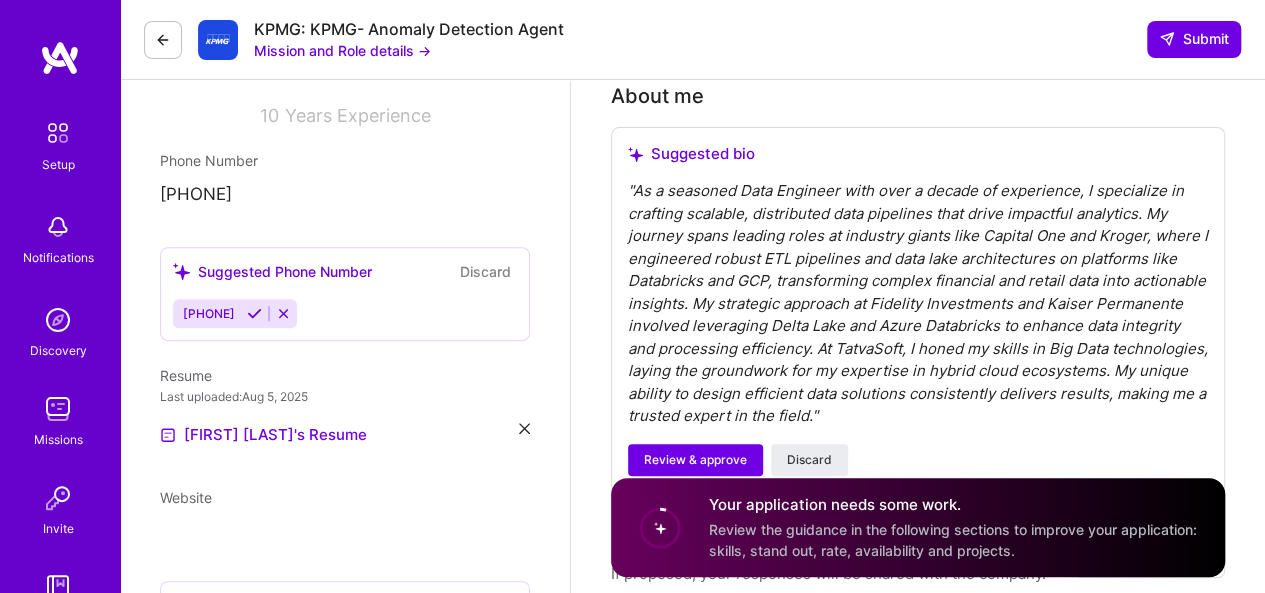 click on "" As a seasoned Data Engineer with over a decade of experience, I specialize in crafting scalable, distributed data pipelines that drive impactful analytics. My journey spans leading roles at industry giants like Capital One and Kroger, where I engineered robust ETL pipelines and data lake architectures on platforms like Databricks and GCP, transforming complex financial and retail data into actionable insights. My strategic approach at Fidelity Investments and Kaiser Permanente involved leveraging Delta Lake and Azure Databricks to enhance data integrity and processing efficiency. At TatvaSoft, I honed my skills in Big Data technologies, laying the groundwork for my expertise in hybrid cloud ecosystems. My unique ability to design efficient data solutions consistently delivers results, making me a trusted expert in the field. "" at bounding box center (918, 304) 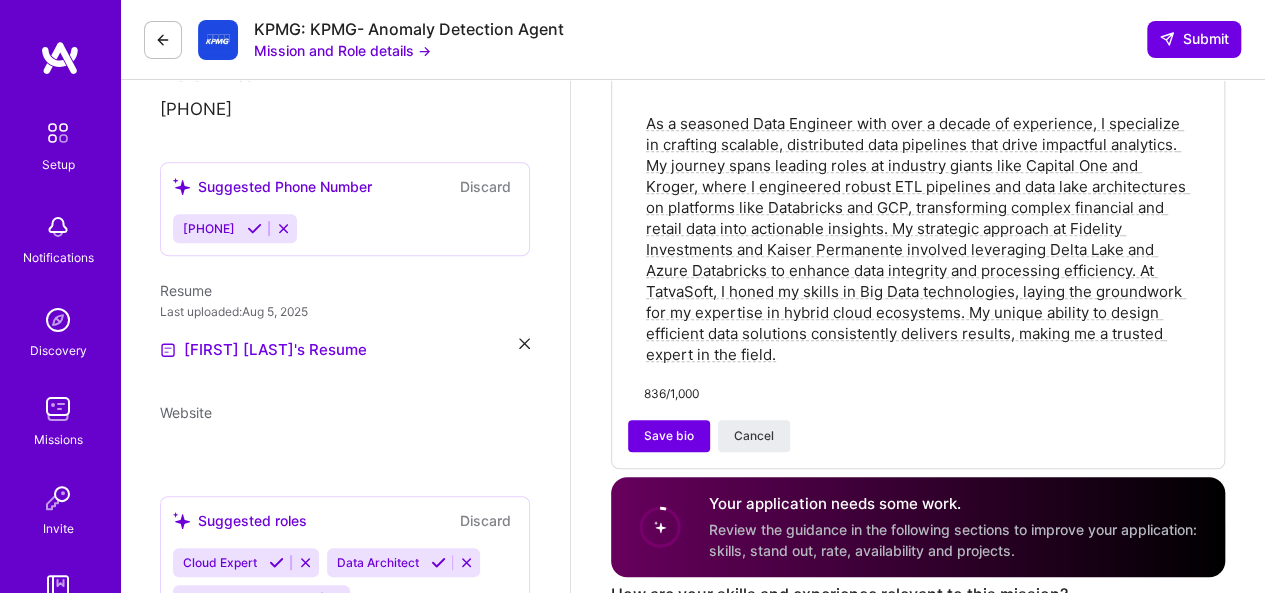 scroll, scrollTop: 500, scrollLeft: 0, axis: vertical 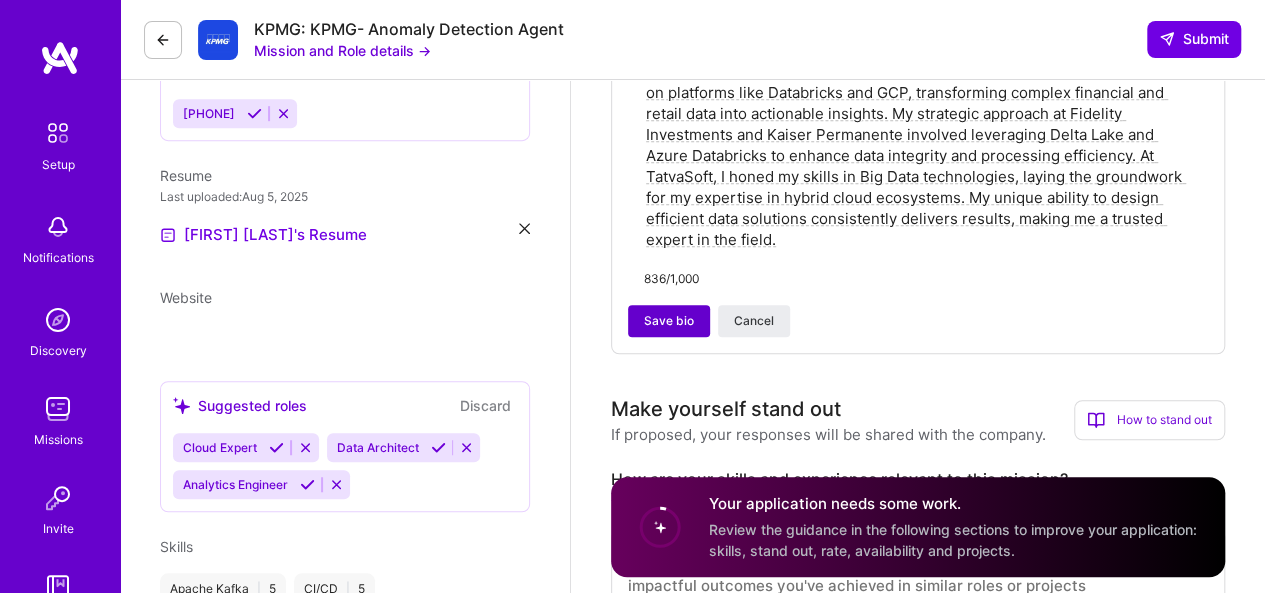 click on "Save bio" at bounding box center (669, 321) 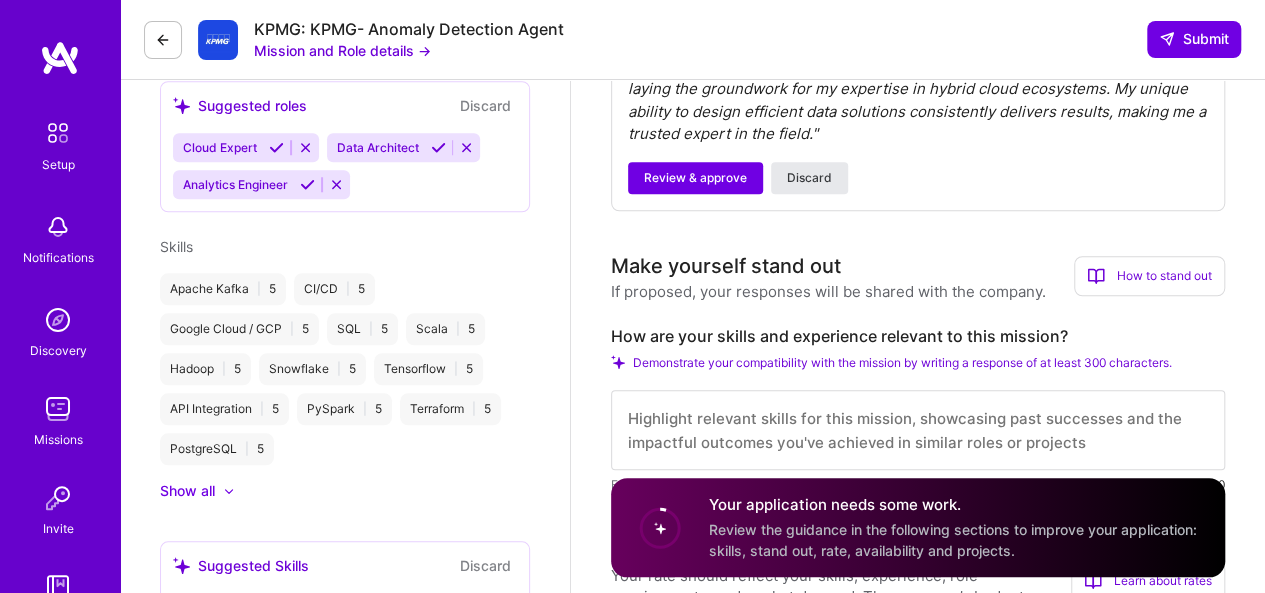 scroll, scrollTop: 900, scrollLeft: 0, axis: vertical 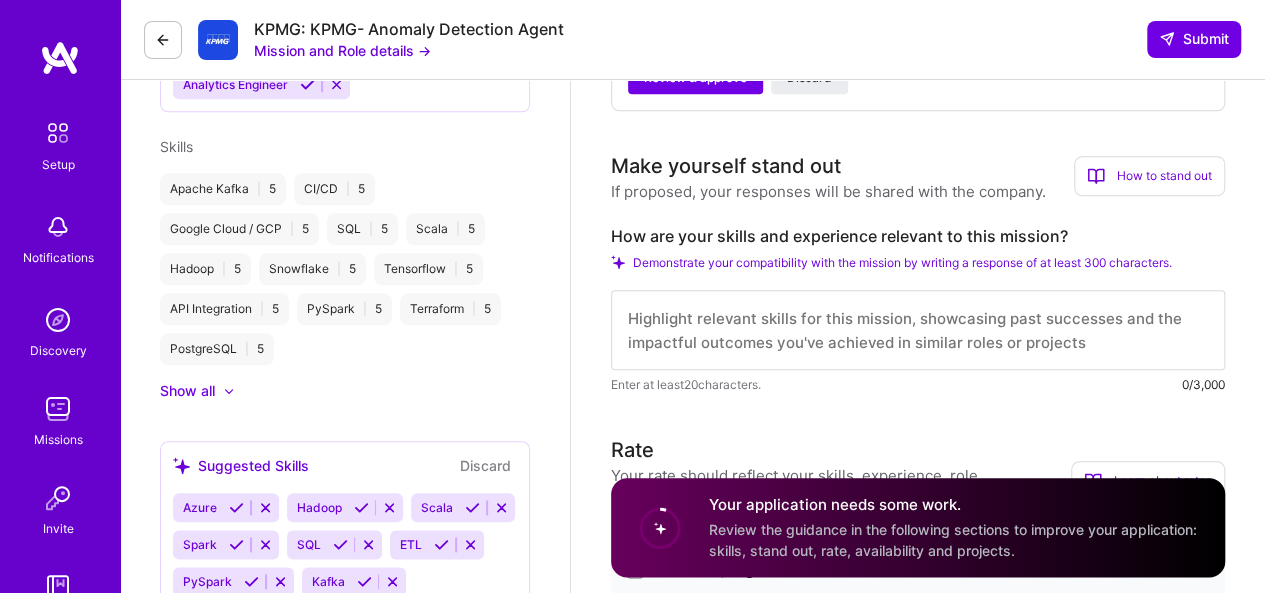 click at bounding box center [918, 330] 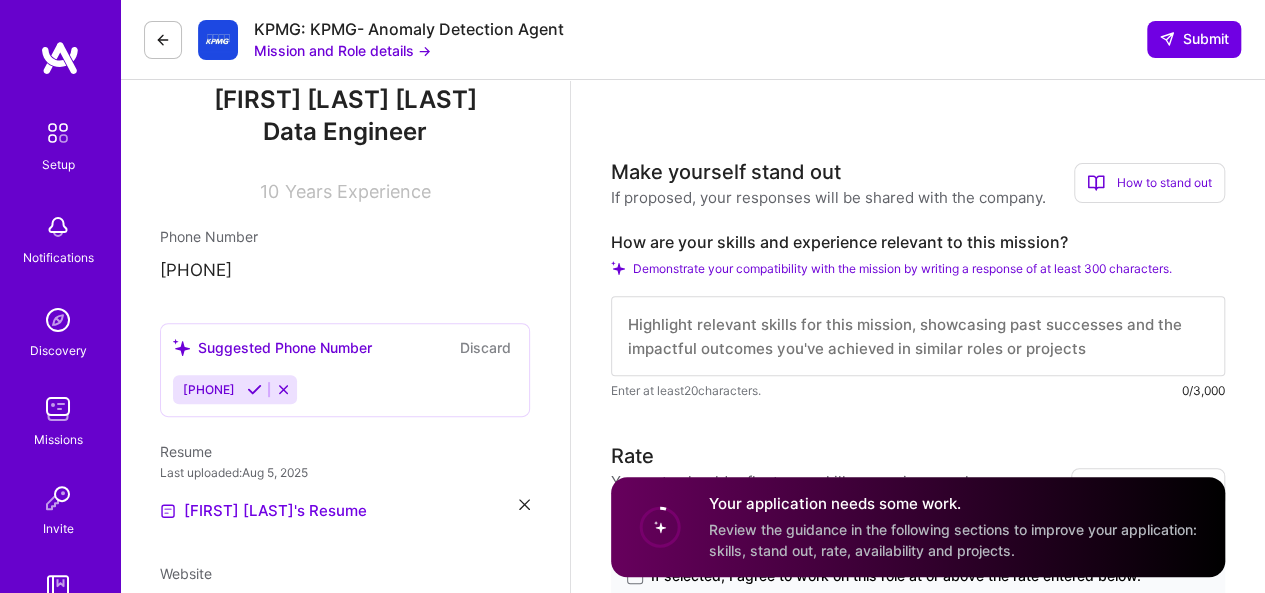 scroll, scrollTop: 200, scrollLeft: 0, axis: vertical 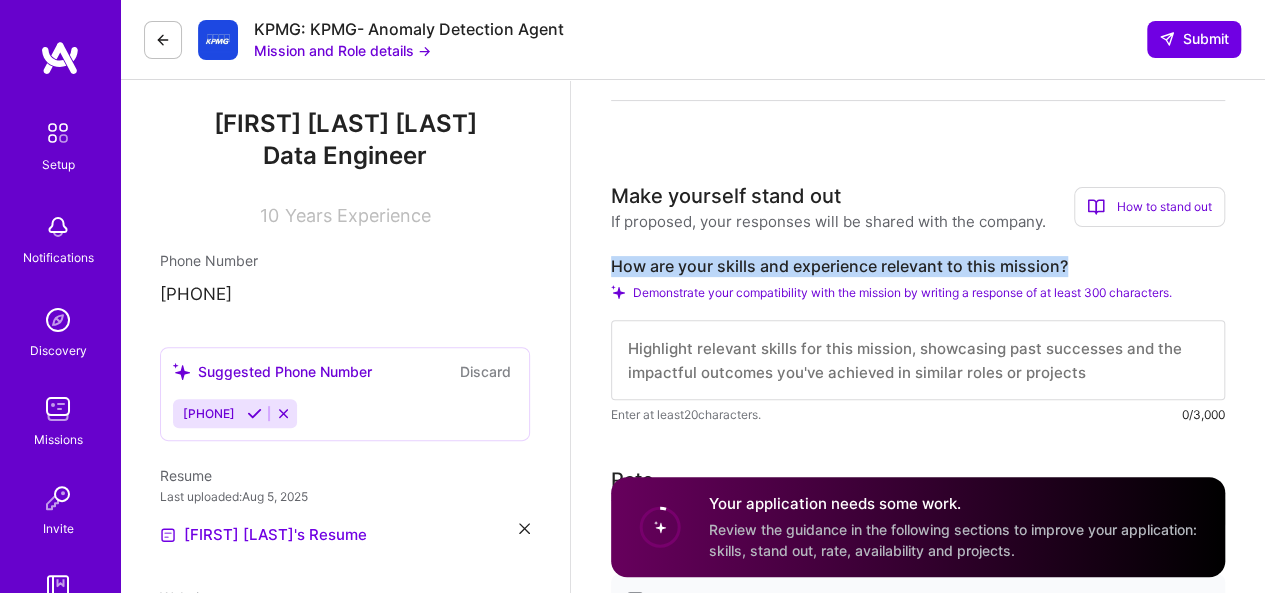 drag, startPoint x: 607, startPoint y: 266, endPoint x: 1086, endPoint y: 267, distance: 479.00104 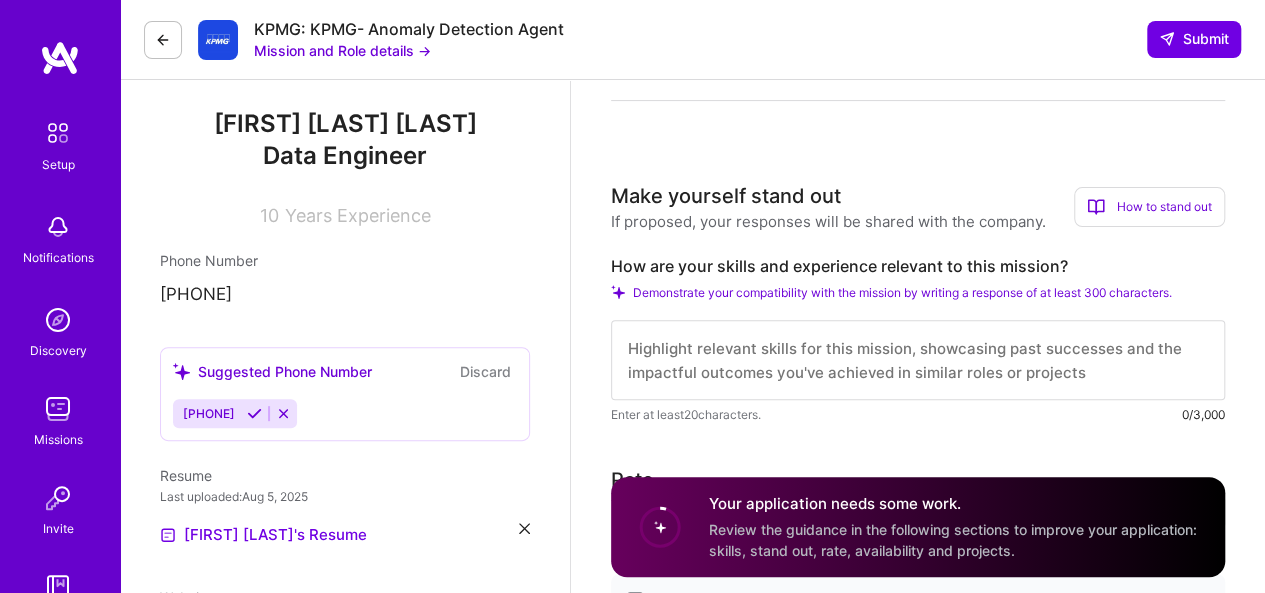 click at bounding box center [918, 360] 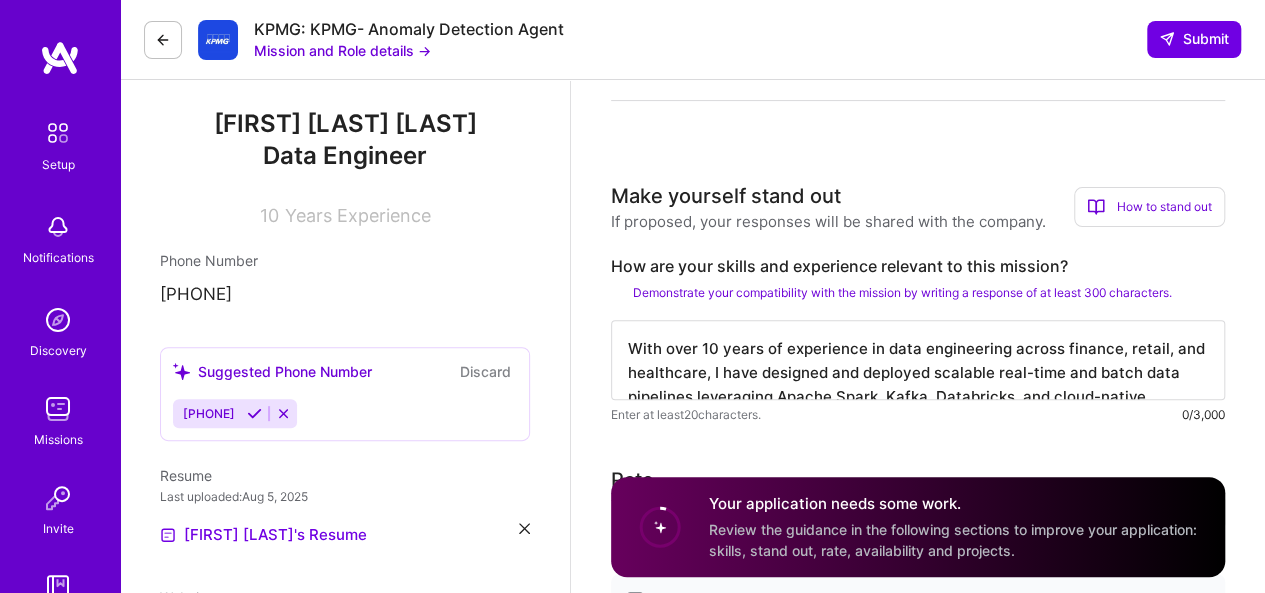 scroll, scrollTop: 217, scrollLeft: 0, axis: vertical 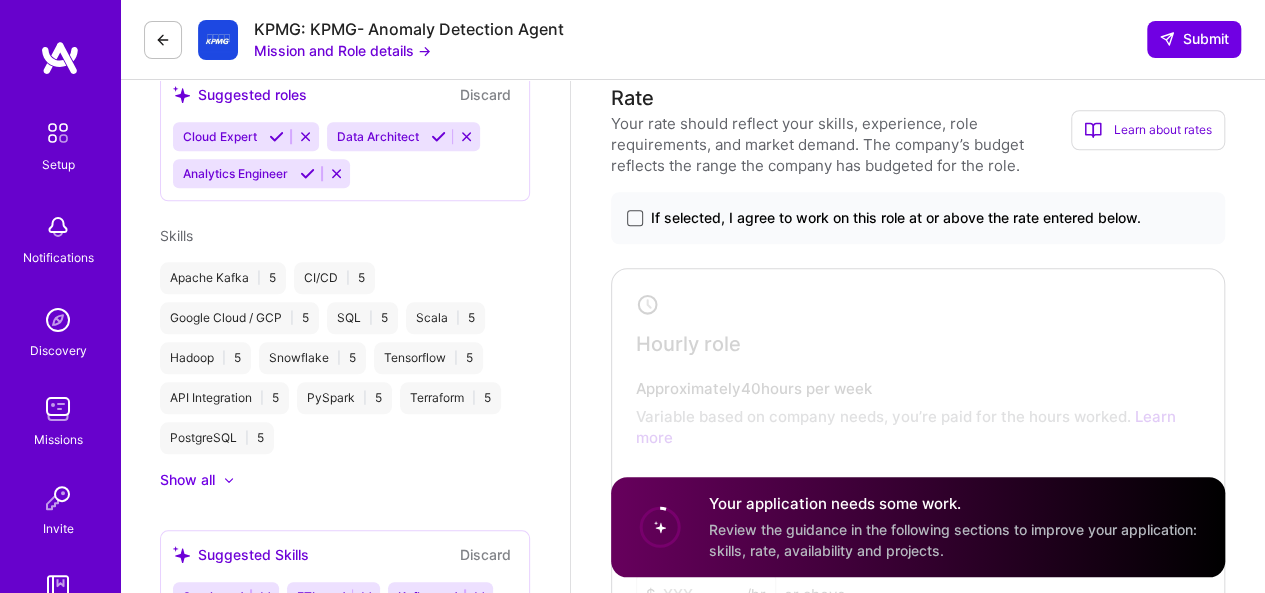 type on "With over 10 years of experience in data engineering across finance, retail, and healthcare, I have designed and deployed scalable real-time and batch data pipelines leveraging Apache Spark, Kafka, Databricks, and cloud-native services in AWS, Azure, and GCP. My background includes building anomaly detection frameworks using PySpark, TensorFlow, and Azure ML, as well as implementing robust data quality checks with PyDeequ and Great Expectations to identify and mitigate data irregularities before they impact downstream systems. I have integrated streaming platforms like Kafka and Pub/Sub with AI/ML pipelines for fraud detection, predictive modeling, and compliance reporting, ensuring low-latency, high-accuracy outcomes. My work has consistently delivered actionable insights for mission-critical decision-making while maintaining strong governance, RBAC, and regulatory compliance across multi-cloud environments." 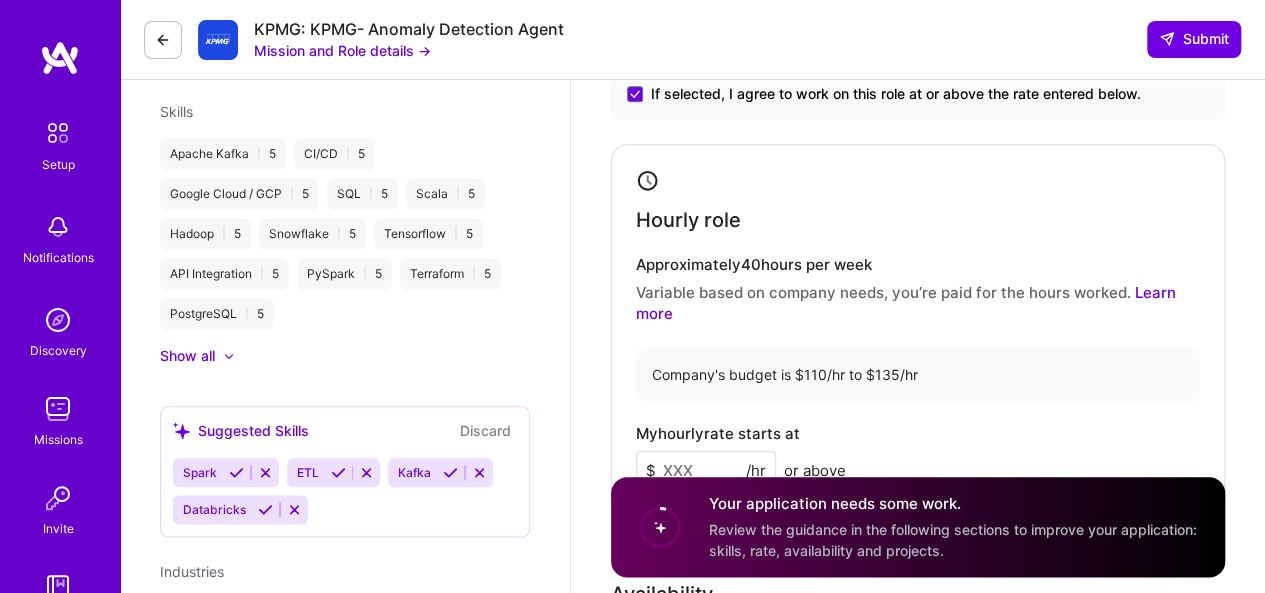 scroll, scrollTop: 1069, scrollLeft: 0, axis: vertical 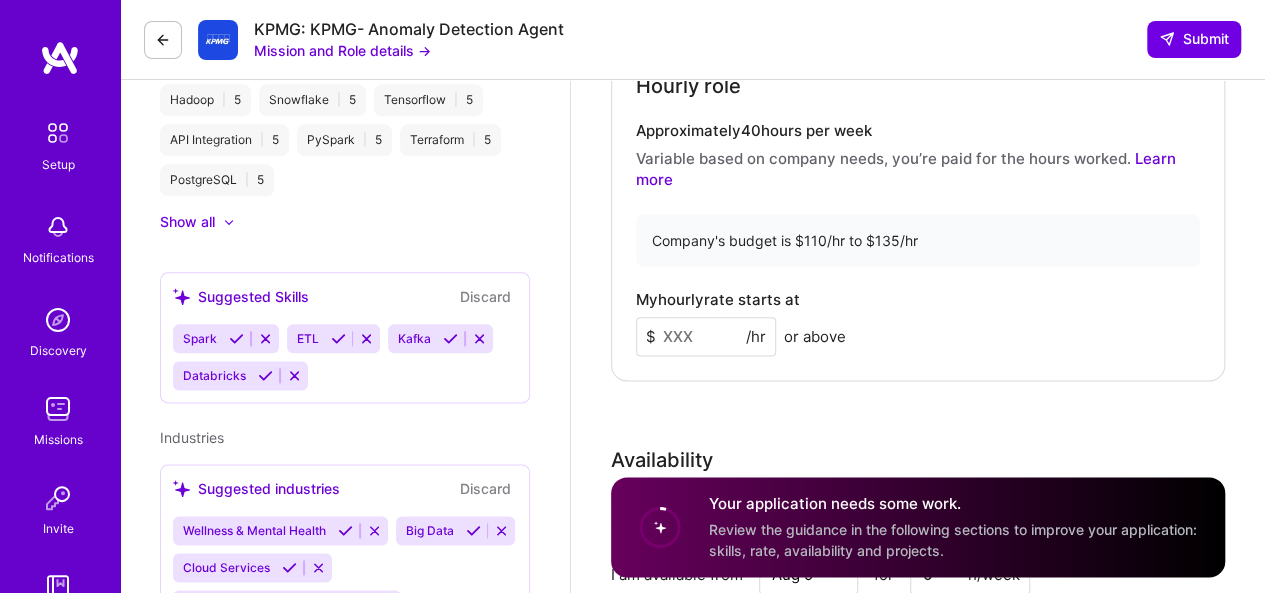 click at bounding box center (706, 336) 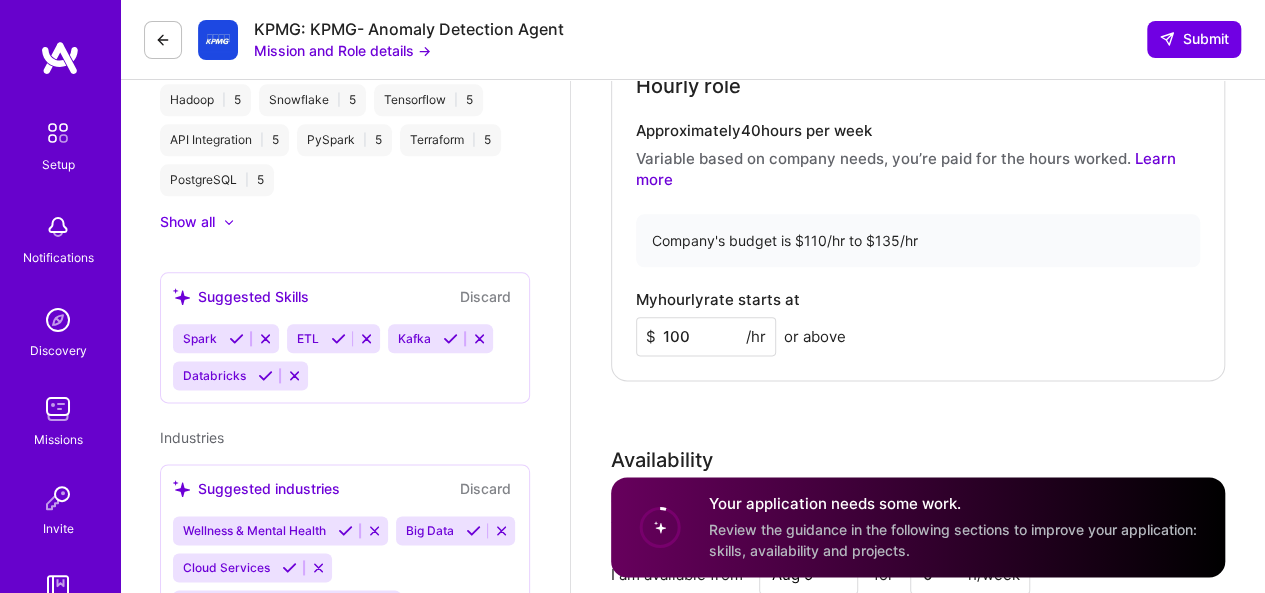 type on "100" 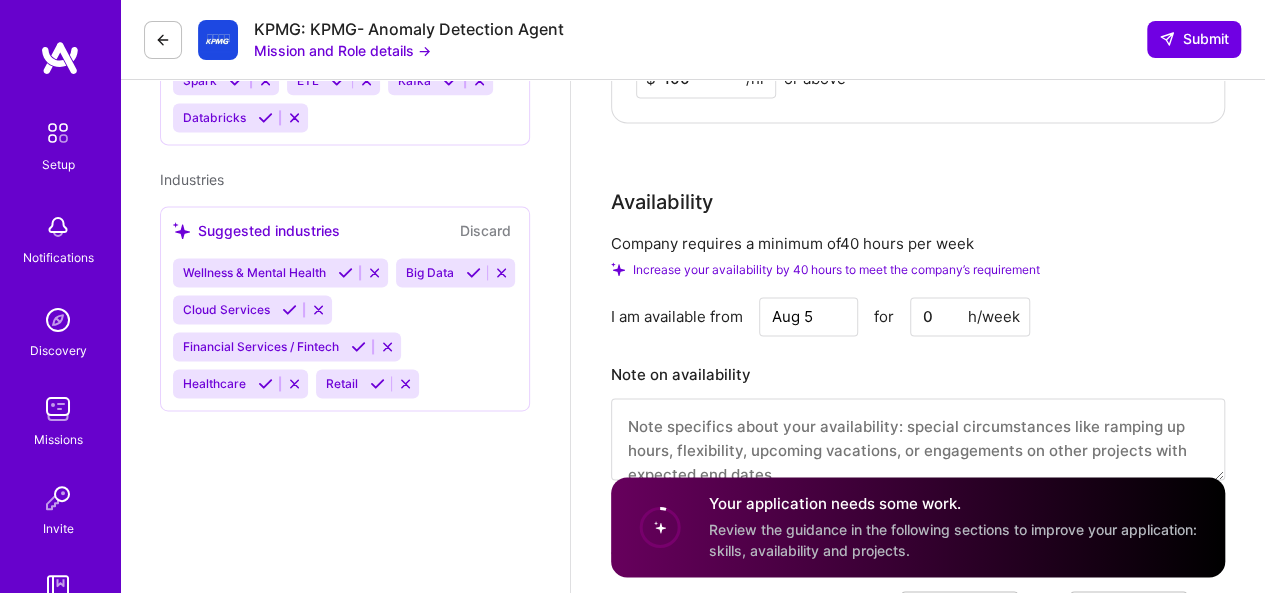 scroll, scrollTop: 1369, scrollLeft: 0, axis: vertical 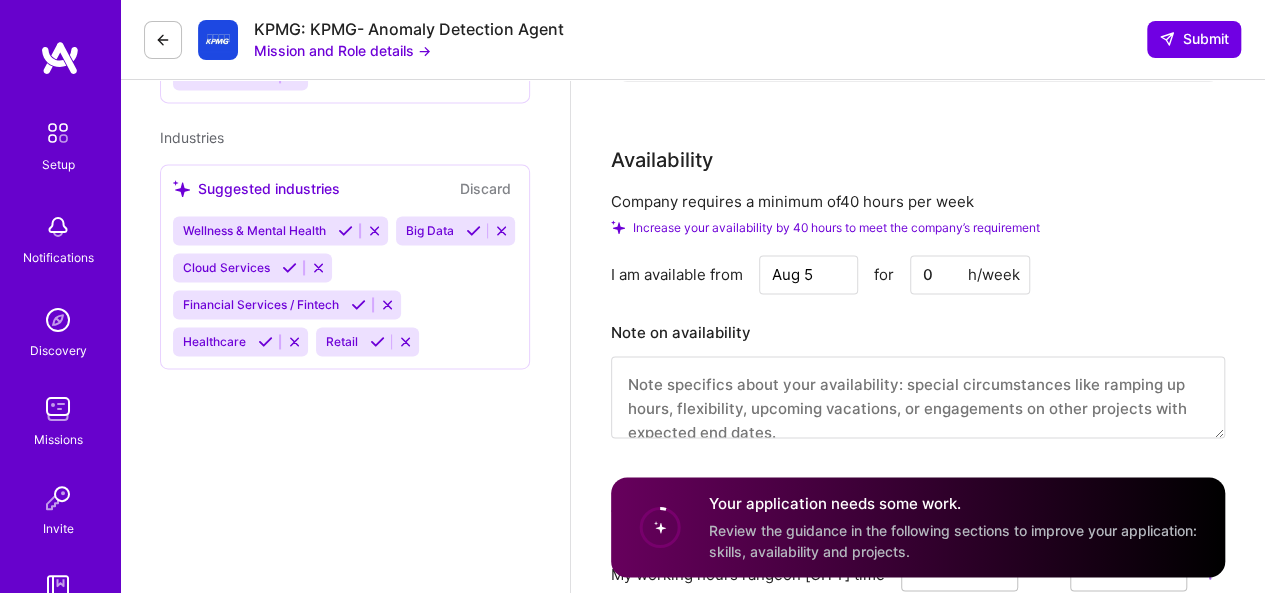 click on "0" at bounding box center [970, 274] 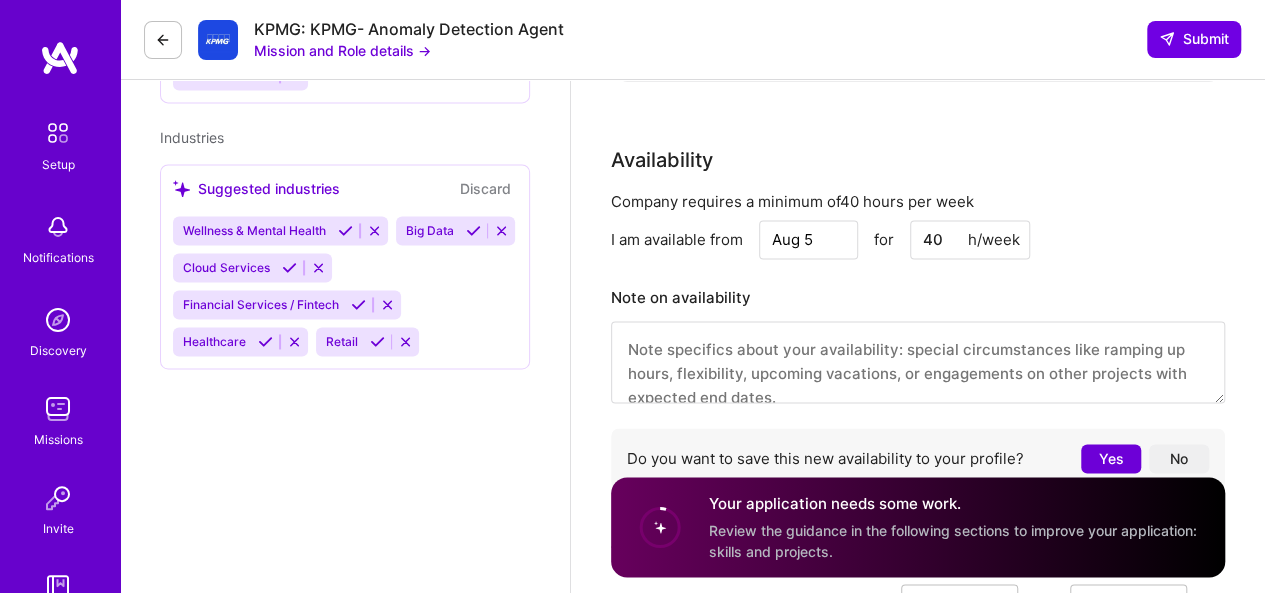 type on "40" 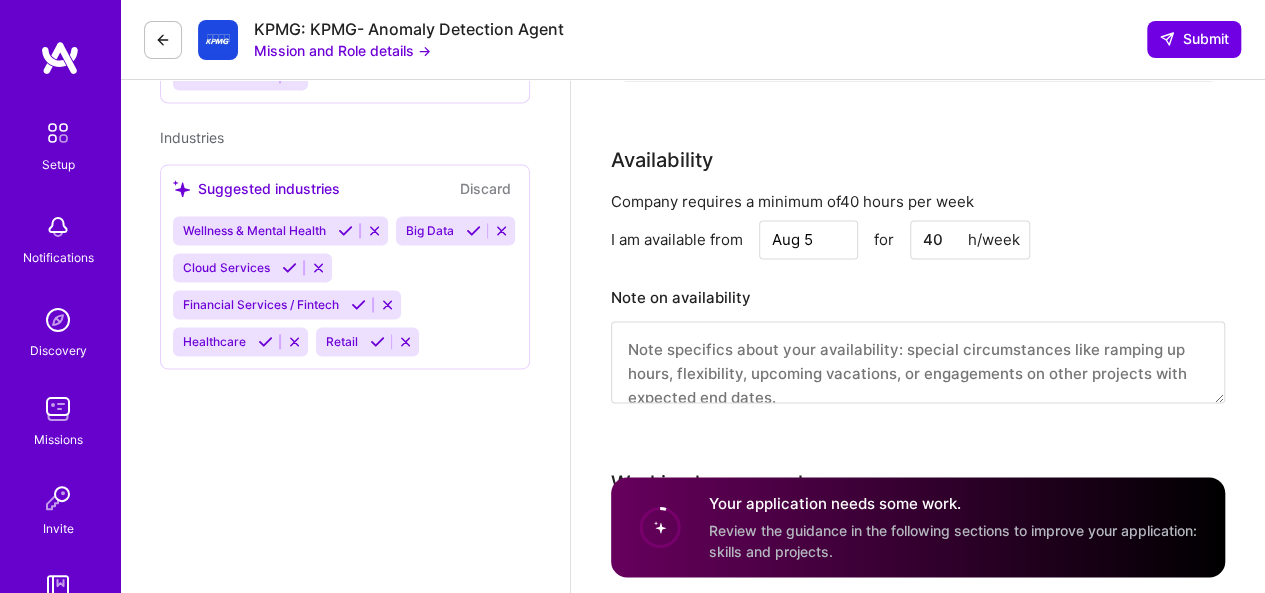 scroll, scrollTop: 24, scrollLeft: 0, axis: vertical 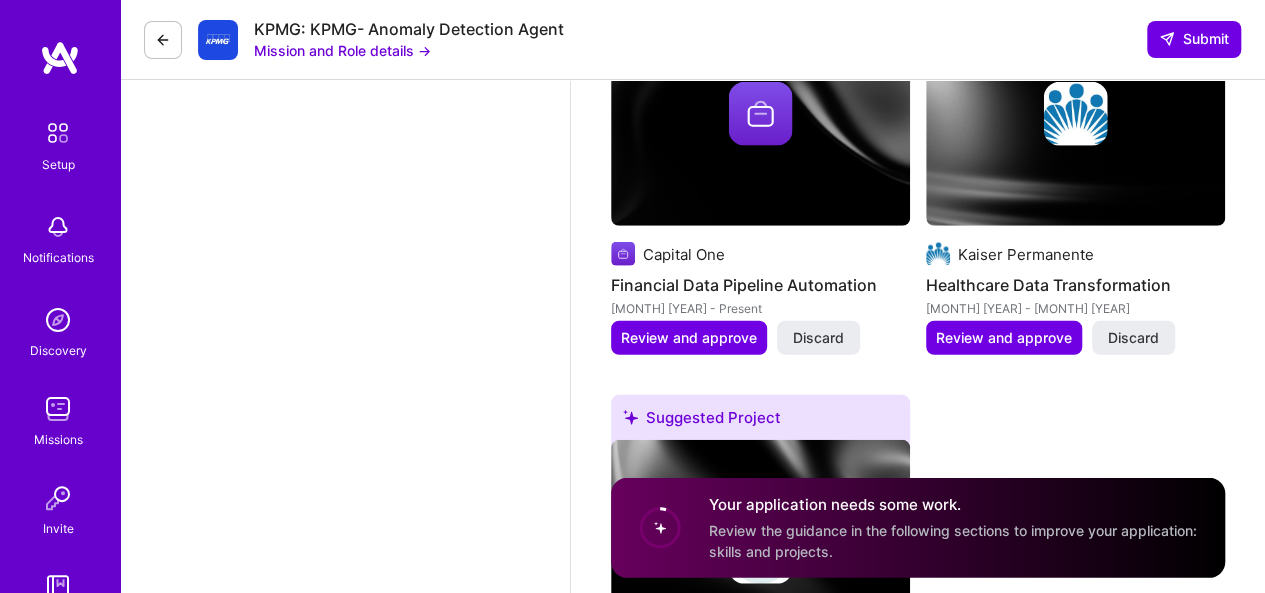 click at bounding box center (760, 114) 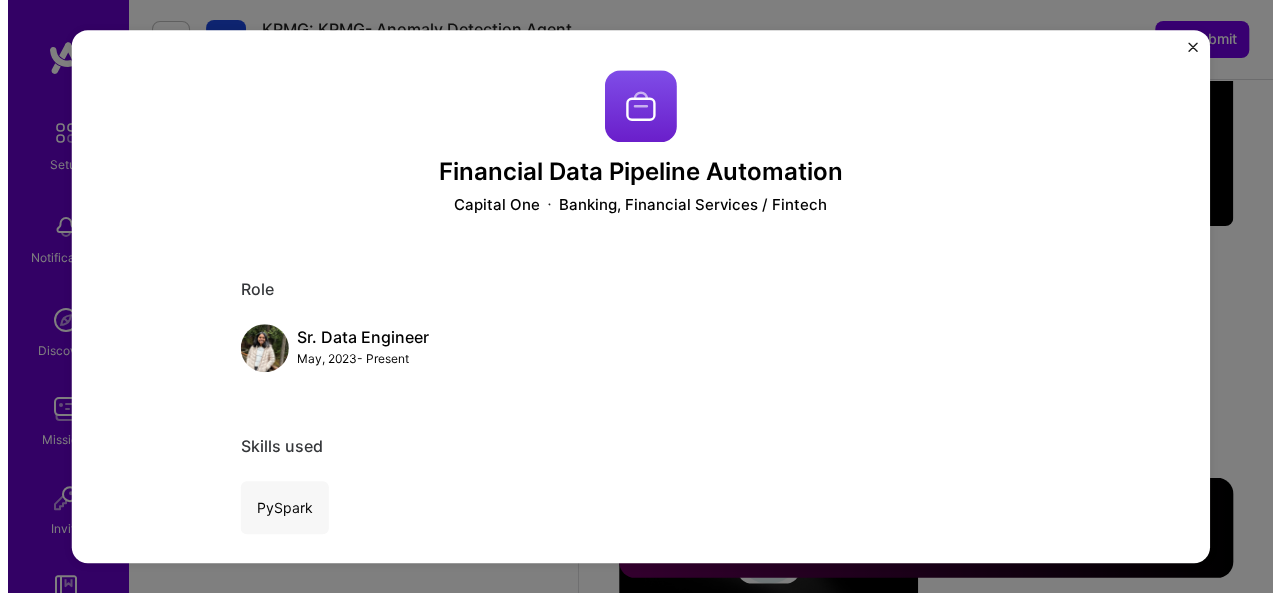scroll, scrollTop: 0, scrollLeft: 0, axis: both 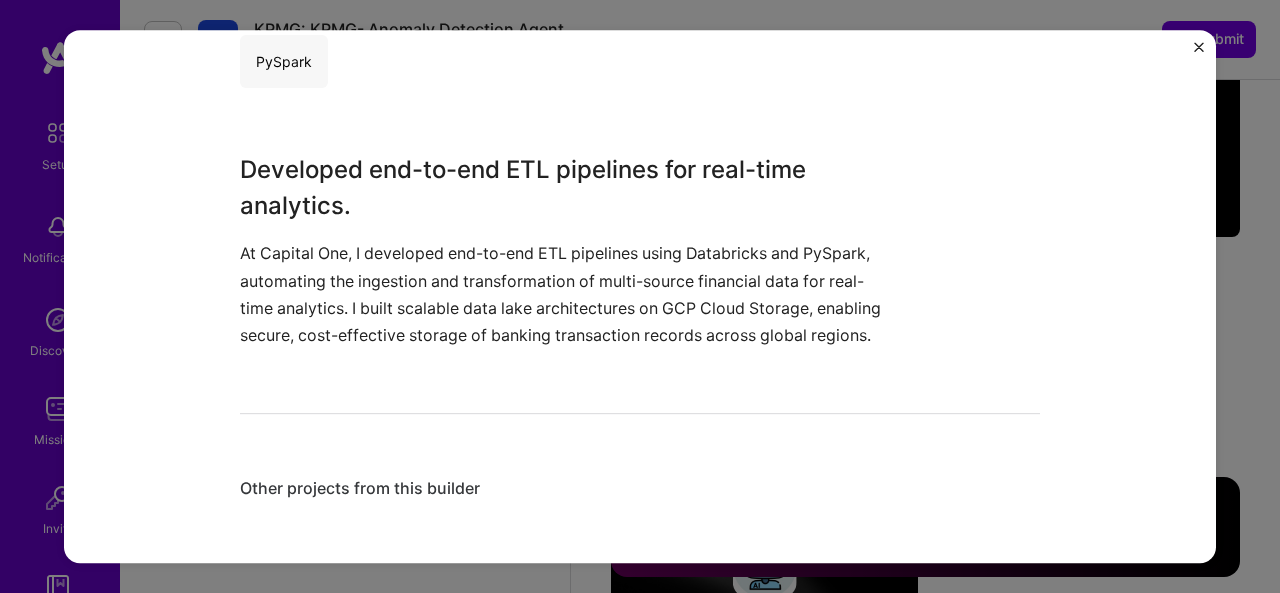 click on "Financial Data Pipeline Automation Capital One Banking, Financial Services / Fintech Role Sr. Data Engineer May, 2023  -   Present Skills used PySpark Developed end-to-end ETL pipelines for real-time analytics. At Capital One, I developed end-to-end ETL pipelines using Databricks and PySpark, automating the ingestion and transformation of multi-source financial data for real-time analytics. I built scalable data lake architectures on GCP Cloud Storage, enabling secure, cost-effective storage of banking transaction records across global regions. Other projects from this builder" at bounding box center [640, 296] 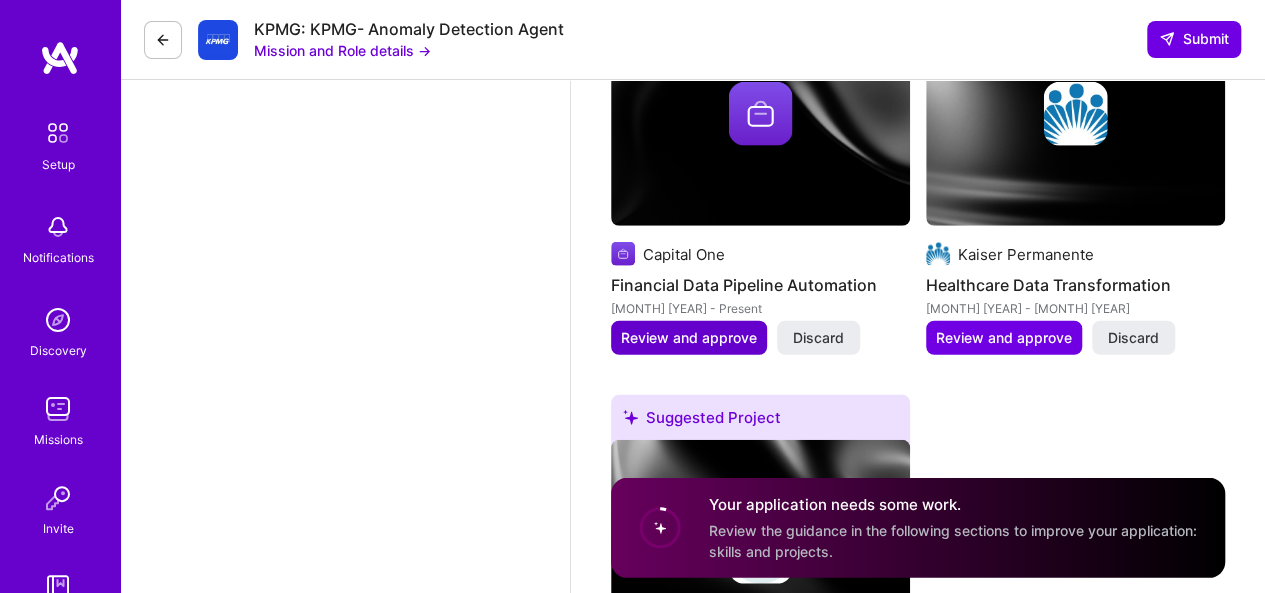 click on "Review and approve" at bounding box center [689, 338] 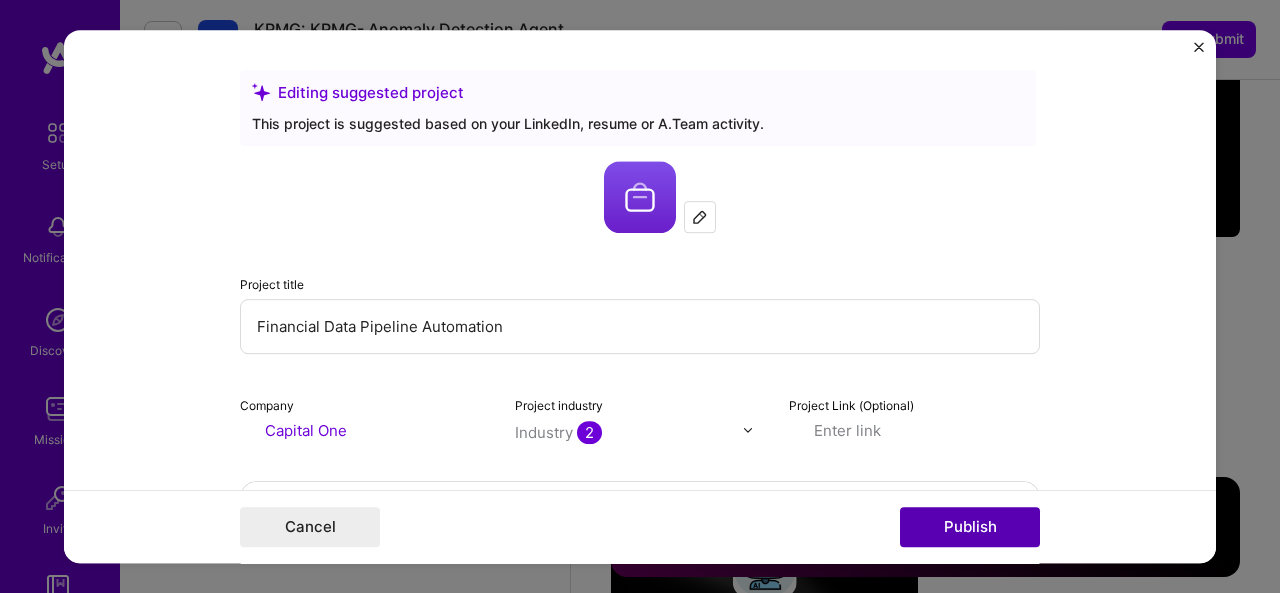 click on "Publish" at bounding box center (970, 527) 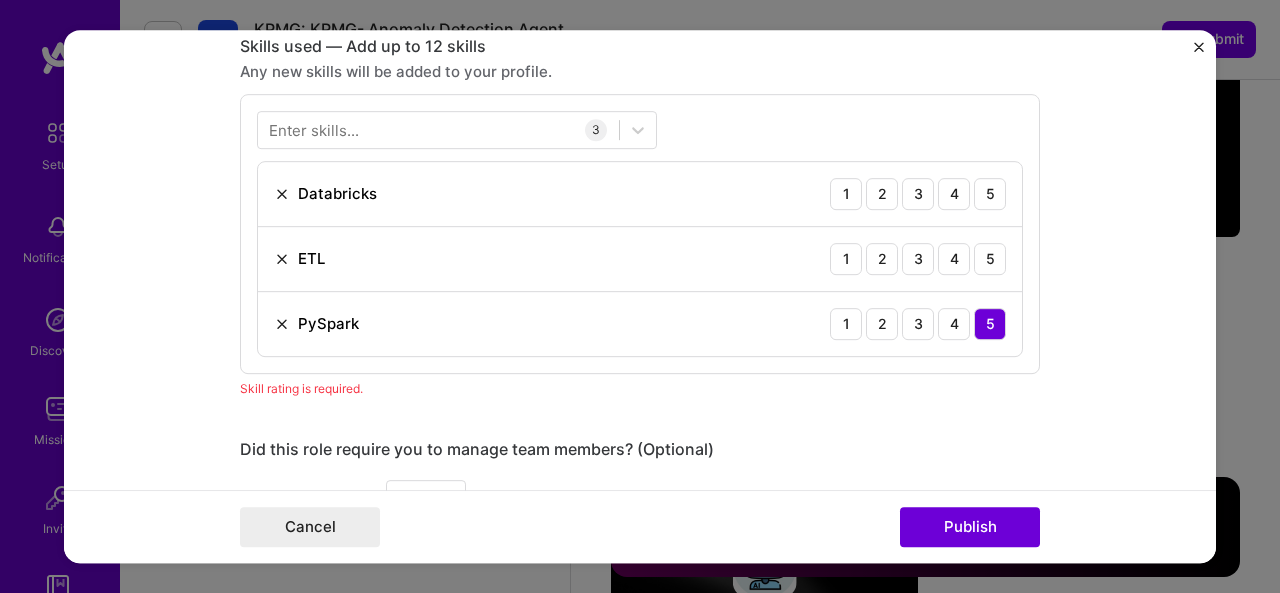 scroll, scrollTop: 998, scrollLeft: 0, axis: vertical 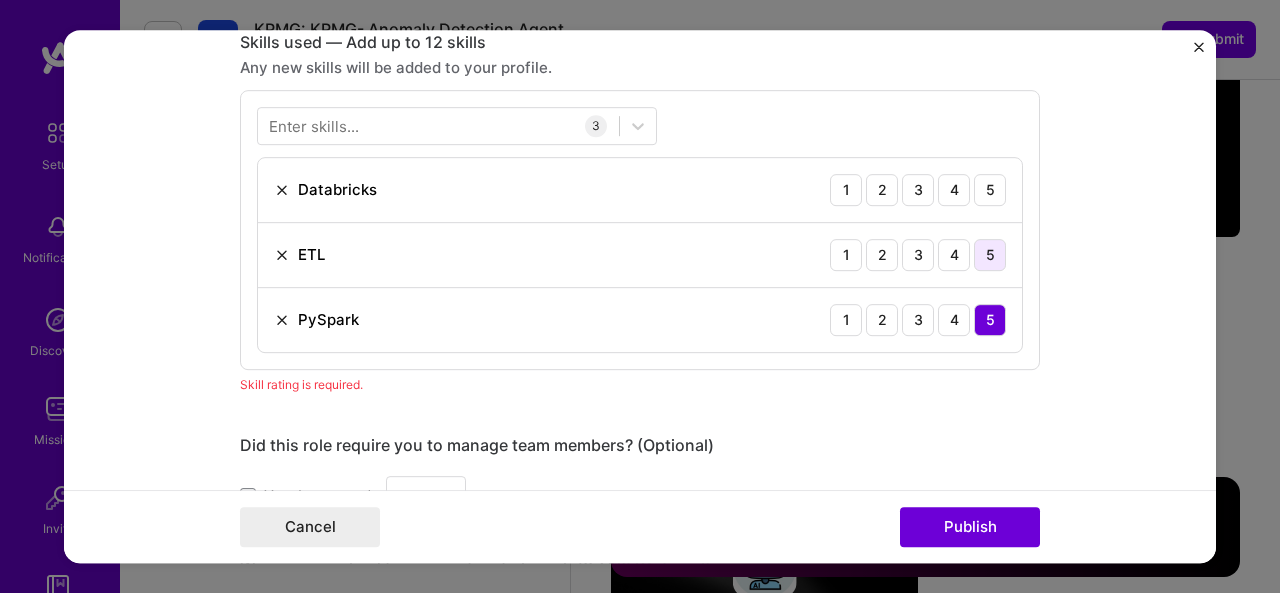 drag, startPoint x: 980, startPoint y: 192, endPoint x: 978, endPoint y: 245, distance: 53.037724 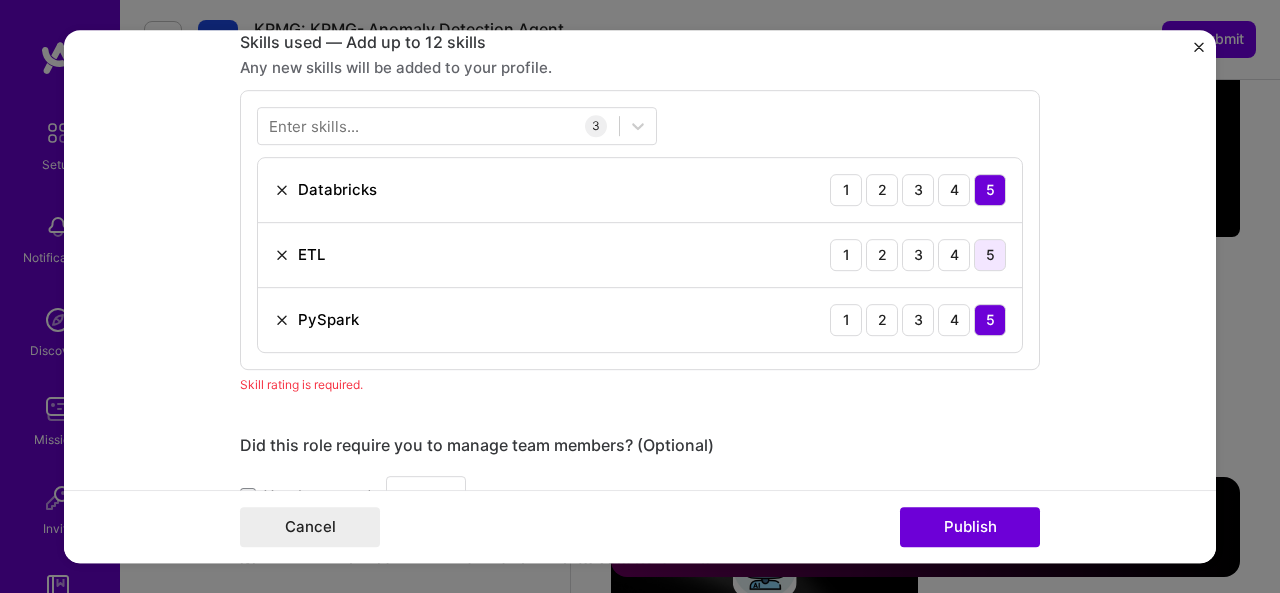 click on "5" at bounding box center [990, 255] 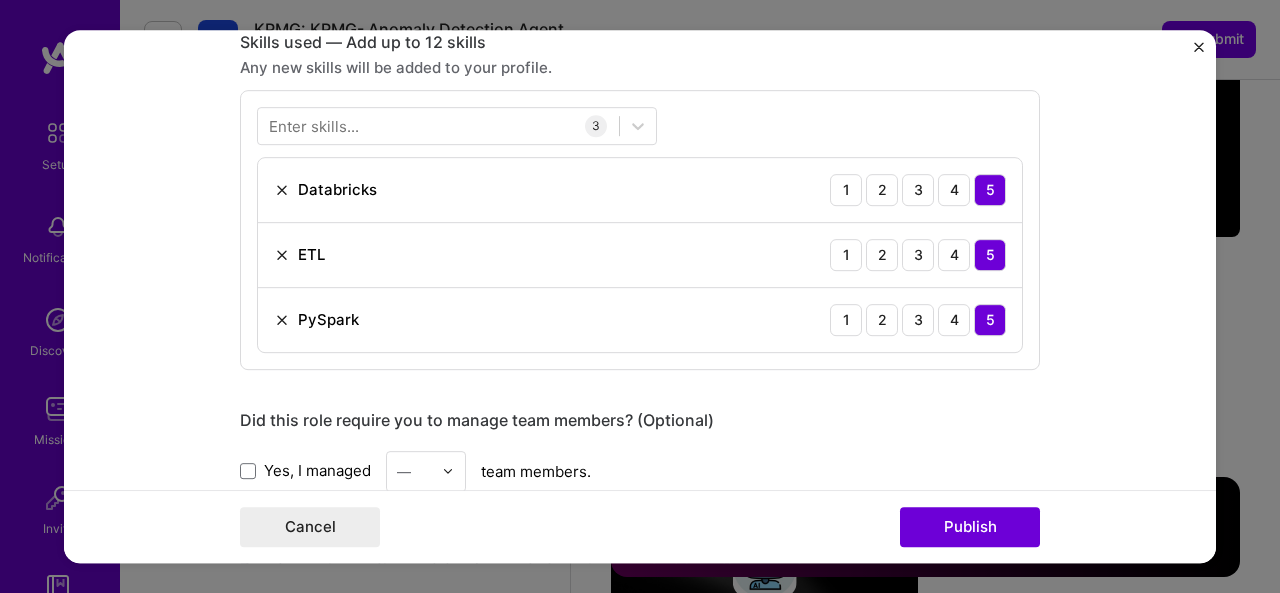 scroll, scrollTop: 1158, scrollLeft: 0, axis: vertical 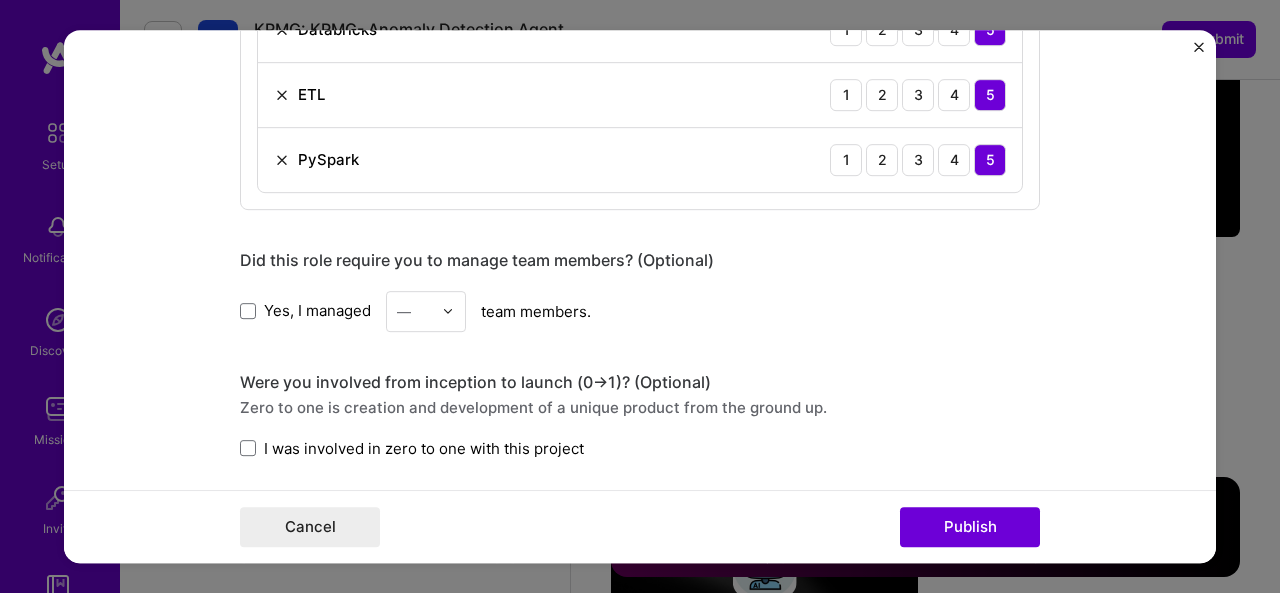 click on "Yes, I managed" at bounding box center (305, 310) 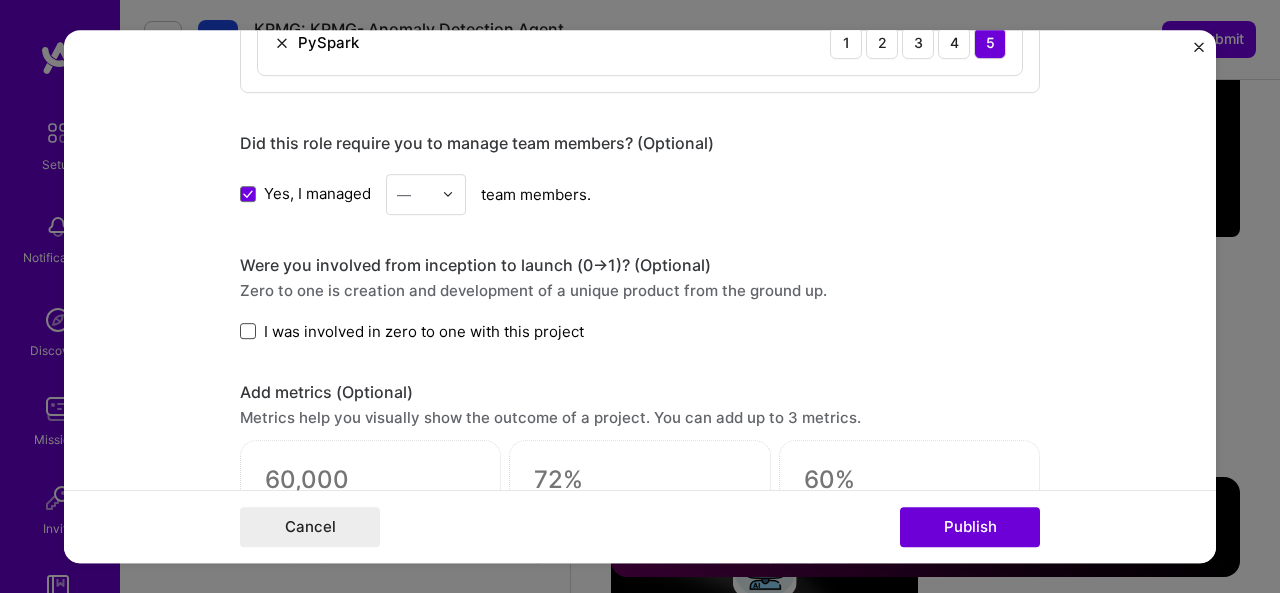 click at bounding box center (248, 331) 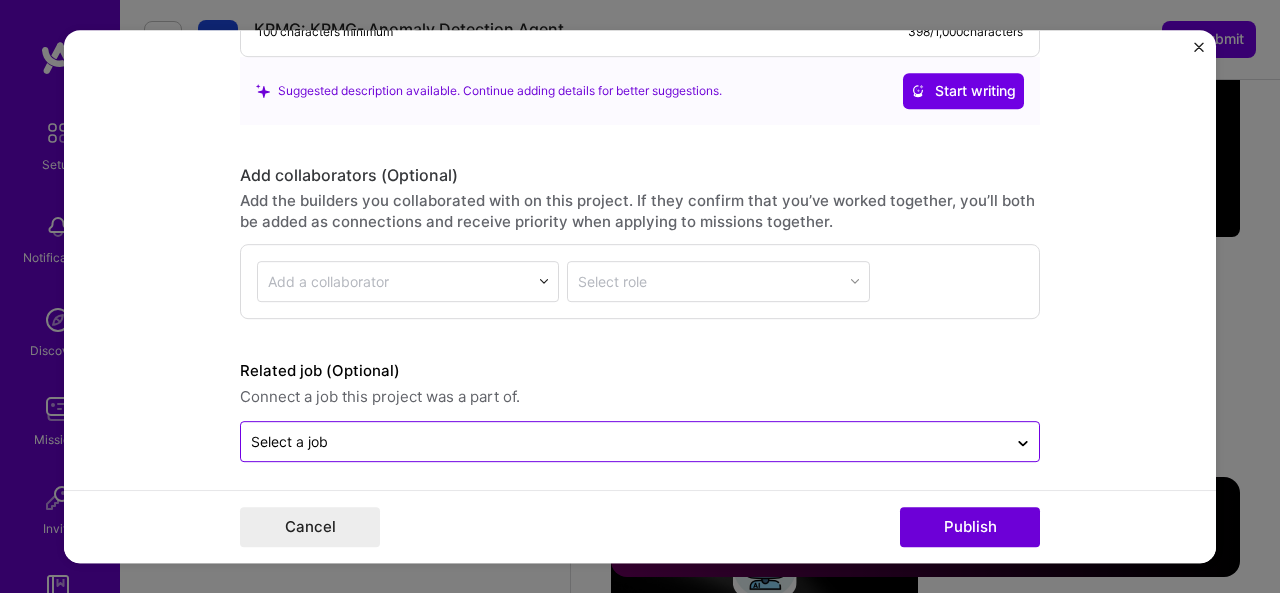 scroll, scrollTop: 2126, scrollLeft: 0, axis: vertical 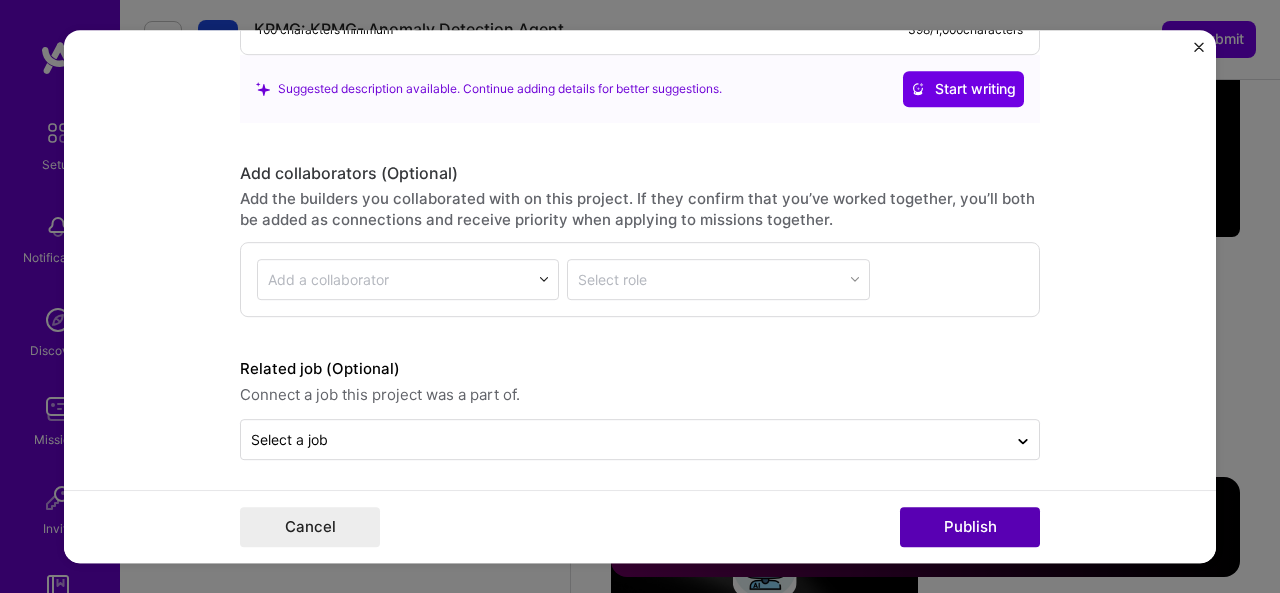 click on "Publish" at bounding box center (970, 527) 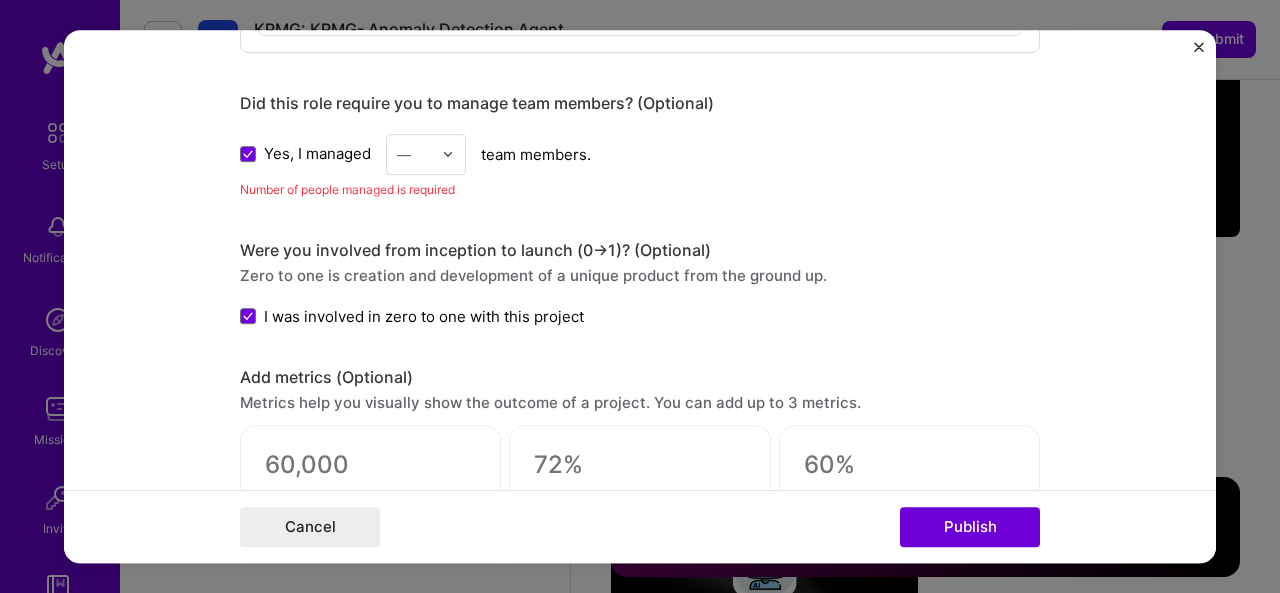 scroll, scrollTop: 1282, scrollLeft: 0, axis: vertical 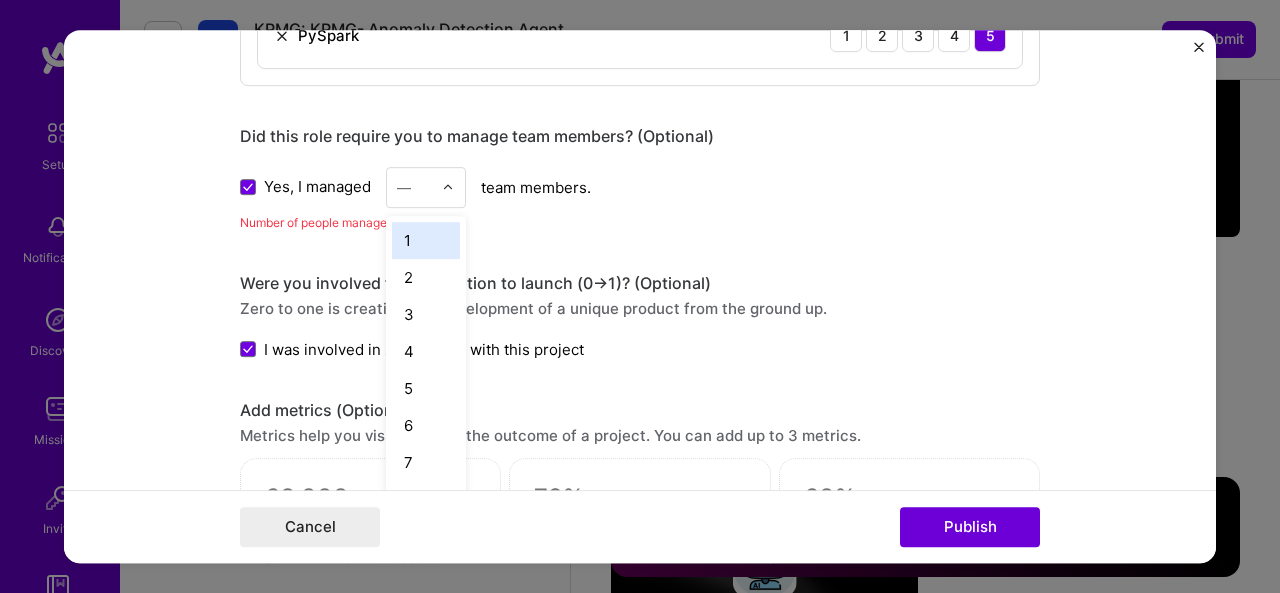 click at bounding box center (448, 187) 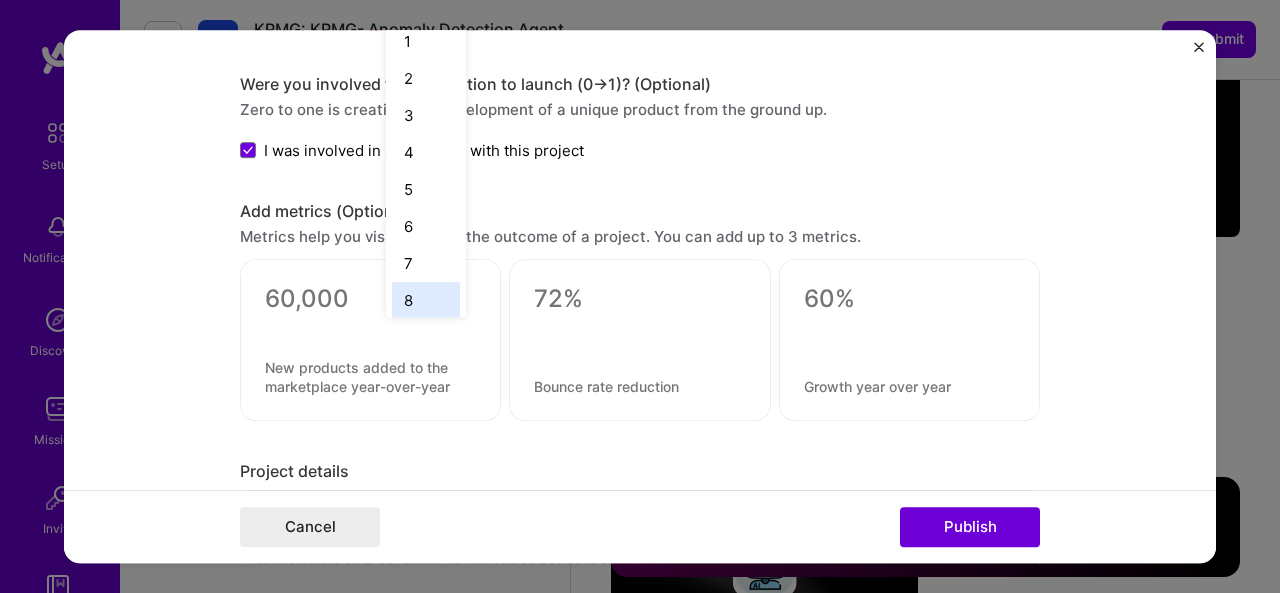 scroll, scrollTop: 1480, scrollLeft: 0, axis: vertical 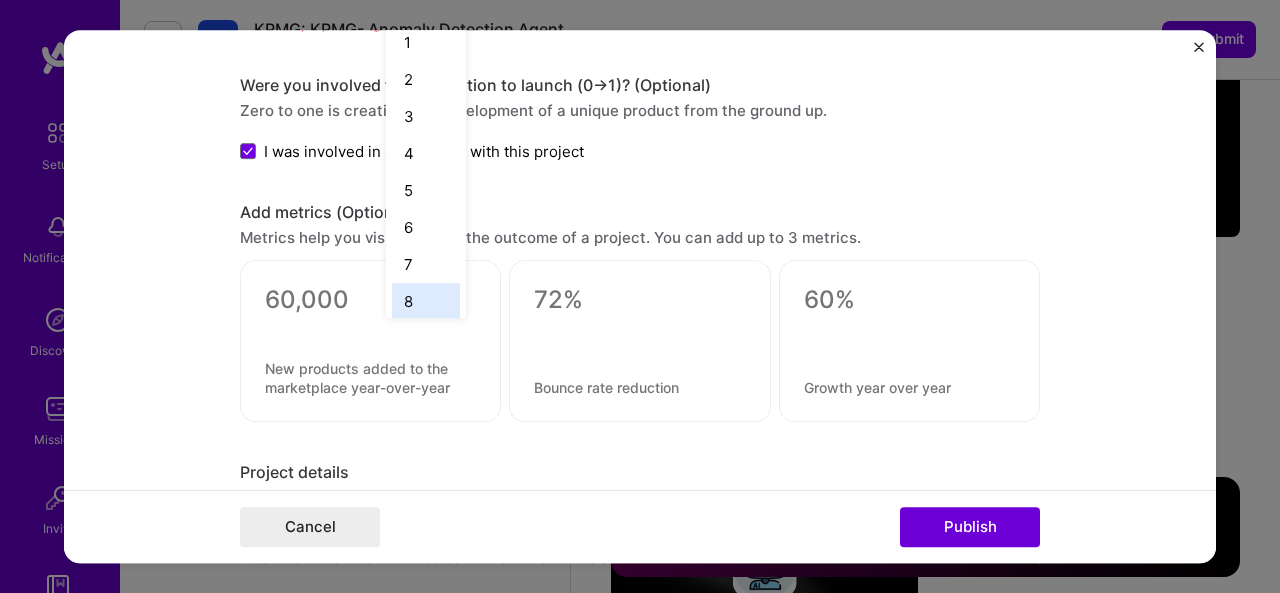 click on "8" at bounding box center (426, 301) 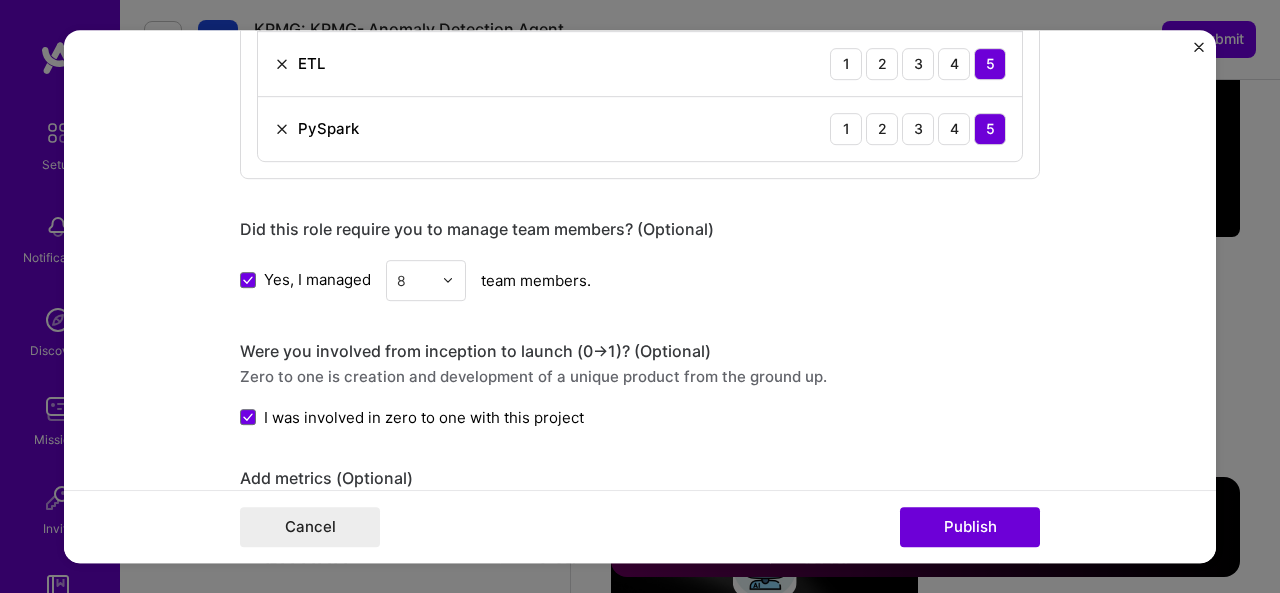 scroll, scrollTop: 1190, scrollLeft: 0, axis: vertical 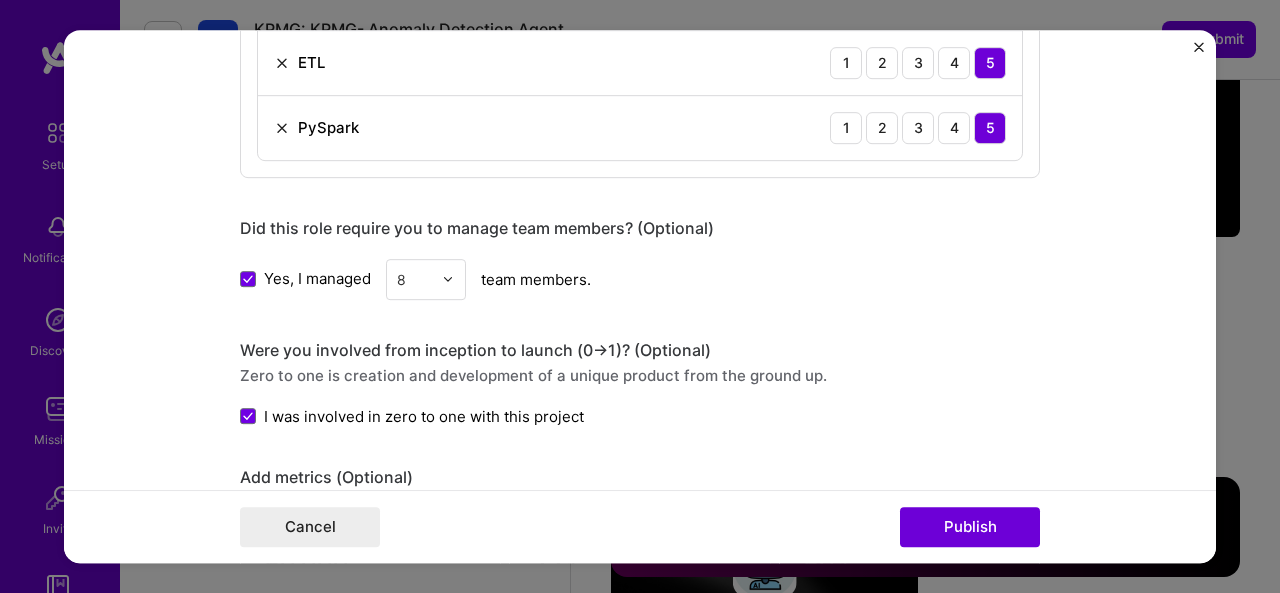 click at bounding box center (414, 279) 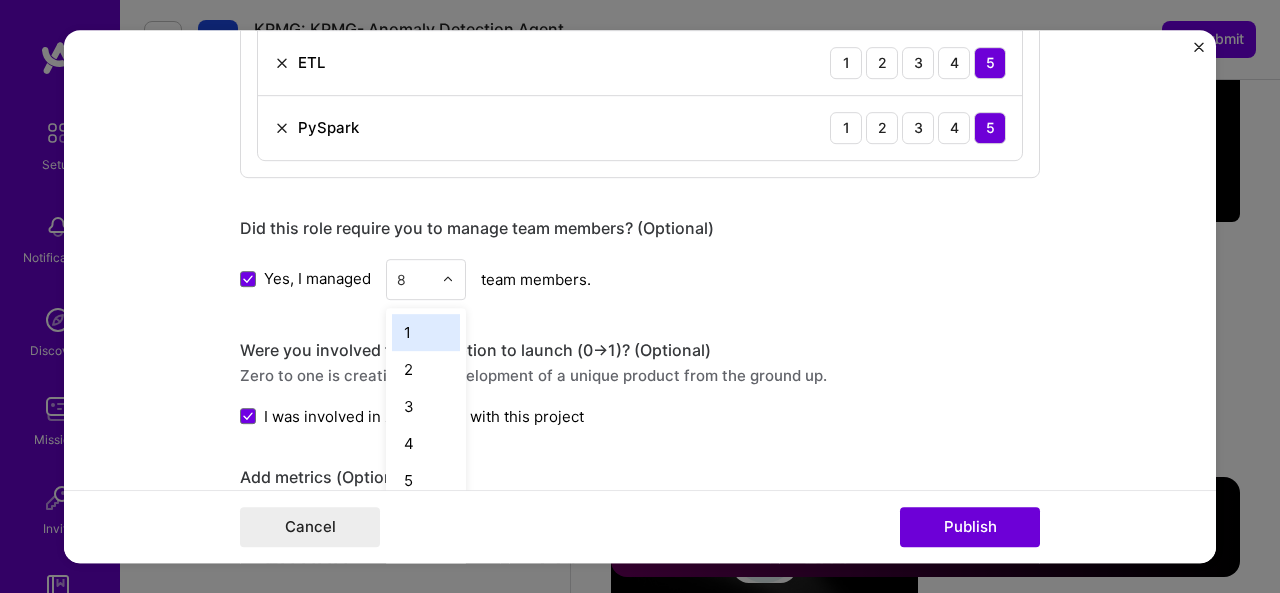 scroll, scrollTop: 2654, scrollLeft: 0, axis: vertical 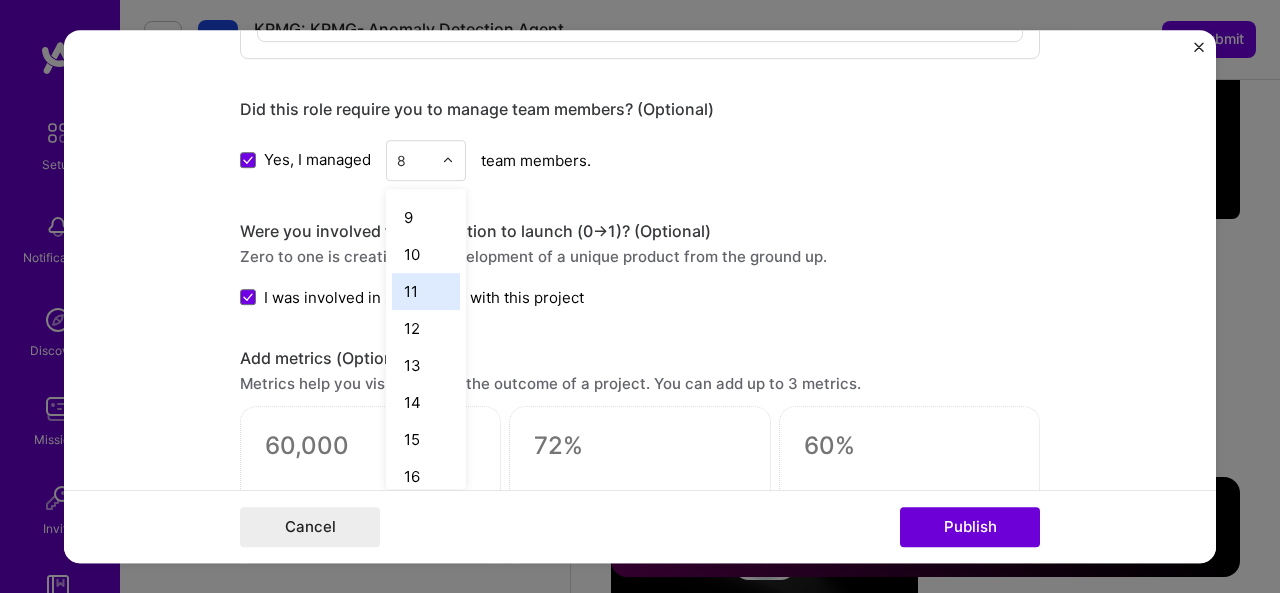 click on "11" at bounding box center (426, 291) 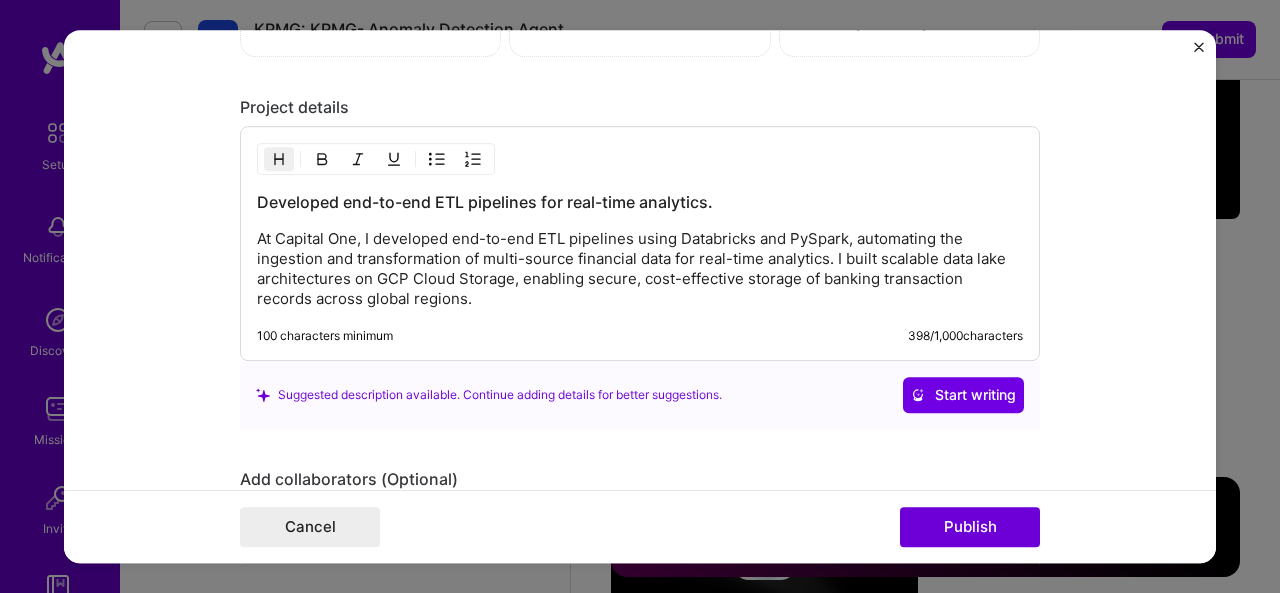 scroll, scrollTop: 1819, scrollLeft: 0, axis: vertical 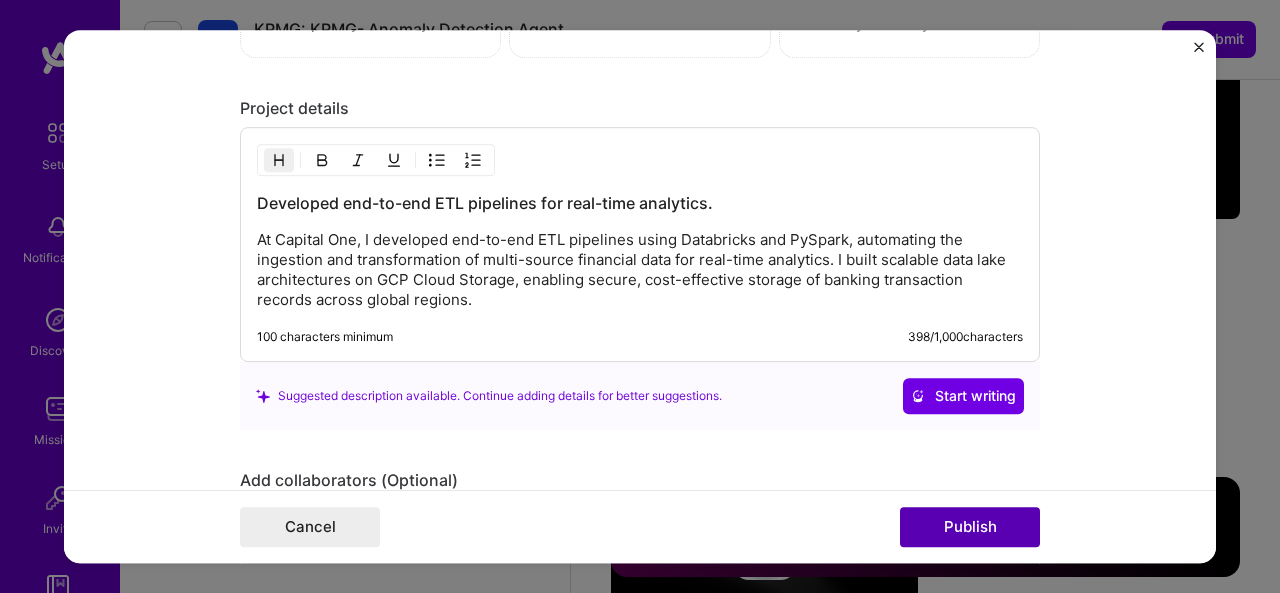 click on "Publish" at bounding box center (970, 527) 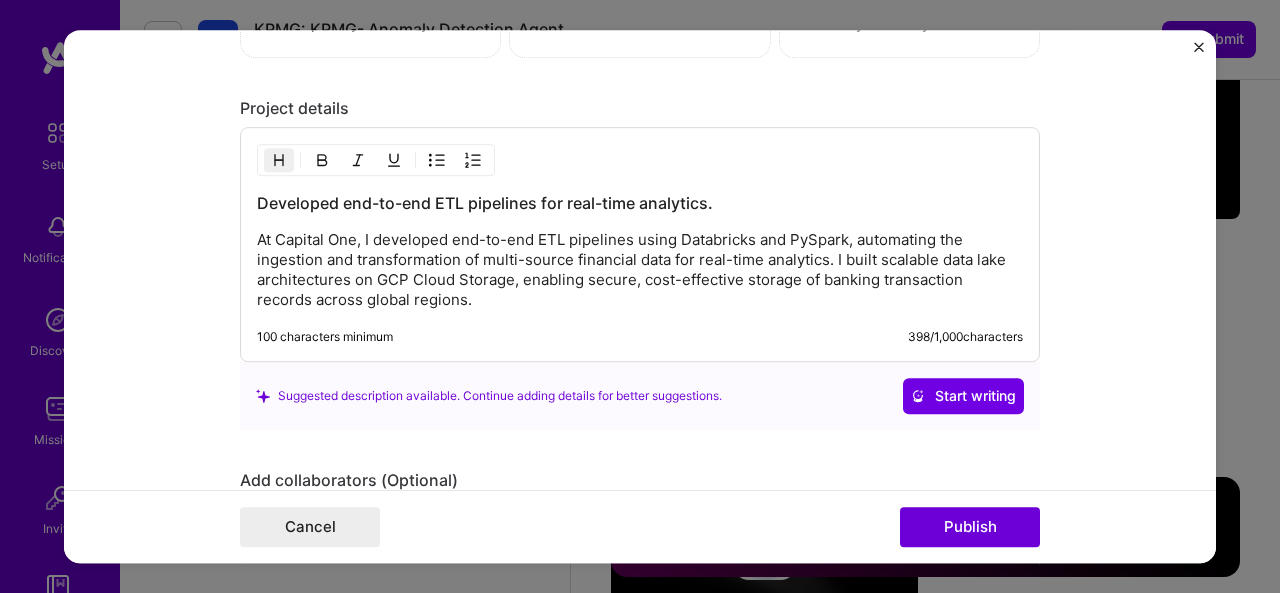 type 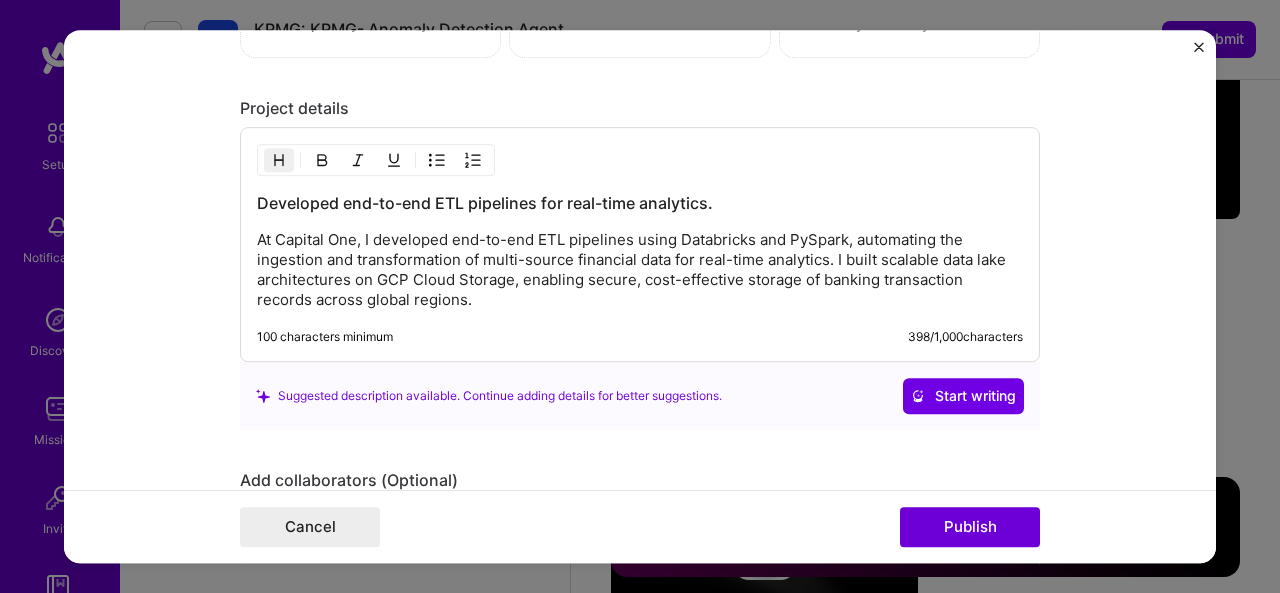 type 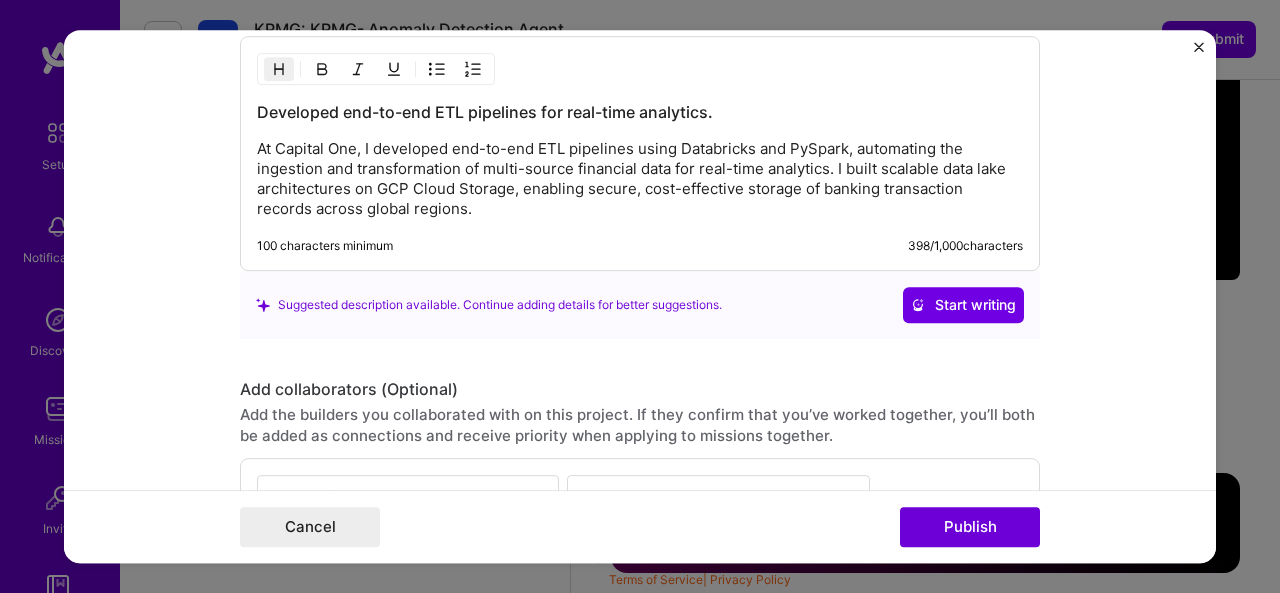 scroll, scrollTop: 2590, scrollLeft: 0, axis: vertical 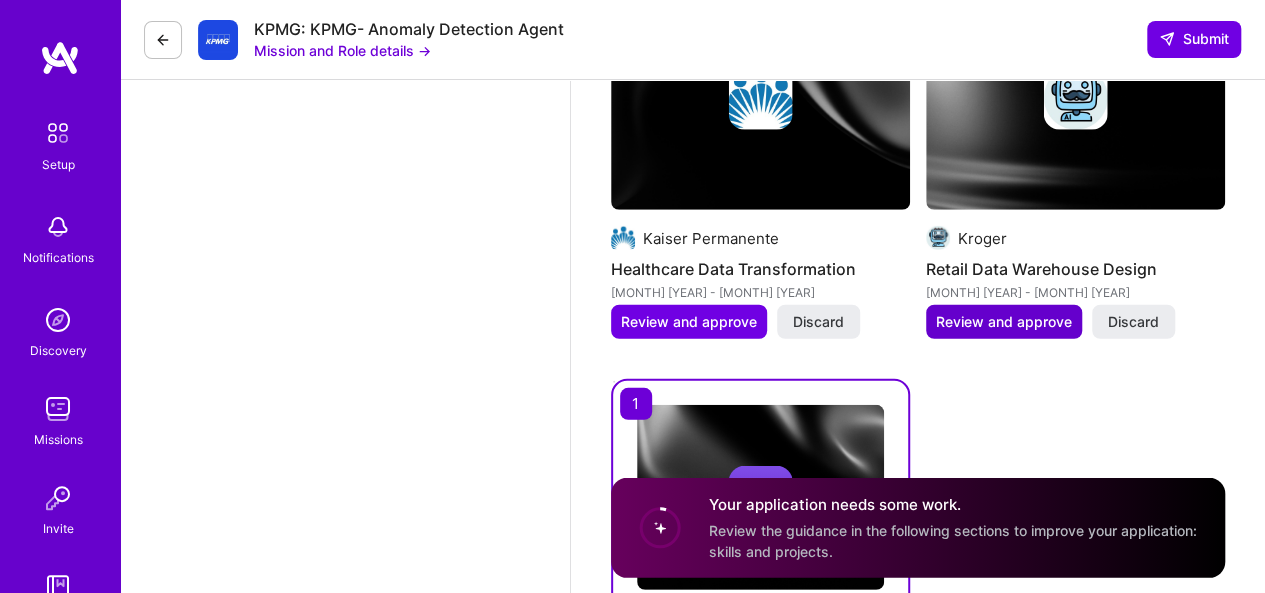 click on "Review and approve" at bounding box center [1004, 322] 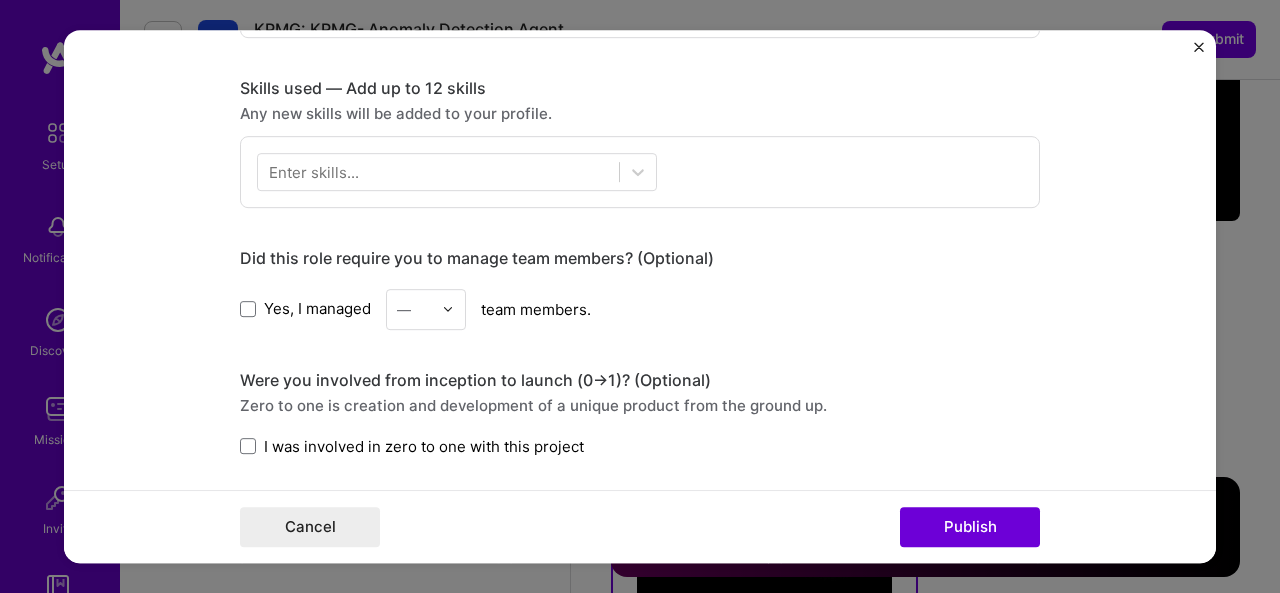 scroll, scrollTop: 951, scrollLeft: 0, axis: vertical 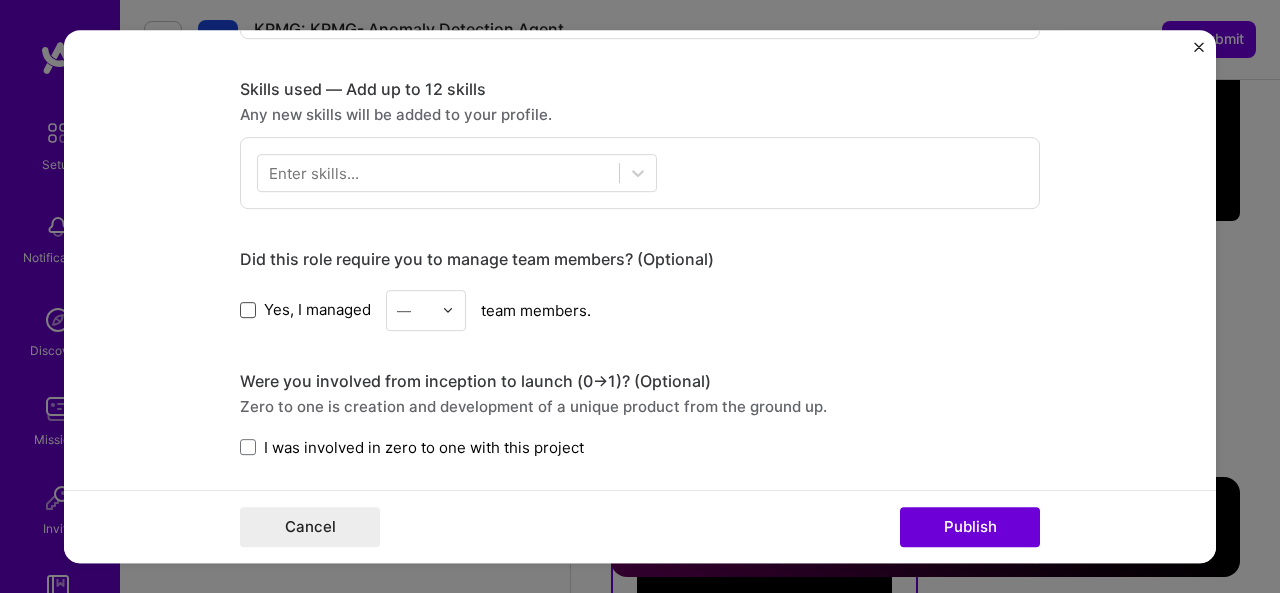 click at bounding box center [248, 310] 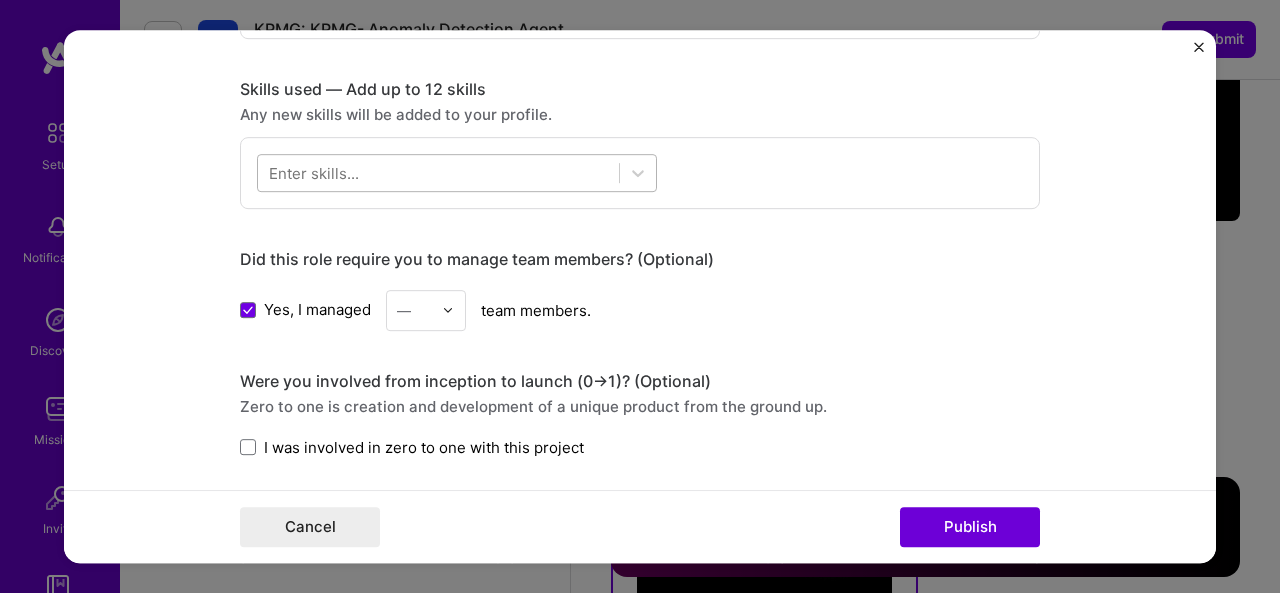 click at bounding box center (438, 172) 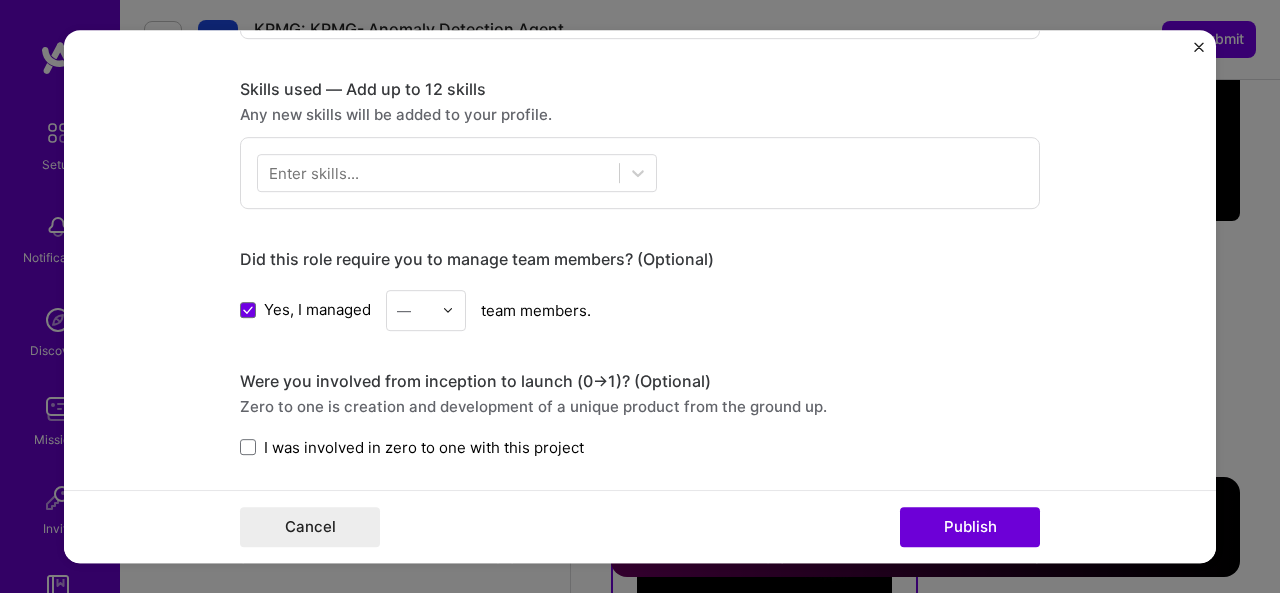 click on "Enter skills..." at bounding box center (314, 172) 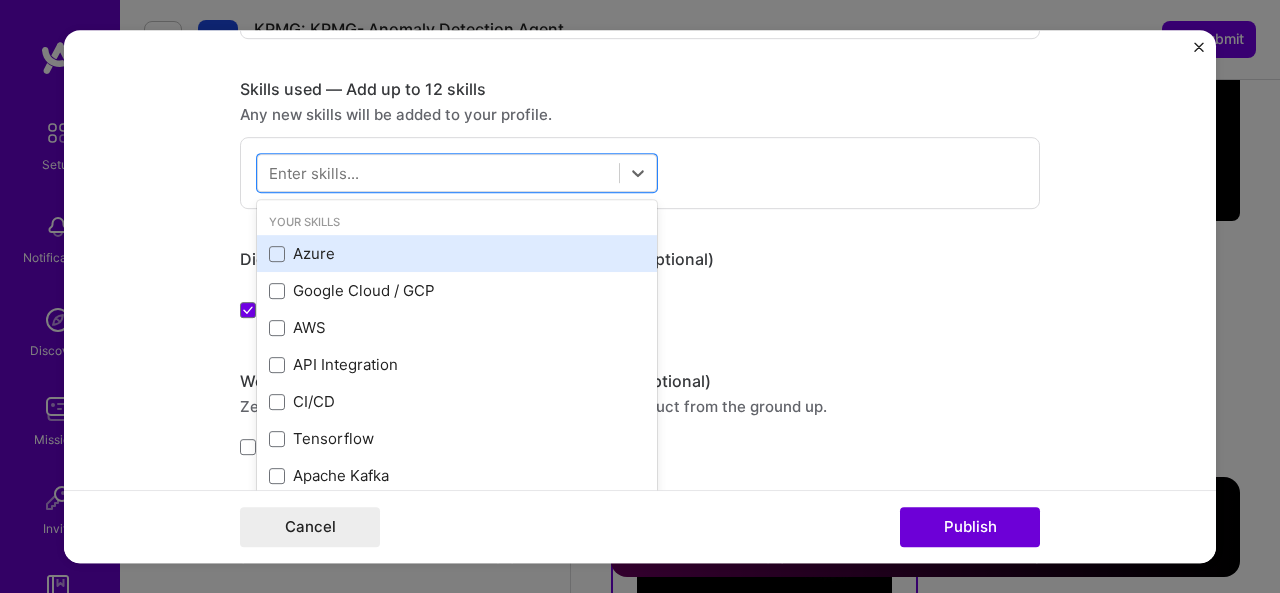 click on "Azure" at bounding box center (457, 253) 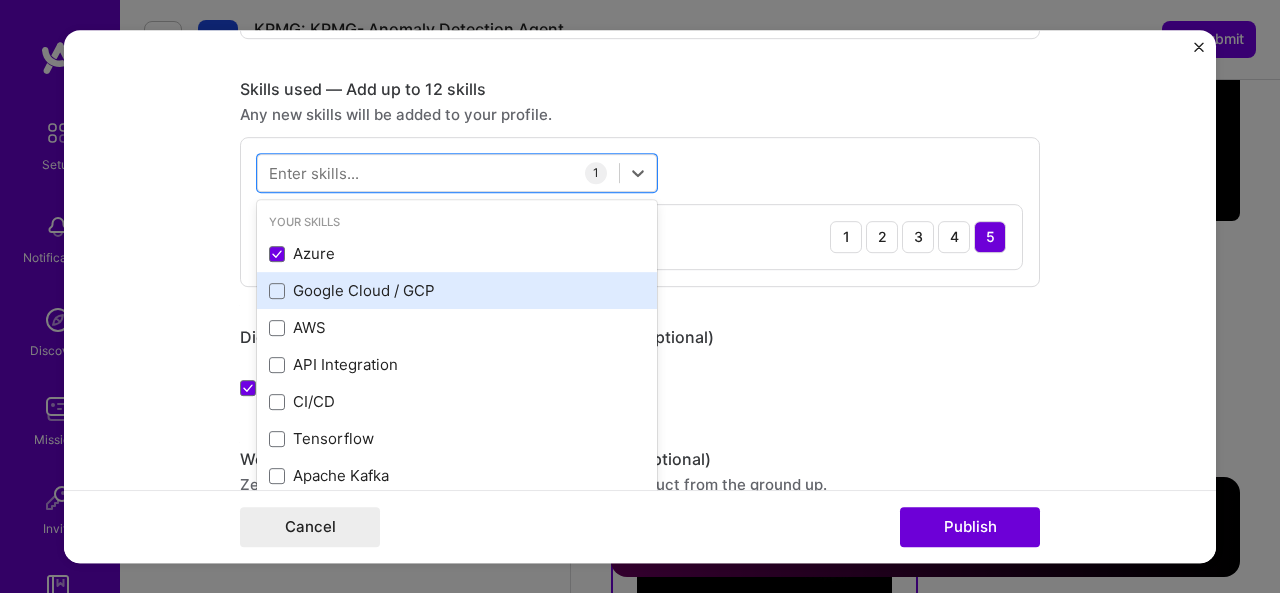 click on "Google Cloud / GCP" at bounding box center [457, 290] 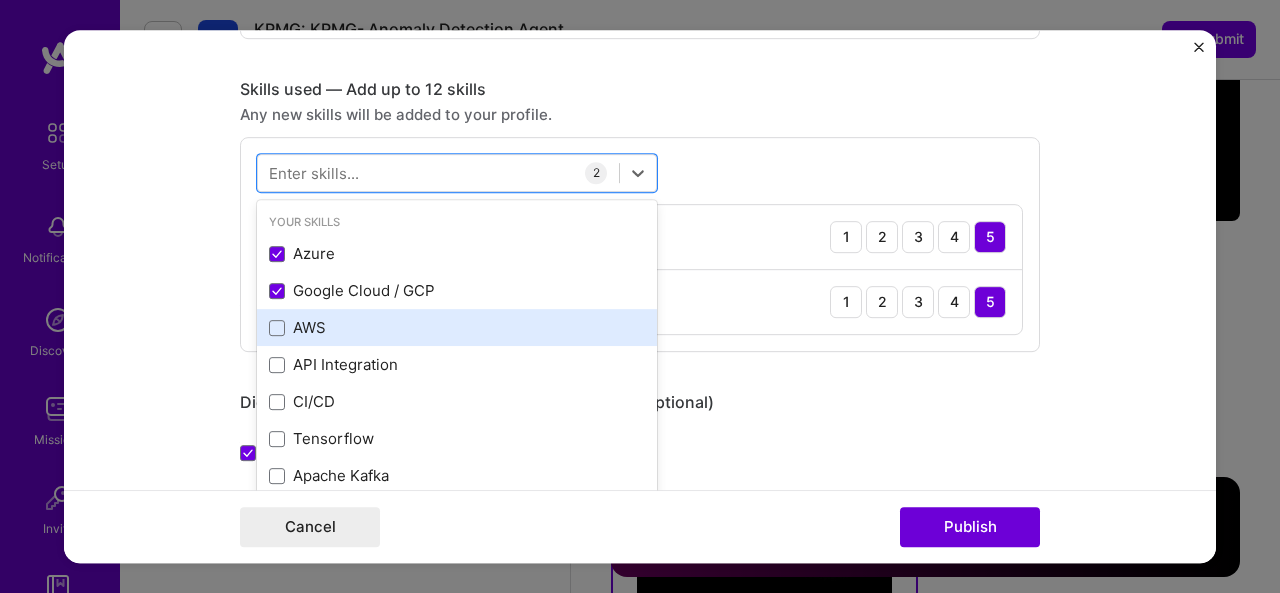 click on "AWS" at bounding box center (457, 327) 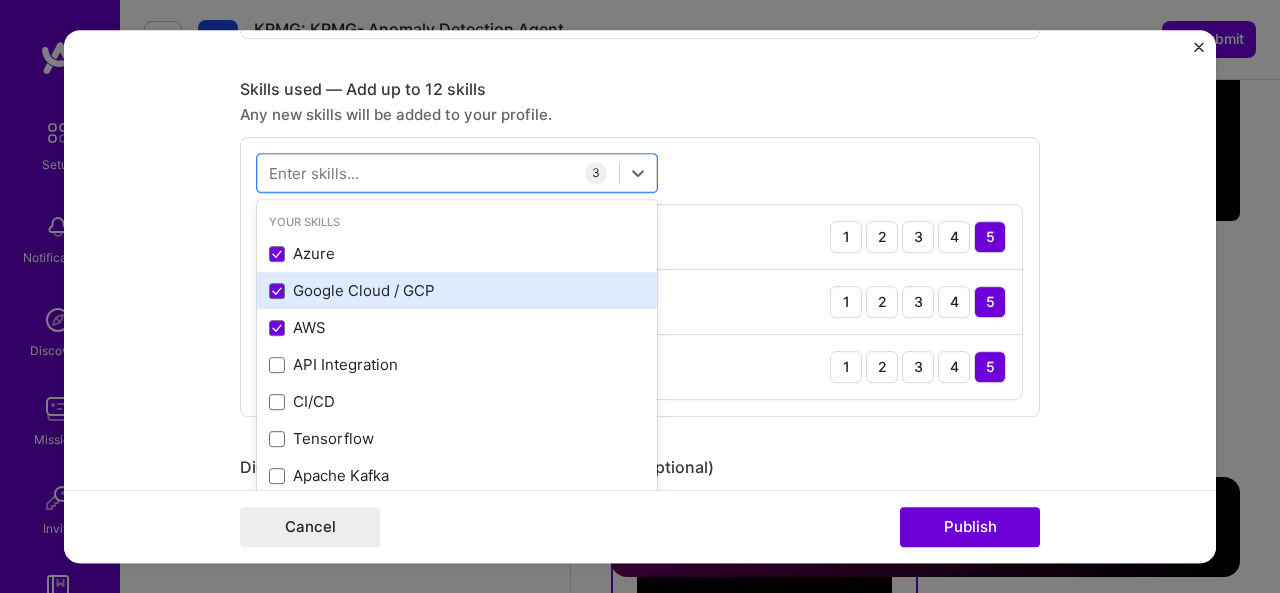 click on "Google Cloud / GCP" at bounding box center [457, 290] 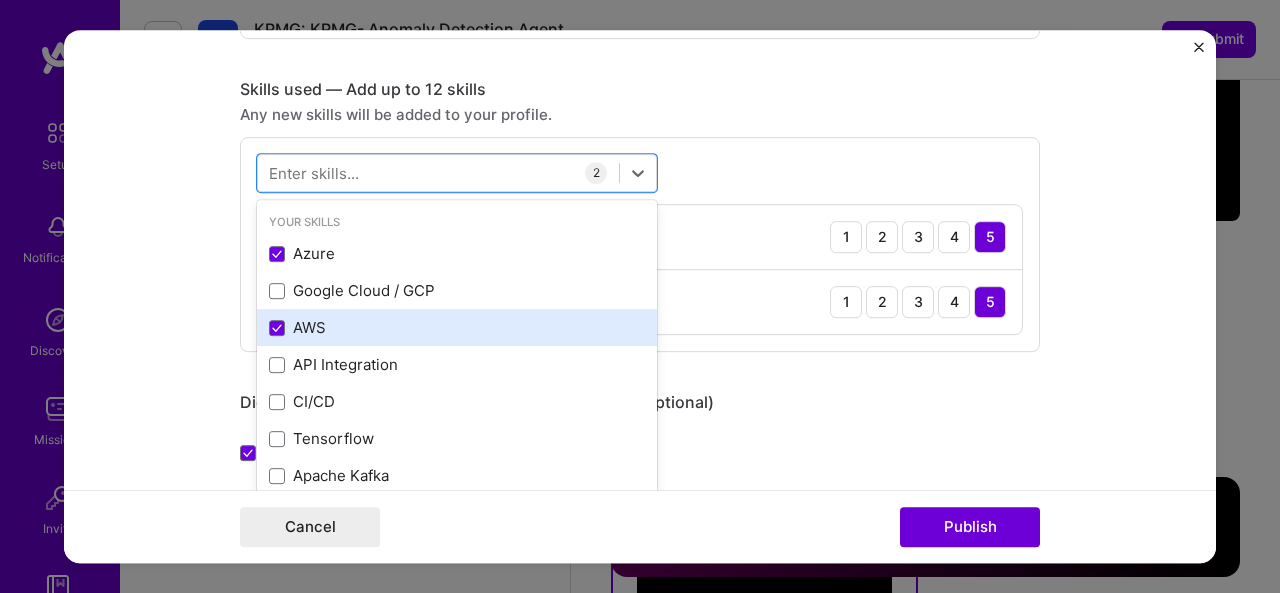 click on "AWS" at bounding box center (457, 327) 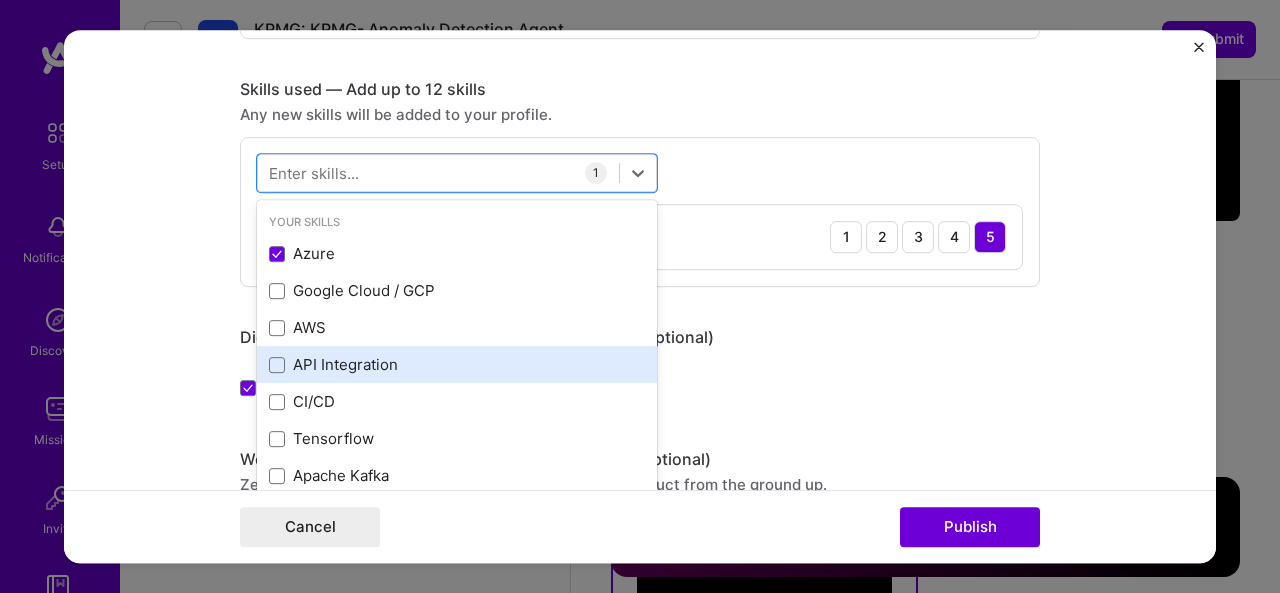 click on "API Integration" at bounding box center (457, 364) 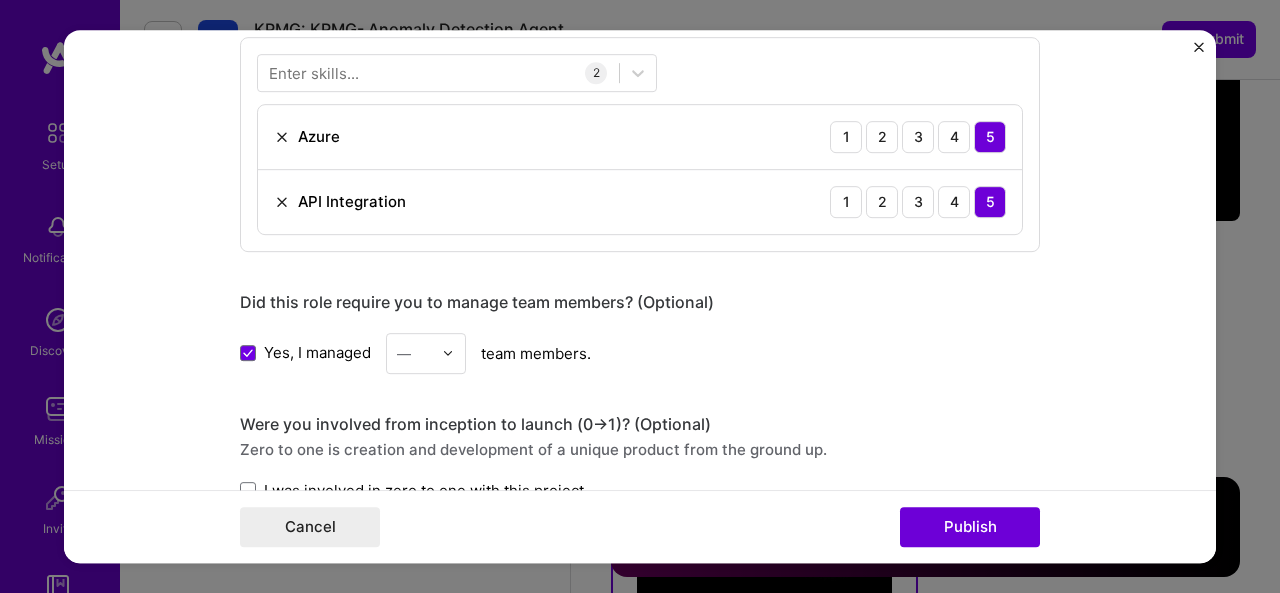 scroll, scrollTop: 951, scrollLeft: 0, axis: vertical 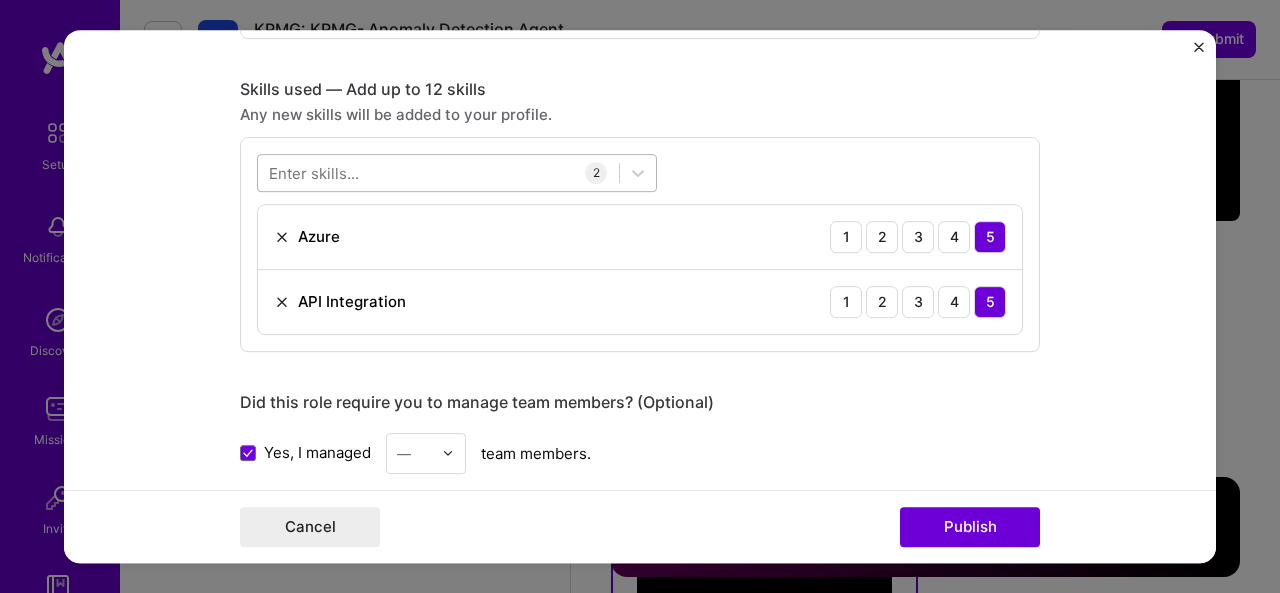 click at bounding box center [438, 172] 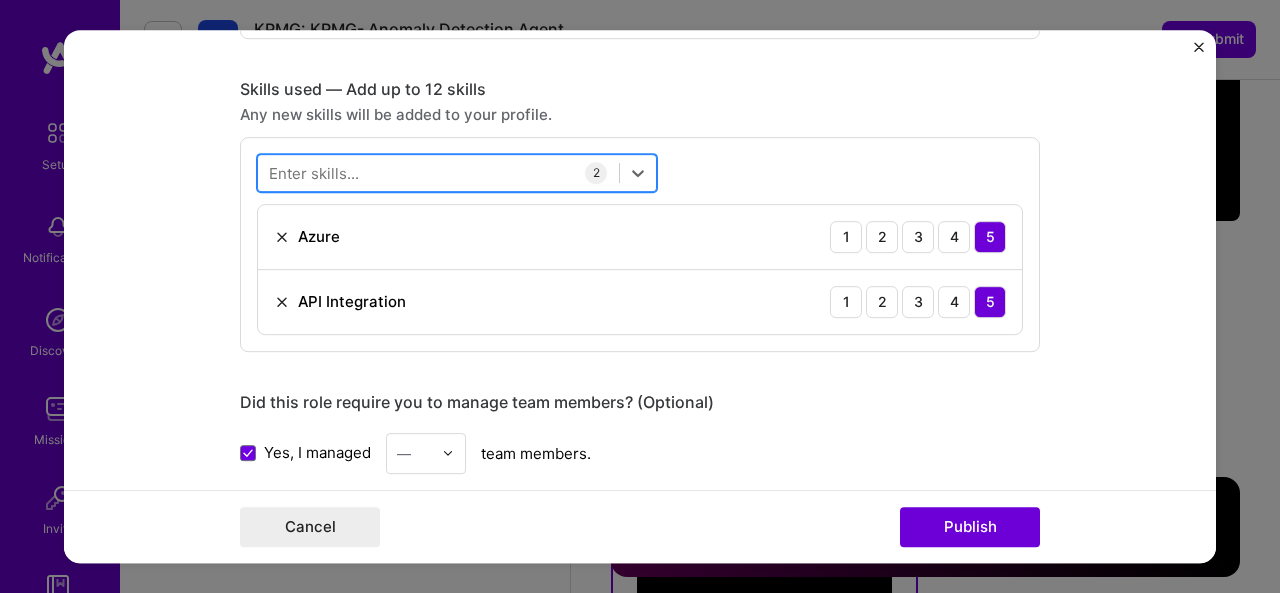 click at bounding box center [438, 172] 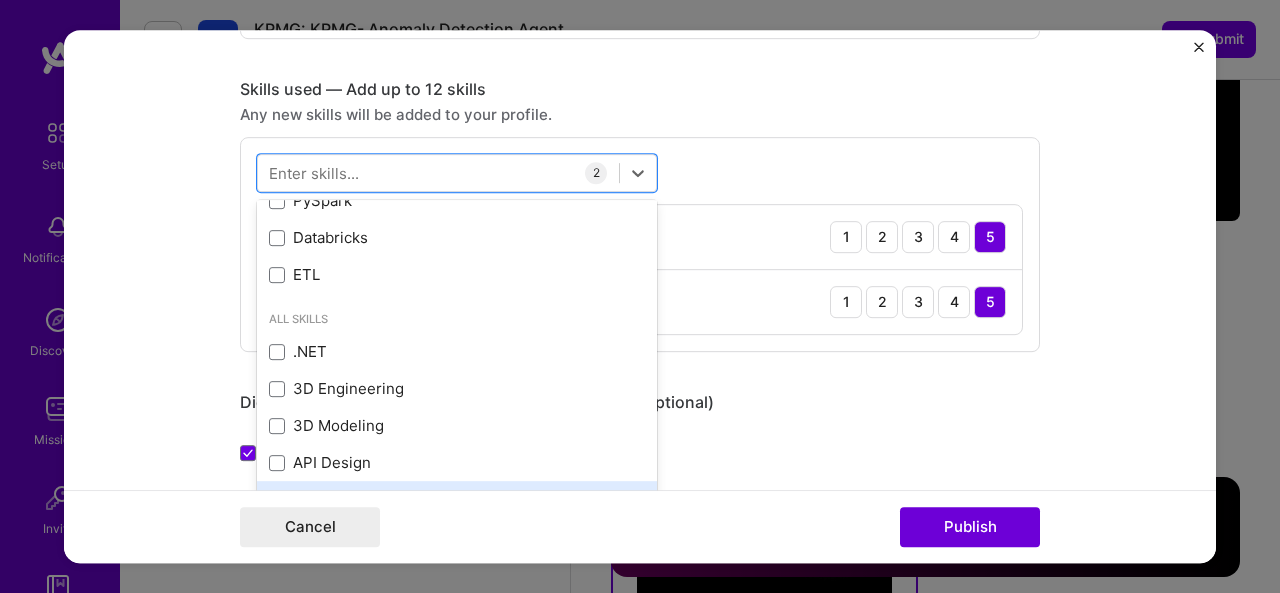 scroll, scrollTop: 500, scrollLeft: 0, axis: vertical 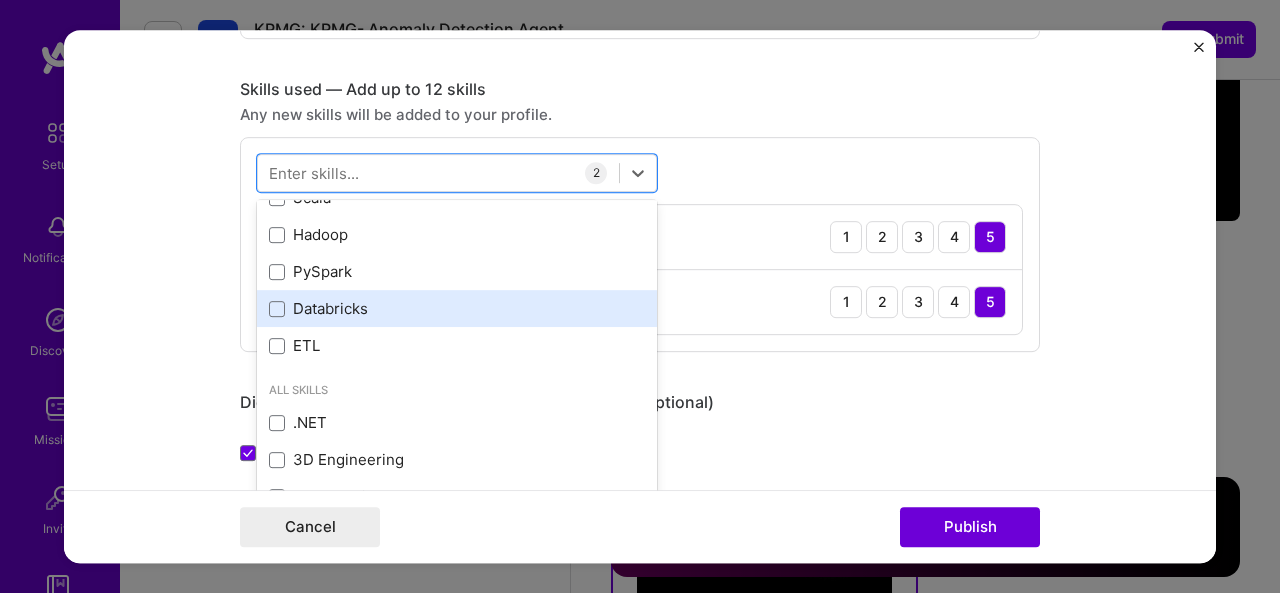 click on "Databricks" at bounding box center (457, 308) 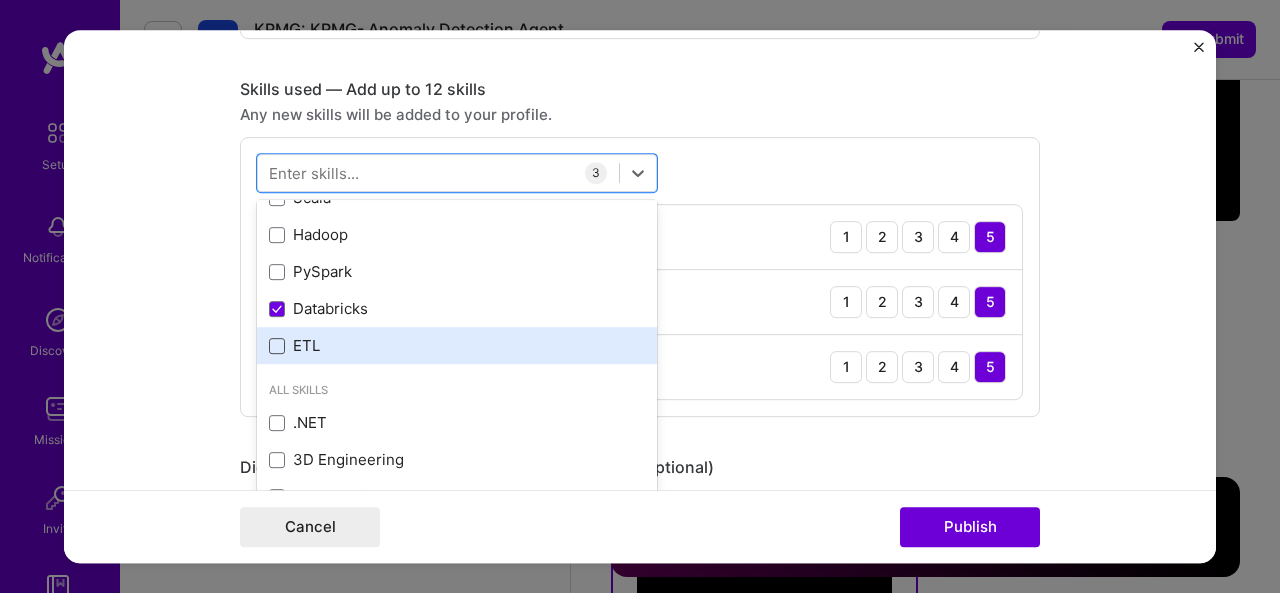 click at bounding box center (277, 346) 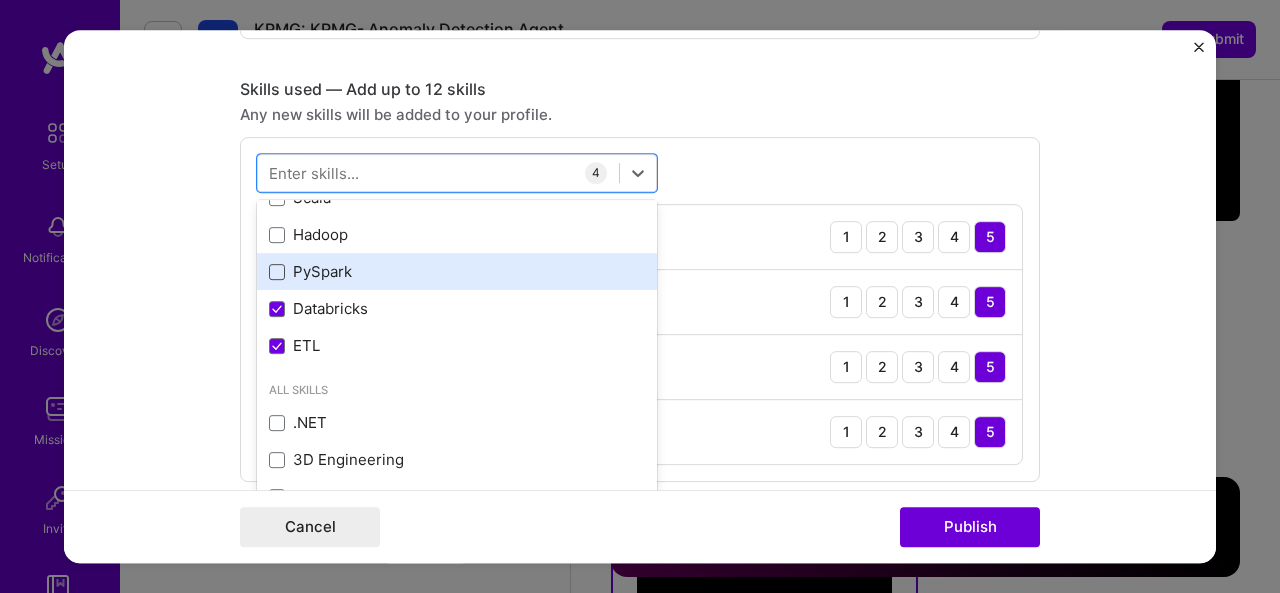 click at bounding box center (277, 272) 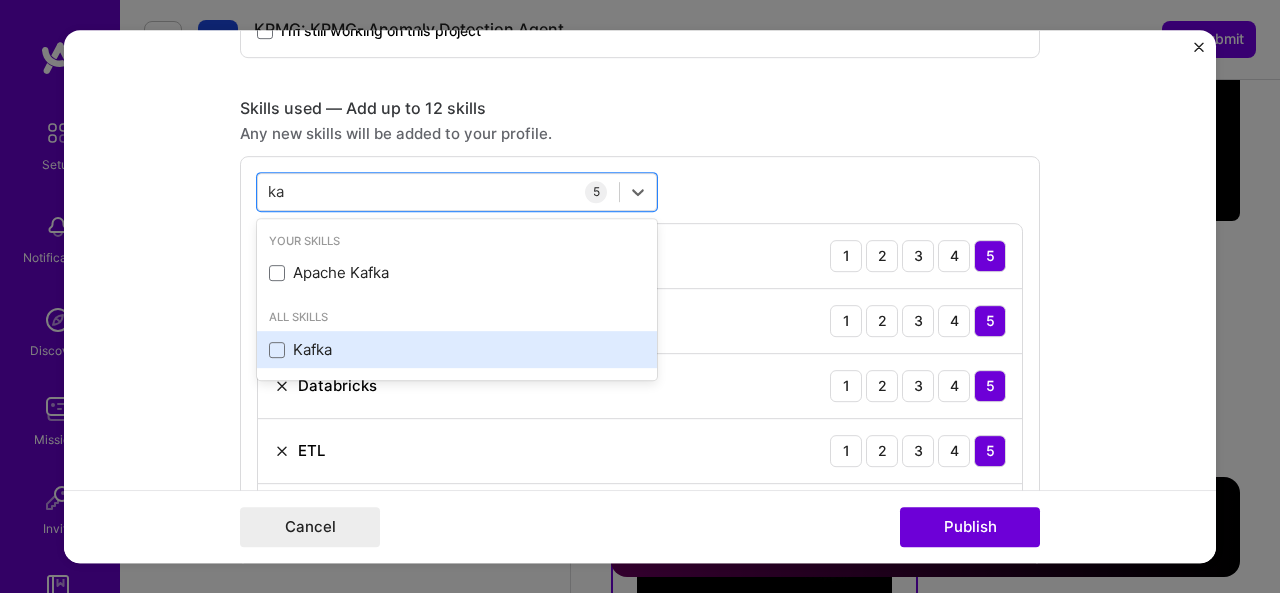 scroll, scrollTop: 951, scrollLeft: 0, axis: vertical 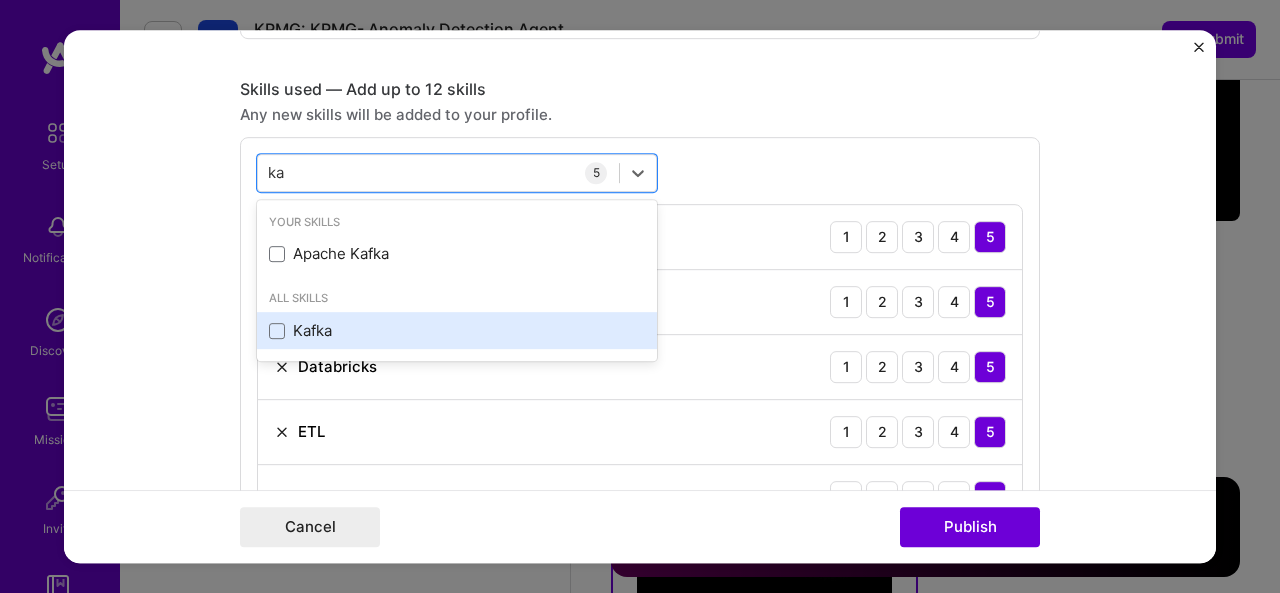 click on "Kafka" at bounding box center [457, 330] 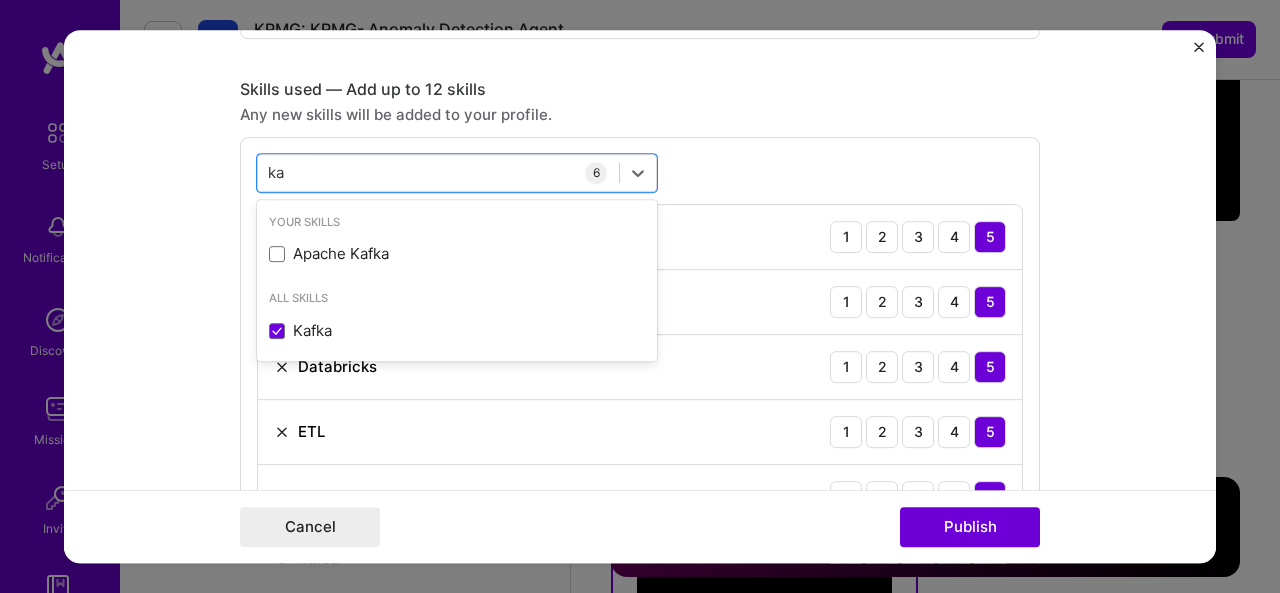 click on "ETL 1 2 3 4 5" at bounding box center [640, 432] 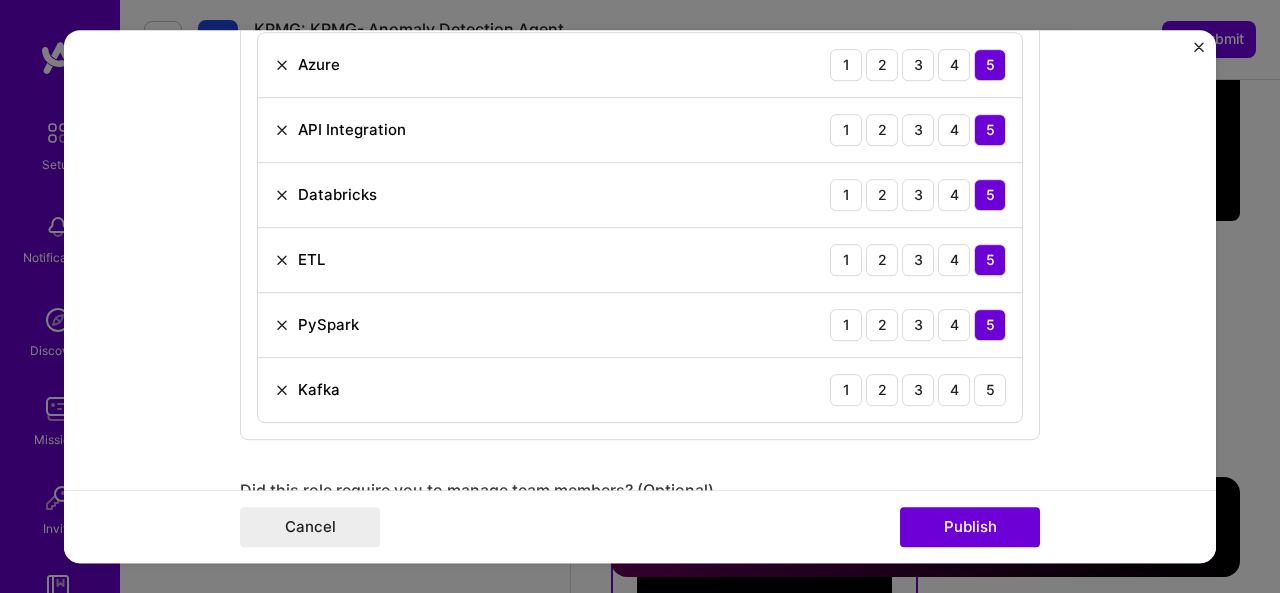 scroll, scrollTop: 1251, scrollLeft: 0, axis: vertical 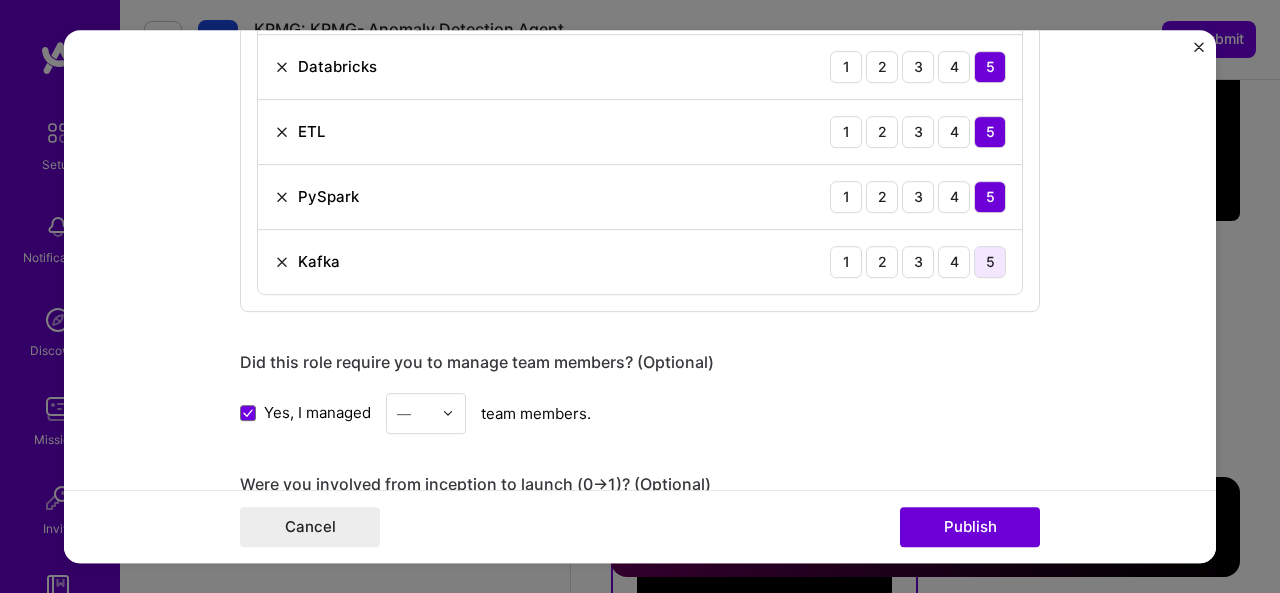 click on "5" at bounding box center [990, 262] 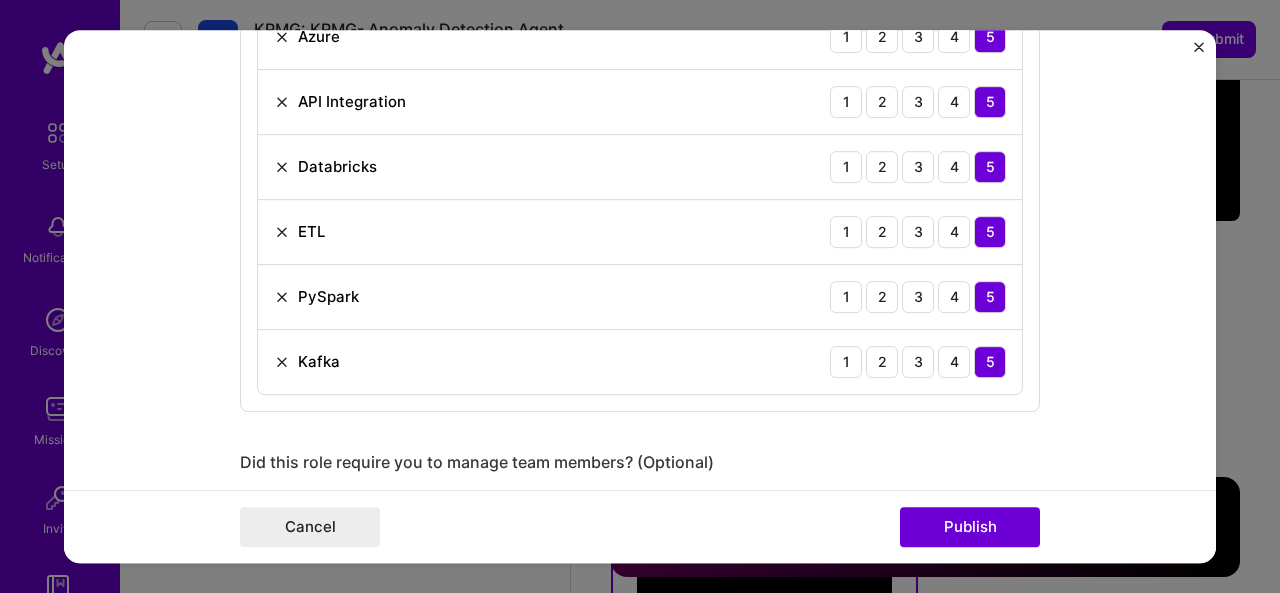 scroll, scrollTop: 851, scrollLeft: 0, axis: vertical 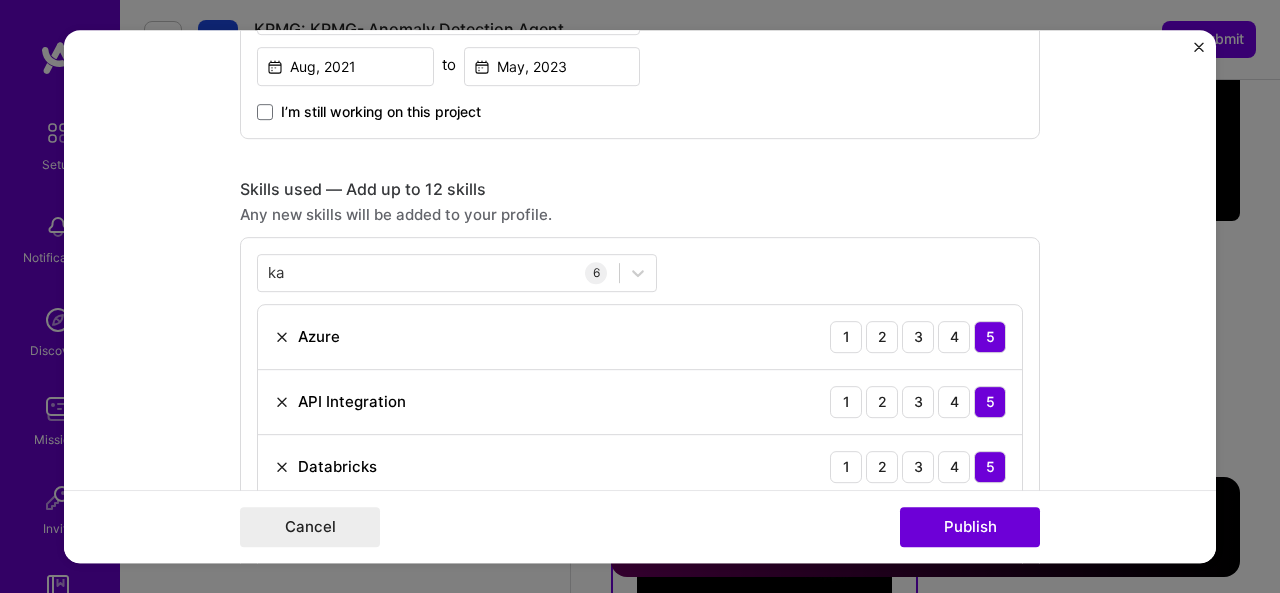 drag, startPoint x: 306, startPoint y: 255, endPoint x: 270, endPoint y: 291, distance: 50.91169 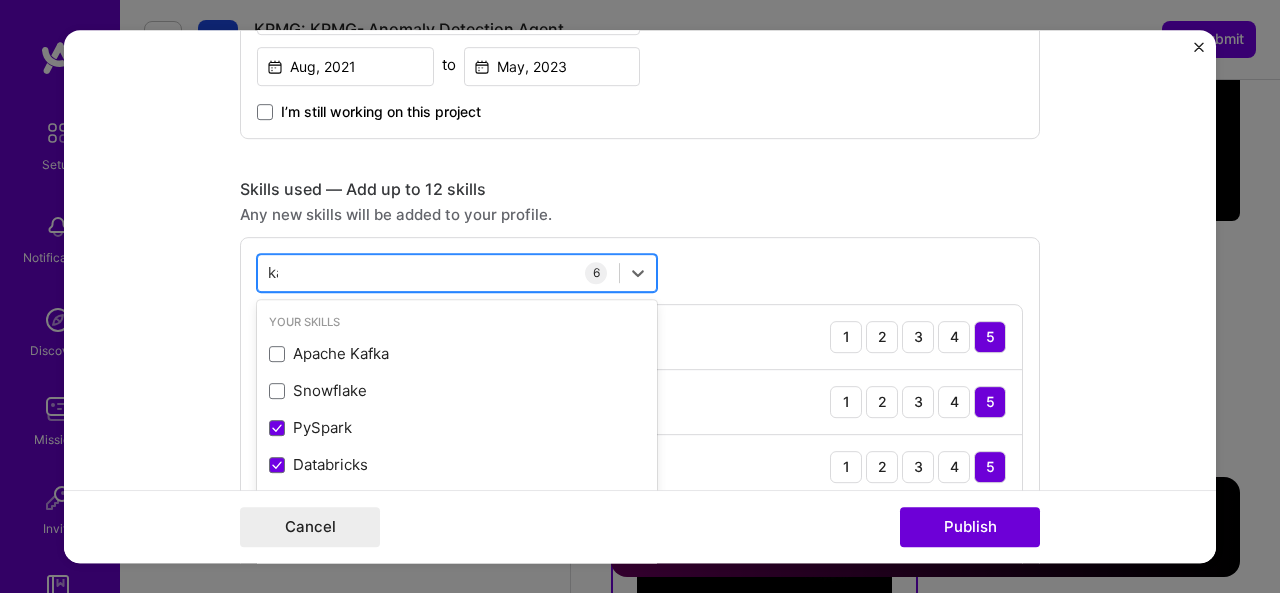 type on "k" 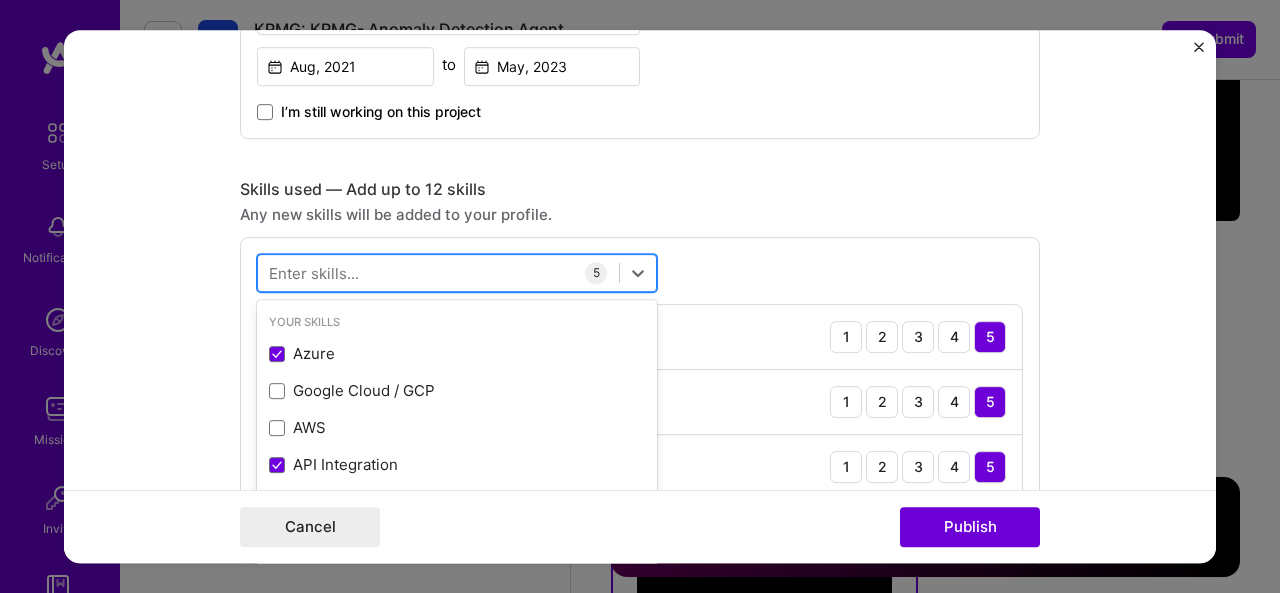 paste on "Tensorflow" 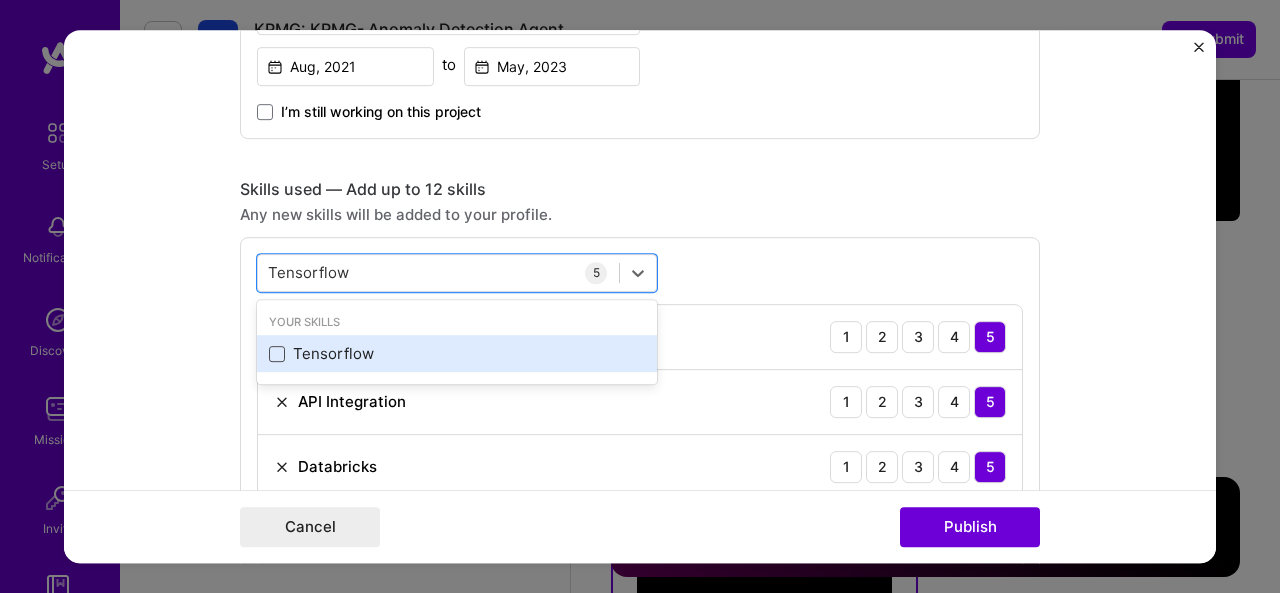 click at bounding box center (277, 354) 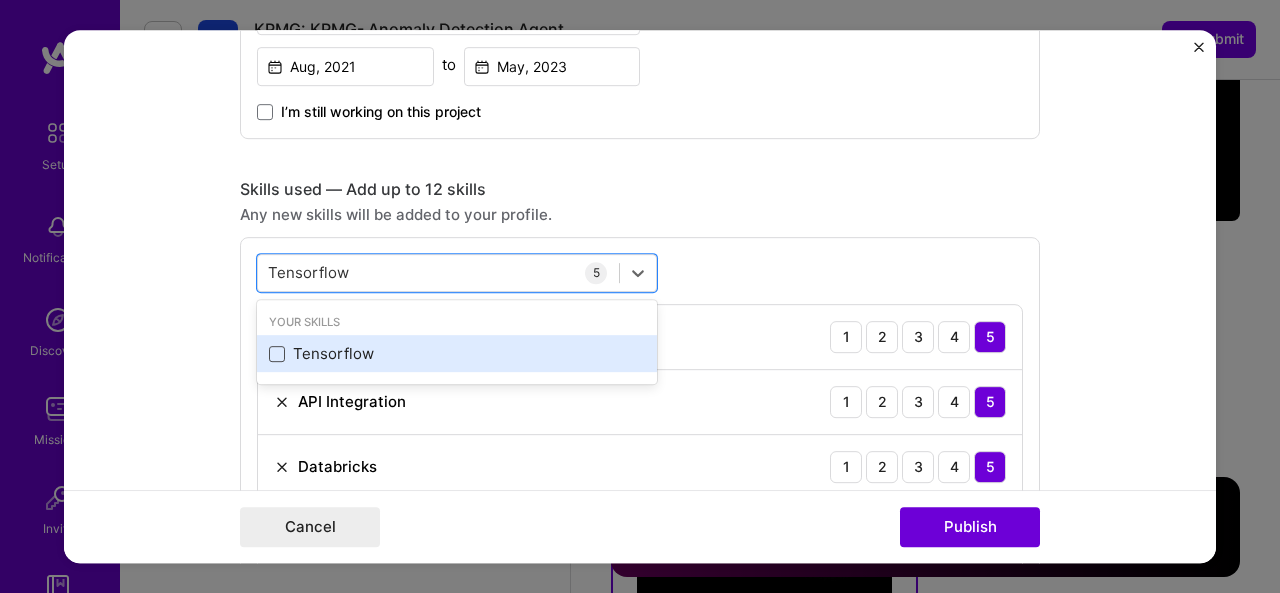 click at bounding box center (0, 0) 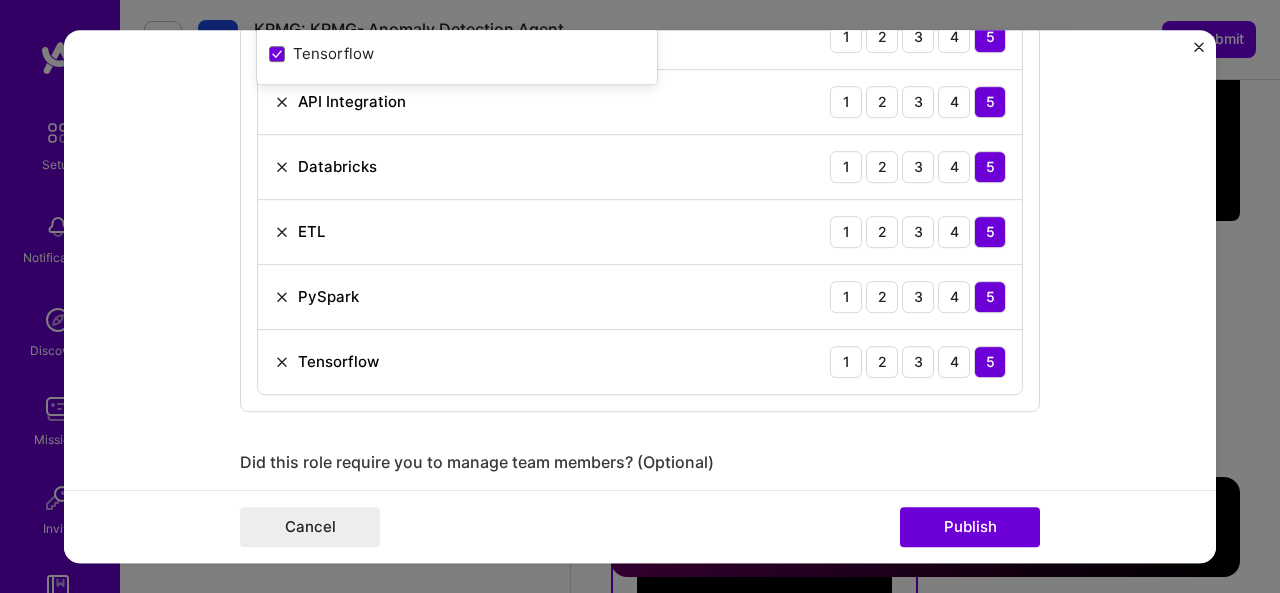 click on "Editing suggested project This project is suggested based on your LinkedIn, resume or A.Team activity. Project title Retail Data Warehouse Design Company Kroger
Project industry Industry 2 Project Link (Optional)
Drag and drop an image or   Upload file Upload file We recommend uploading at least 4 images. 1600x1200px or higher recommended. Max 5MB each. Role Sr. Data Engineer AI Engineer Aug, 2021
to May, 2023
I’m still working on this project Skills used — Add up to 12 skills Any new skills will be added to your profile. option Tensorflow, selected. option Tensorflow selected, 0 of 2. 1 result available for search term Tensorflow. Use Up and Down to choose options, press Enter to select the currently focused option, press Escape to exit the menu, press Tab to select the option and exit the menu. Tensorflow Tensorflow Your Skills Tensorflow 6 Azure 1 2 3 4 5 API Integration 1 2 3" at bounding box center [640, 264] 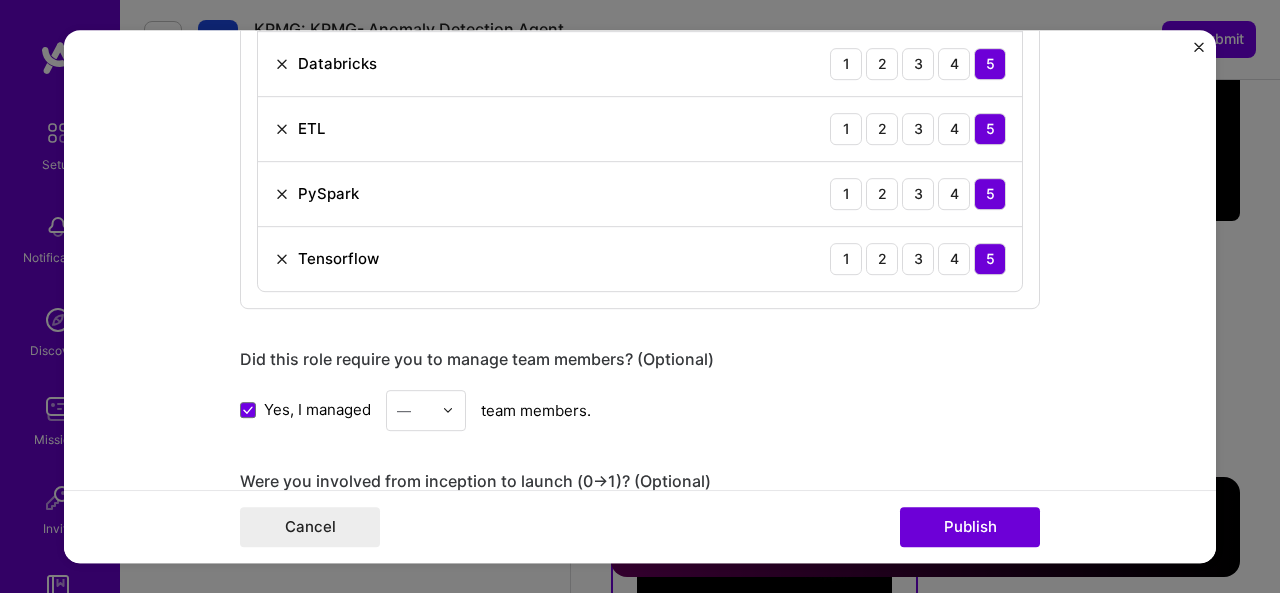 scroll, scrollTop: 1251, scrollLeft: 0, axis: vertical 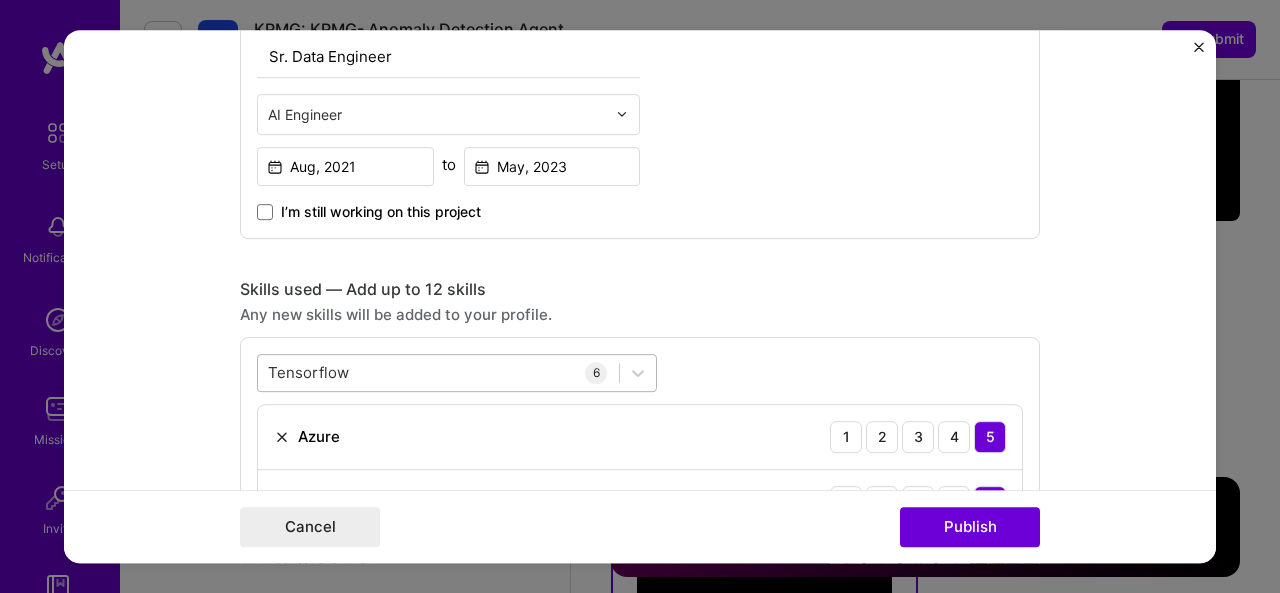 click on "Tensorflow Tensorflow" at bounding box center (438, 372) 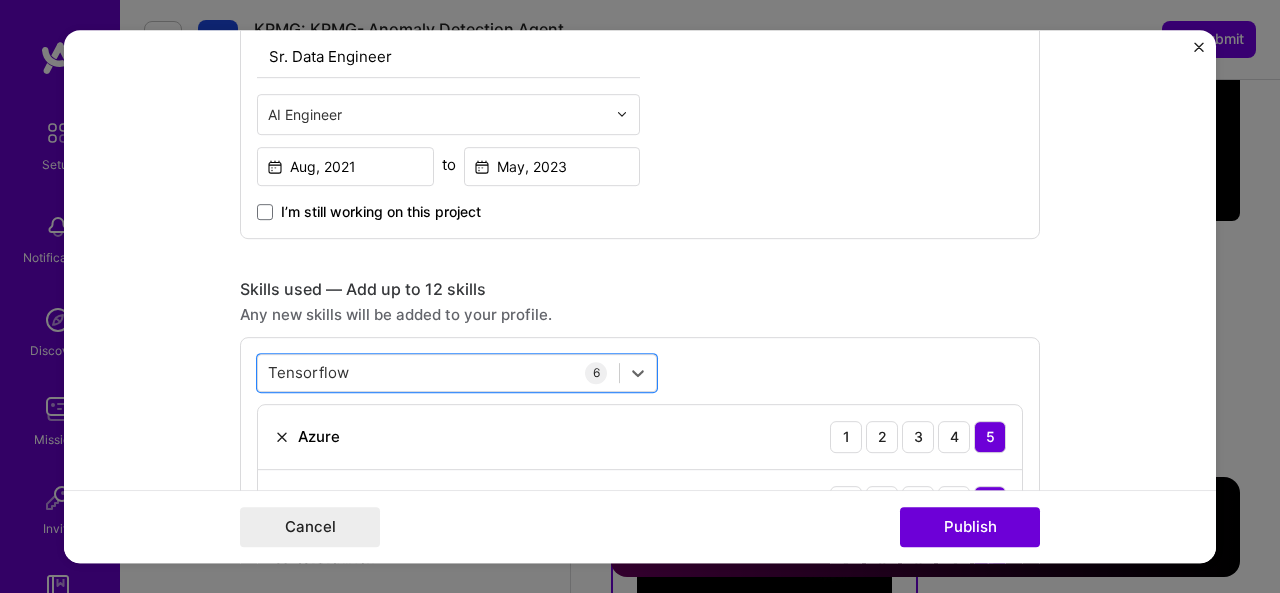 drag, startPoint x: 360, startPoint y: 368, endPoint x: 314, endPoint y: 378, distance: 47.07441 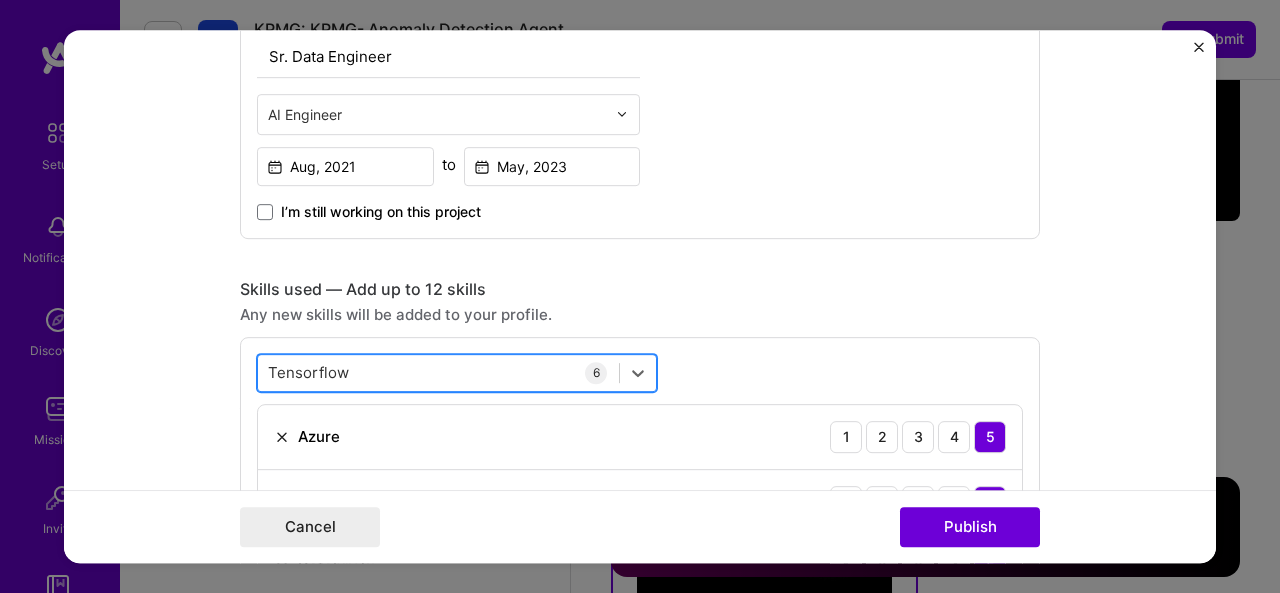 click on "Editing suggested project This project is suggested based on your LinkedIn, resume or A.Team activity. Project title Retail Data Warehouse Design Company Kroger
Project industry Industry 2 Project Link (Optional)
Drag and drop an image or   Upload file Upload file We recommend uploading at least 4 images. 1600x1200px or higher recommended. Max 5MB each. Role Sr. Data Engineer AI Engineer Aug, 2021
to May, 2023
I’m still working on this project Skills used — Add up to 12 skills Any new skills will be added to your profile. option Tensorflow, selected.   Select is focused ,type to refine list, press Down to open the menu,  press left to focus selected values Tensorflow Tensorflow 6 Azure 1 2 3 4 5 API Integration 1 2 3 4 5 Databricks 1 2 3 4 5 ETL 1 2 3 4 5 PySpark 1 2 3 4 5 Tensorflow 1 2 3 4 5 Did this role require you to manage team members? (Optional) Yes, I managed — ->   /" at bounding box center [640, 297] 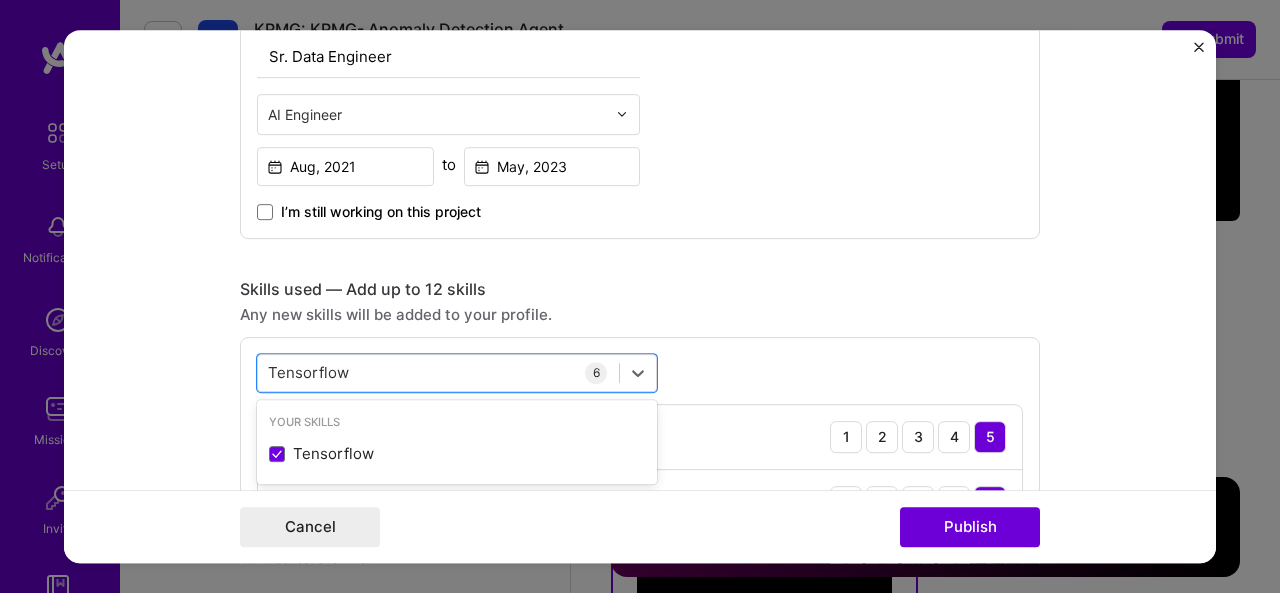 drag, startPoint x: 365, startPoint y: 369, endPoint x: 215, endPoint y: 371, distance: 150.01334 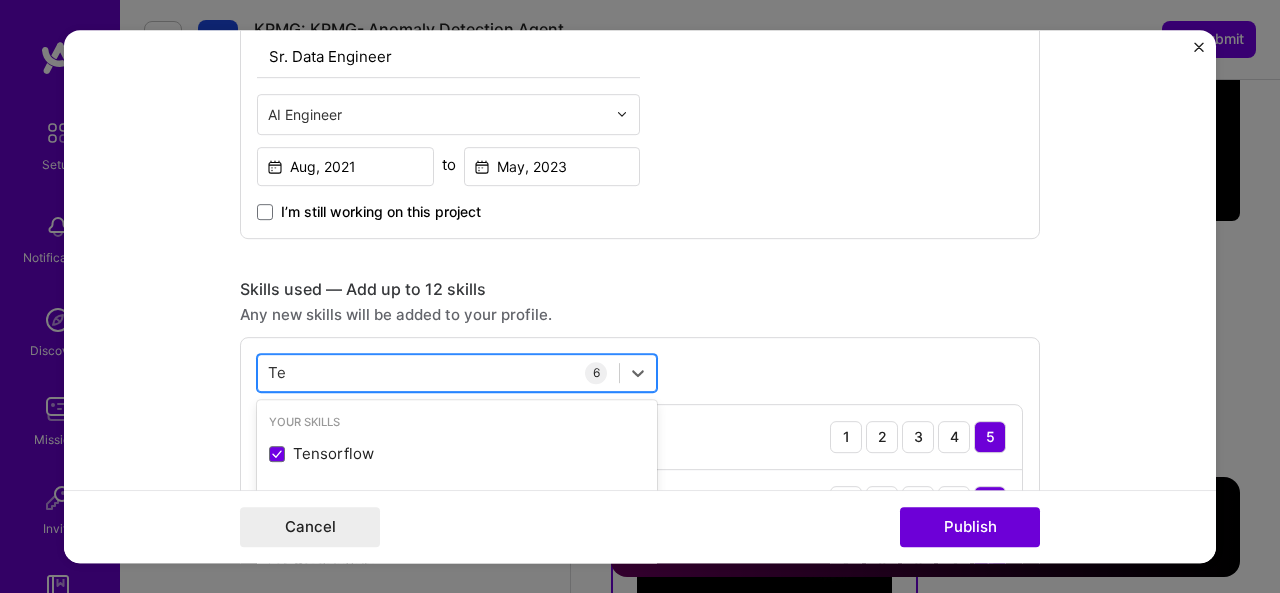 type on "T" 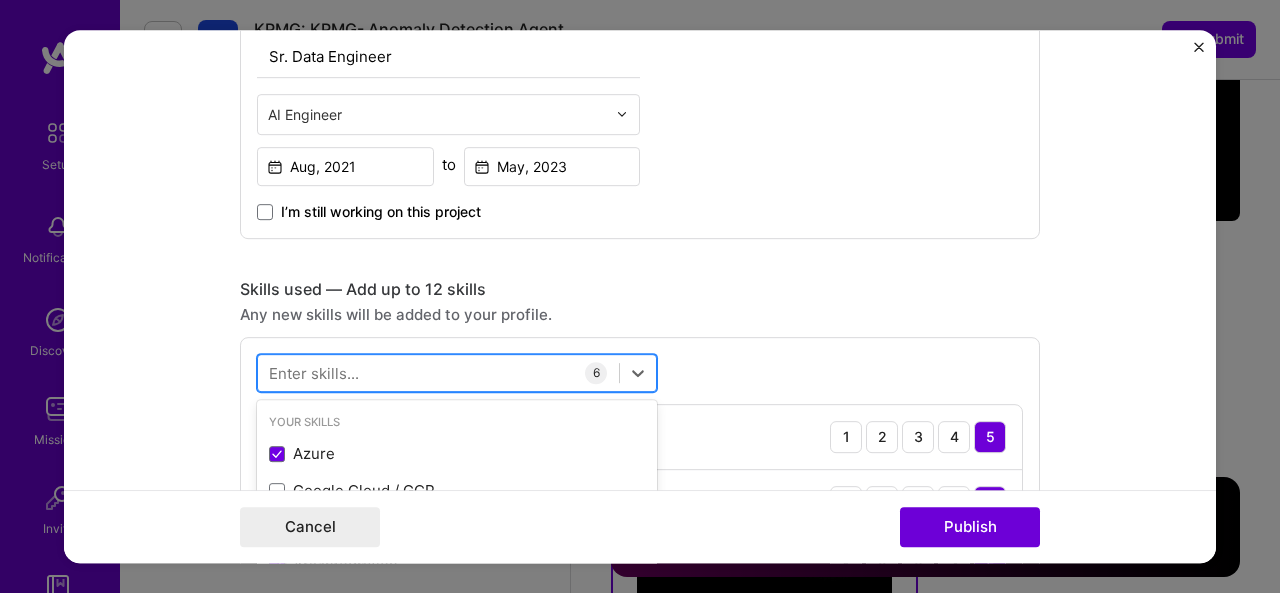 paste on "Hadoop" 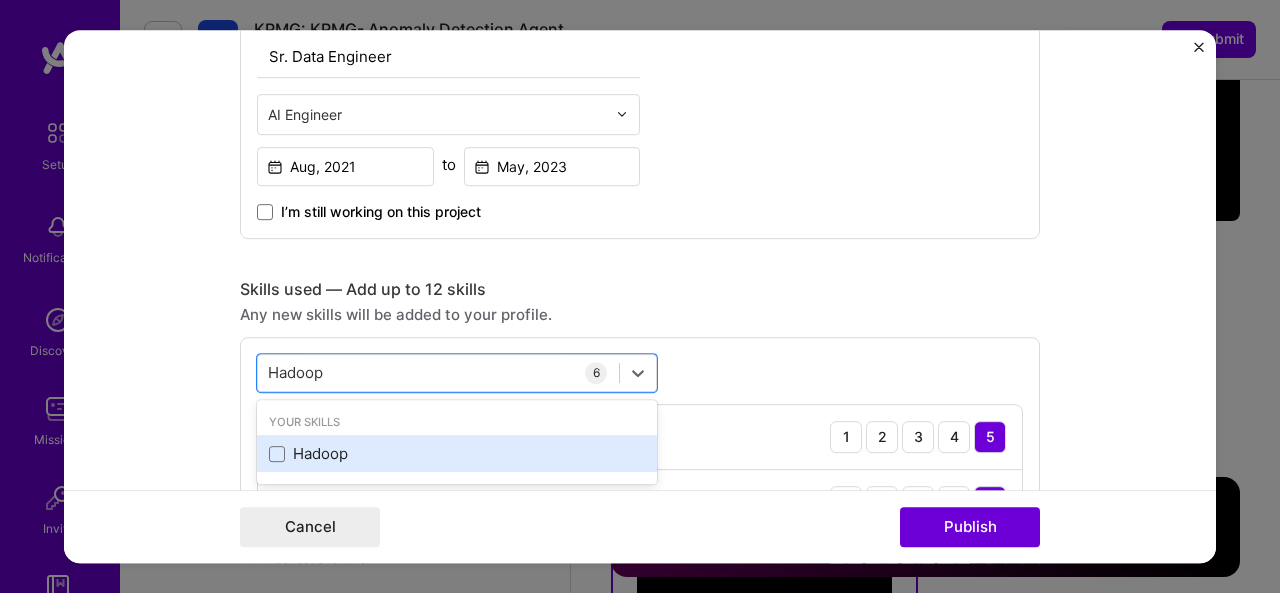 click on "Hadoop" at bounding box center (457, 453) 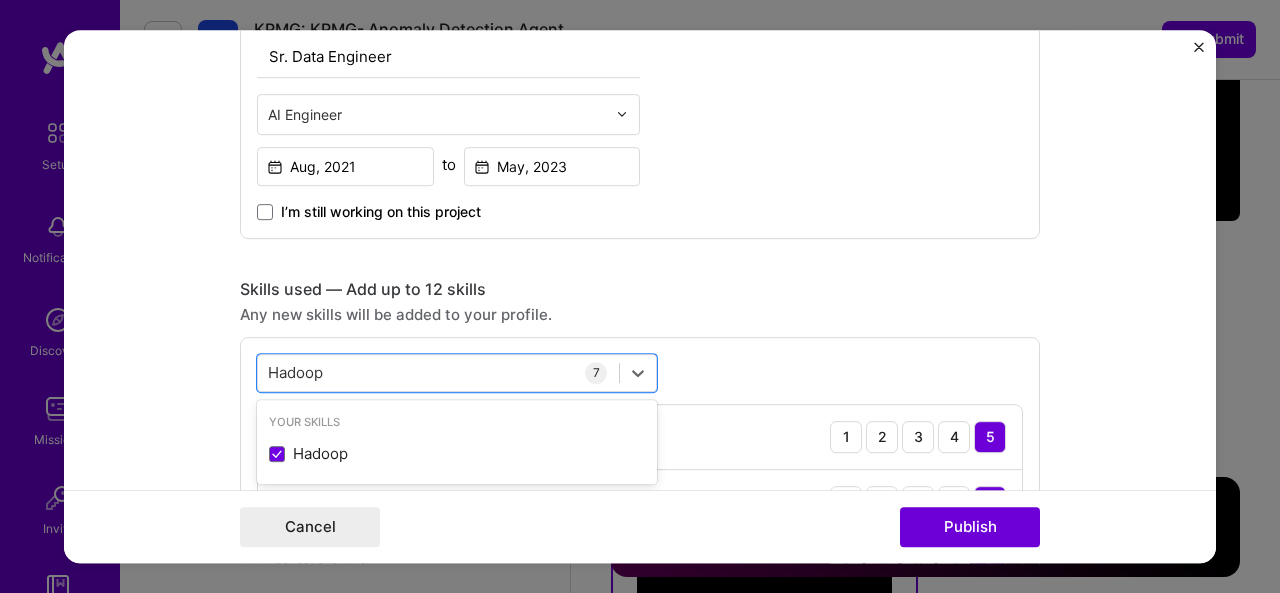 type on "Hadoop" 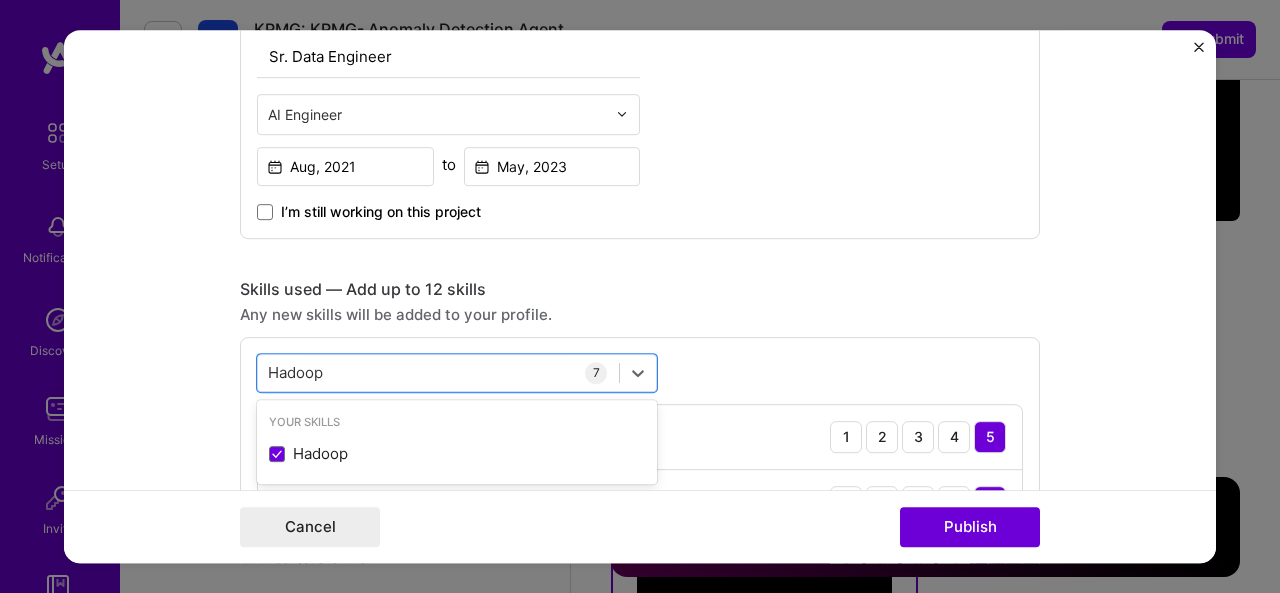click on "Editing suggested project This project is suggested based on your LinkedIn, resume or A.Team activity. Project title Retail Data Warehouse Design Company Kroger
Project industry Industry 2 Project Link (Optional)
Drag and drop an image or   Upload file Upload file We recommend uploading at least 4 images. 1600x1200px or higher recommended. Max 5MB each. Role Sr. Data Engineer AI Engineer Aug, 2021
to May, 2023
I’m still working on this project Skills used — Add up to 12 skills Any new skills will be added to your profile. option Hadoop, selected. option Hadoop selected, 0 of 2. 1 result available for search term Hadoop. Use Up and Down to choose options, press Enter to select the currently focused option, press Escape to exit the menu, press Tab to select the option and exit the menu. Hadoop Hadoop Your Skills Hadoop 7 Azure 1 2 3 4 5 API Integration 1 2 3 4 5 Databricks 1 2 3 4" at bounding box center [640, 297] 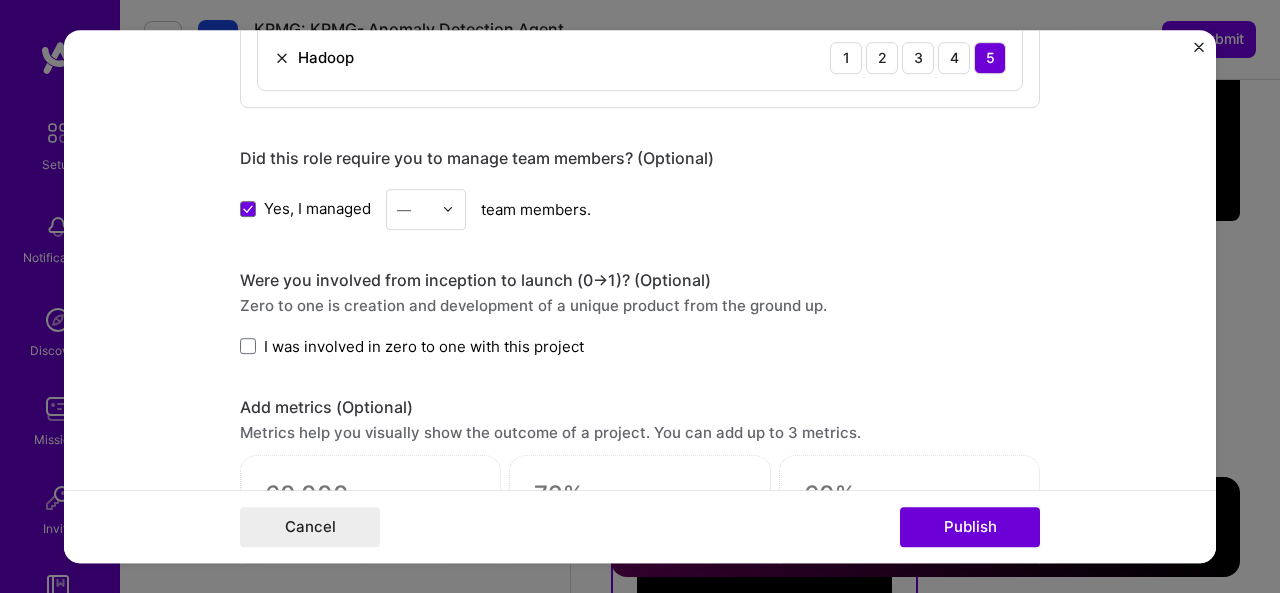 scroll, scrollTop: 1521, scrollLeft: 0, axis: vertical 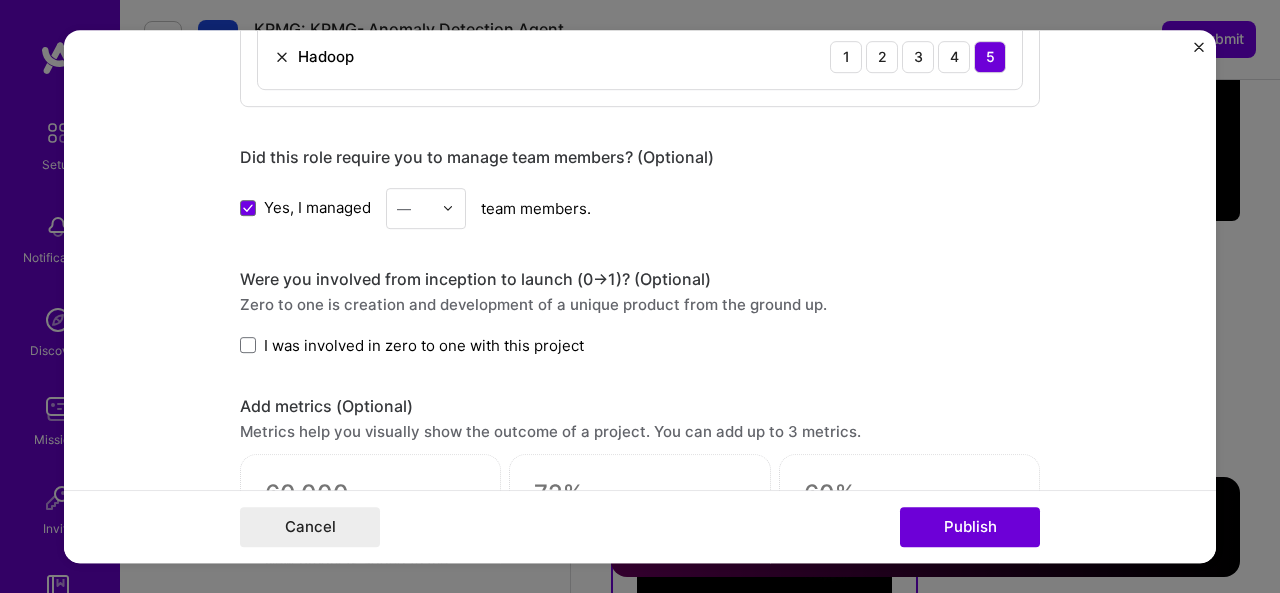 click at bounding box center [414, 208] 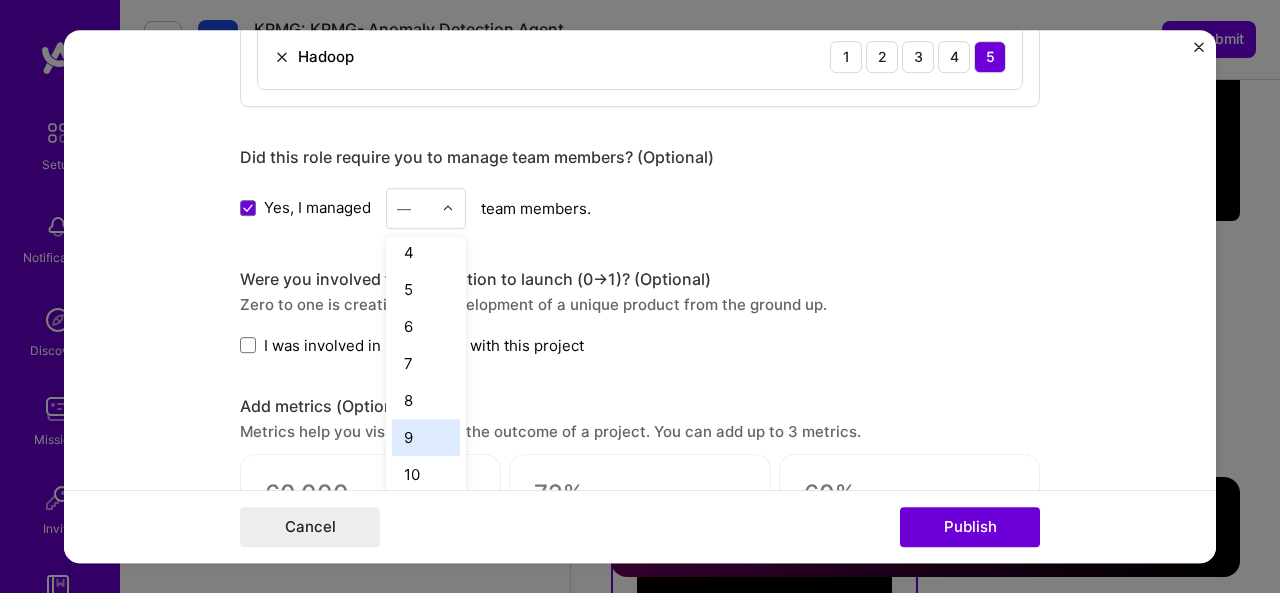 scroll, scrollTop: 121, scrollLeft: 0, axis: vertical 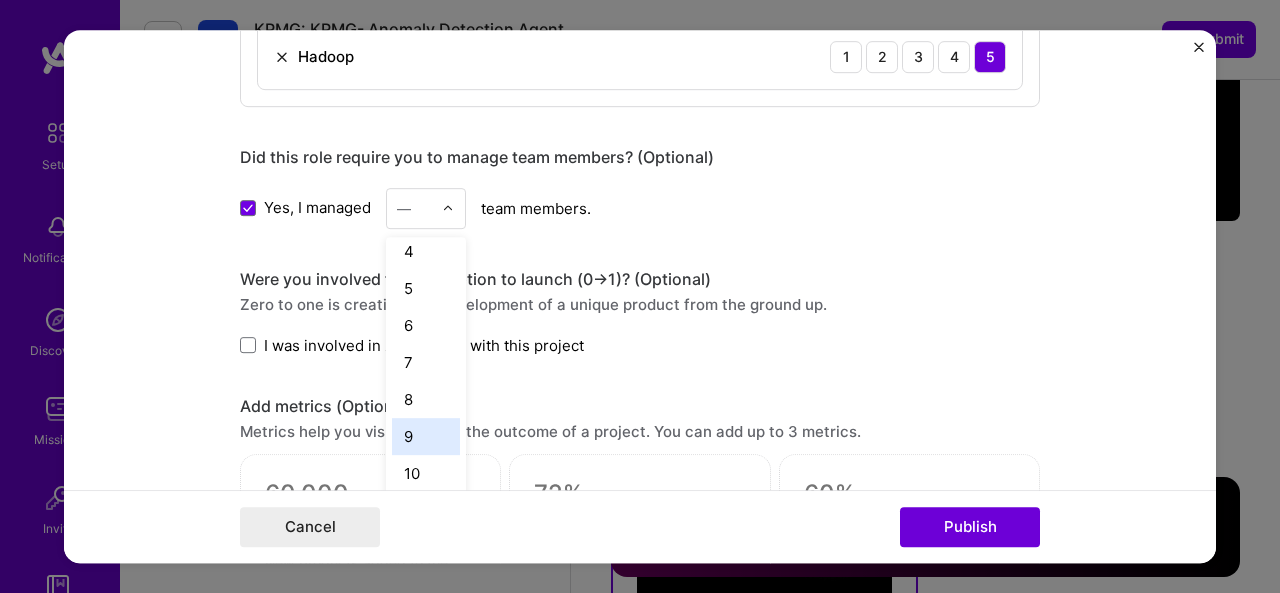 click on "9" at bounding box center [426, 436] 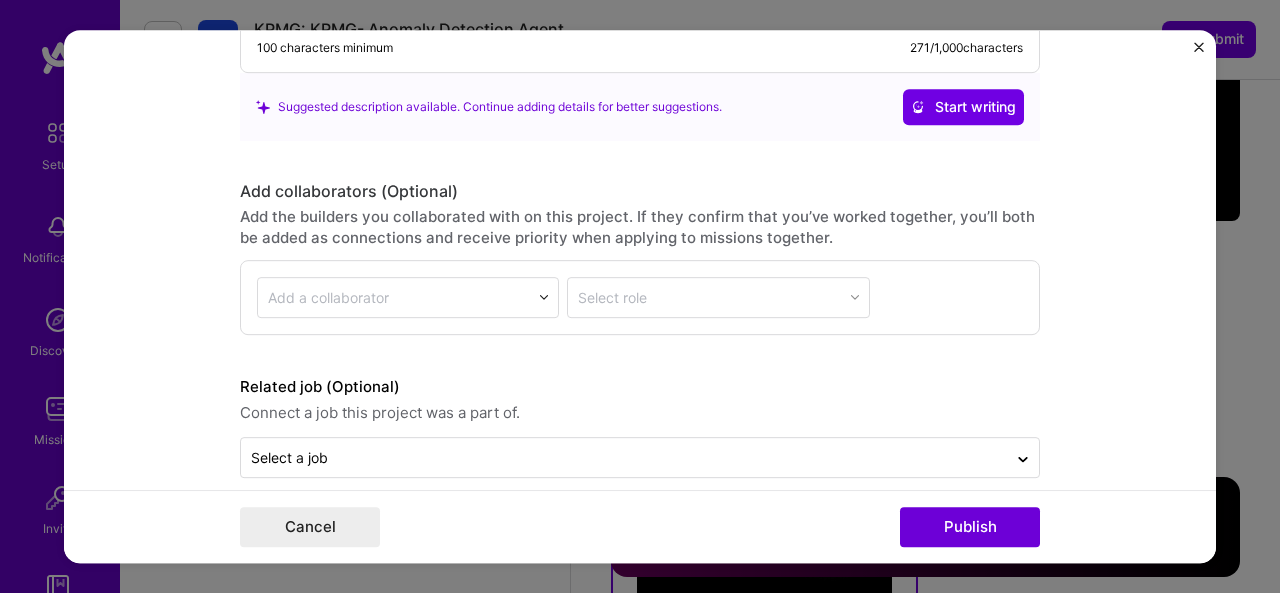 scroll, scrollTop: 2361, scrollLeft: 0, axis: vertical 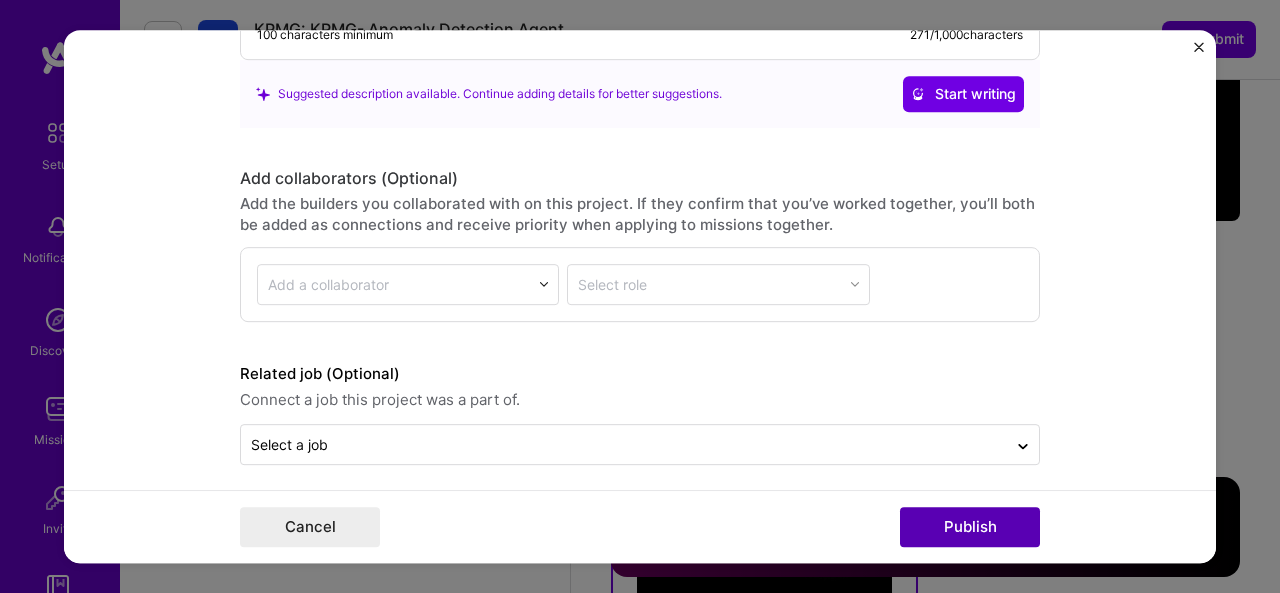 click on "Publish" at bounding box center [970, 527] 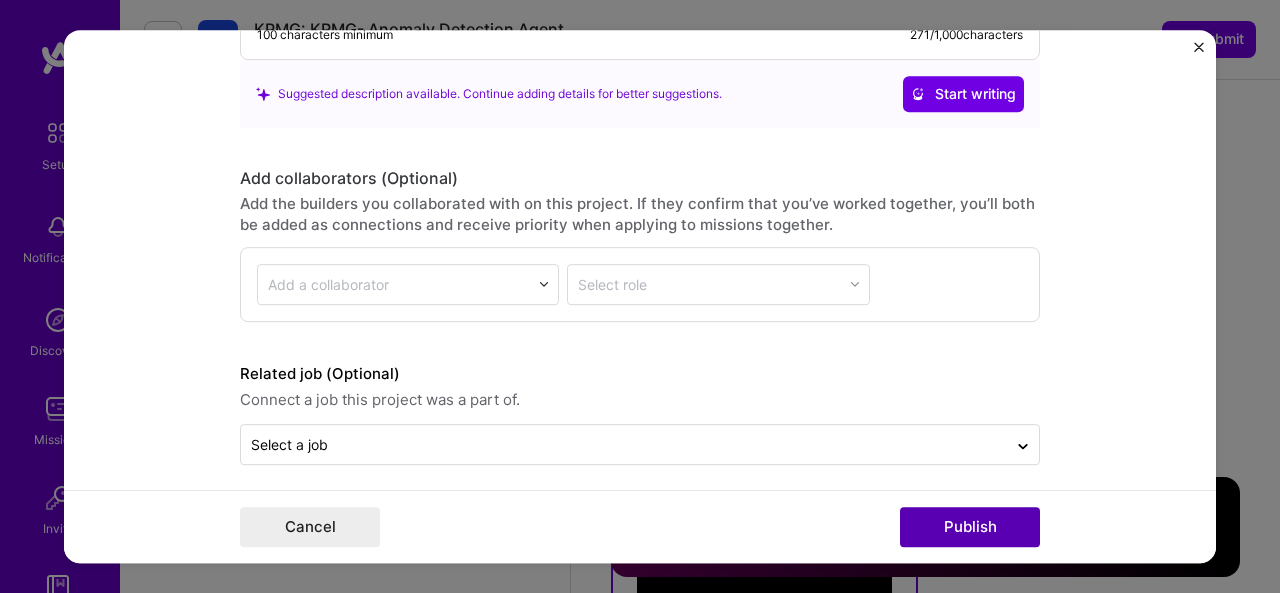 type 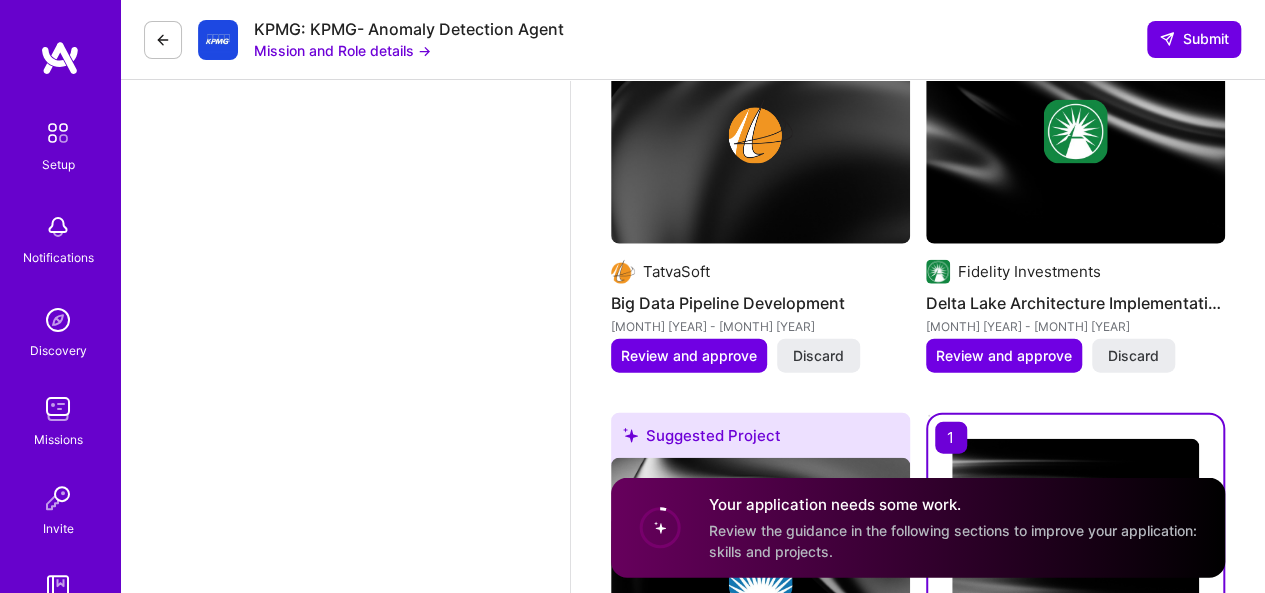 scroll, scrollTop: 2180, scrollLeft: 0, axis: vertical 